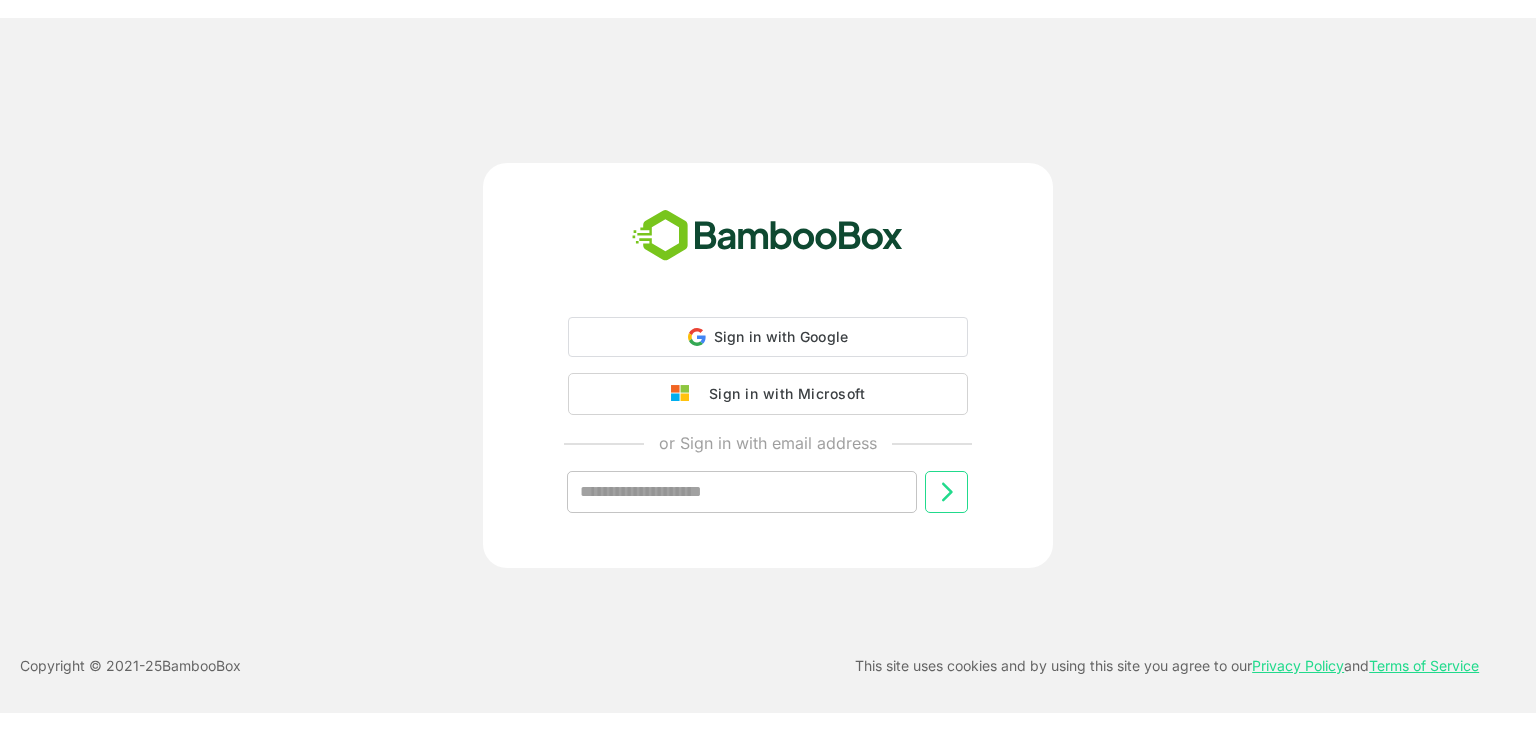 scroll, scrollTop: 0, scrollLeft: 0, axis: both 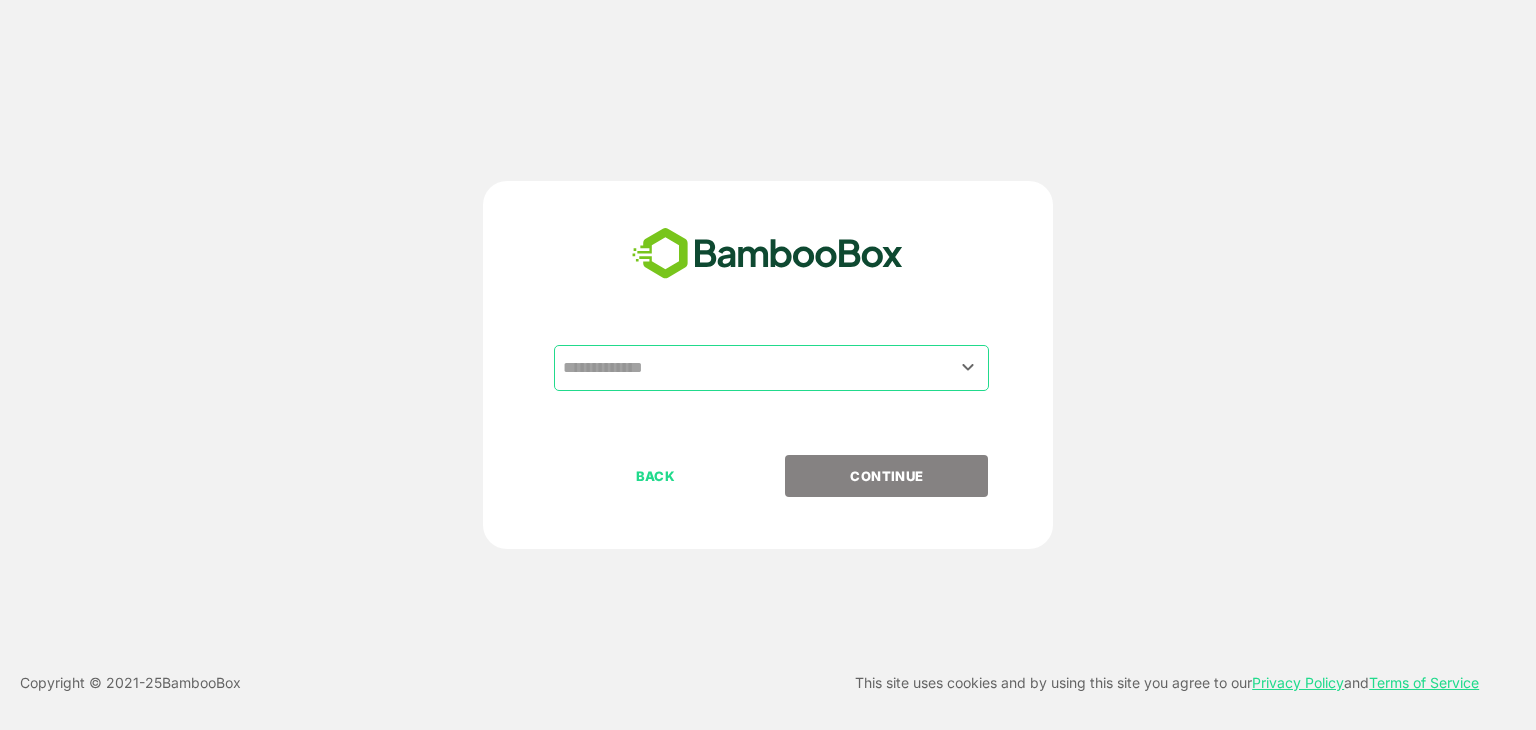 click at bounding box center (771, 368) 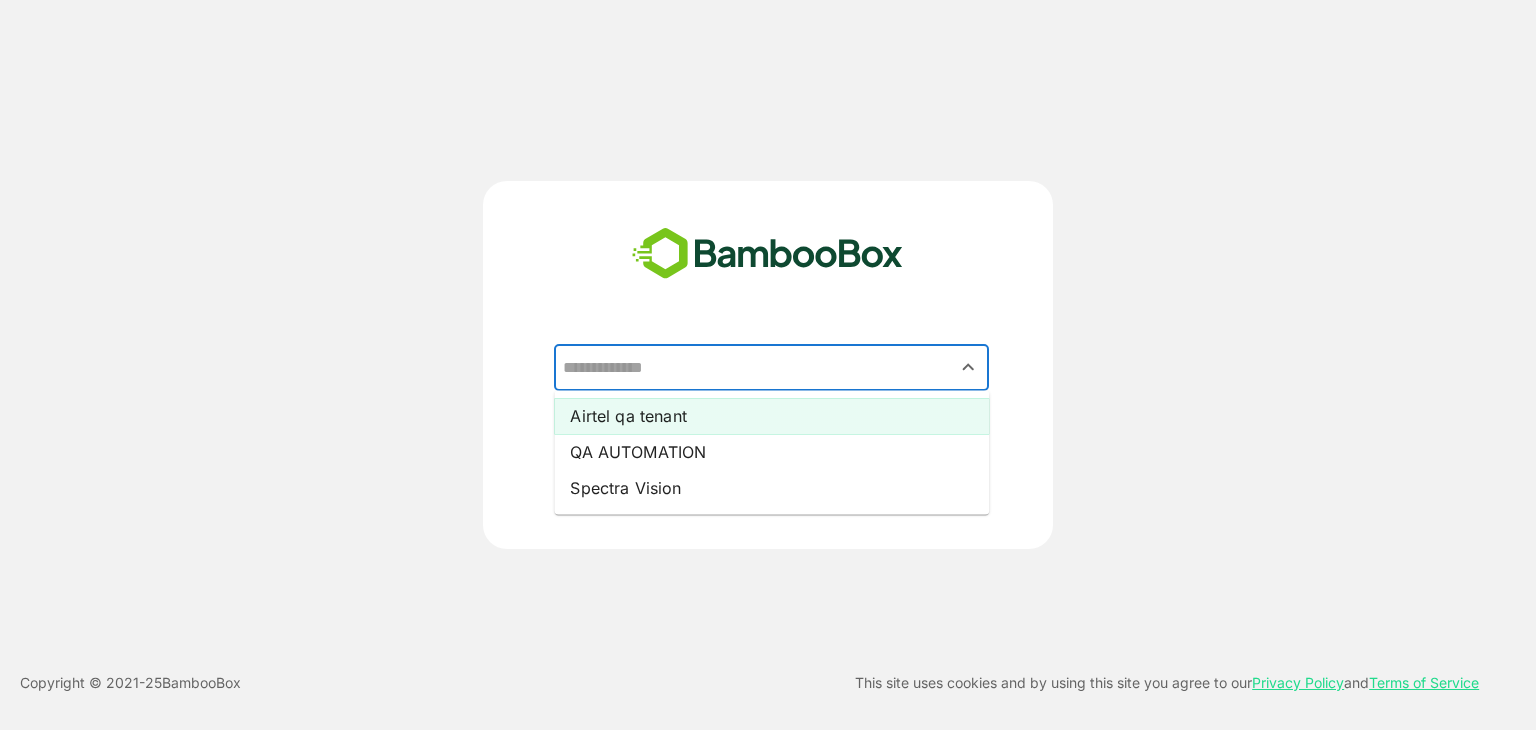 click on "Airtel qa tenant" at bounding box center [771, 416] 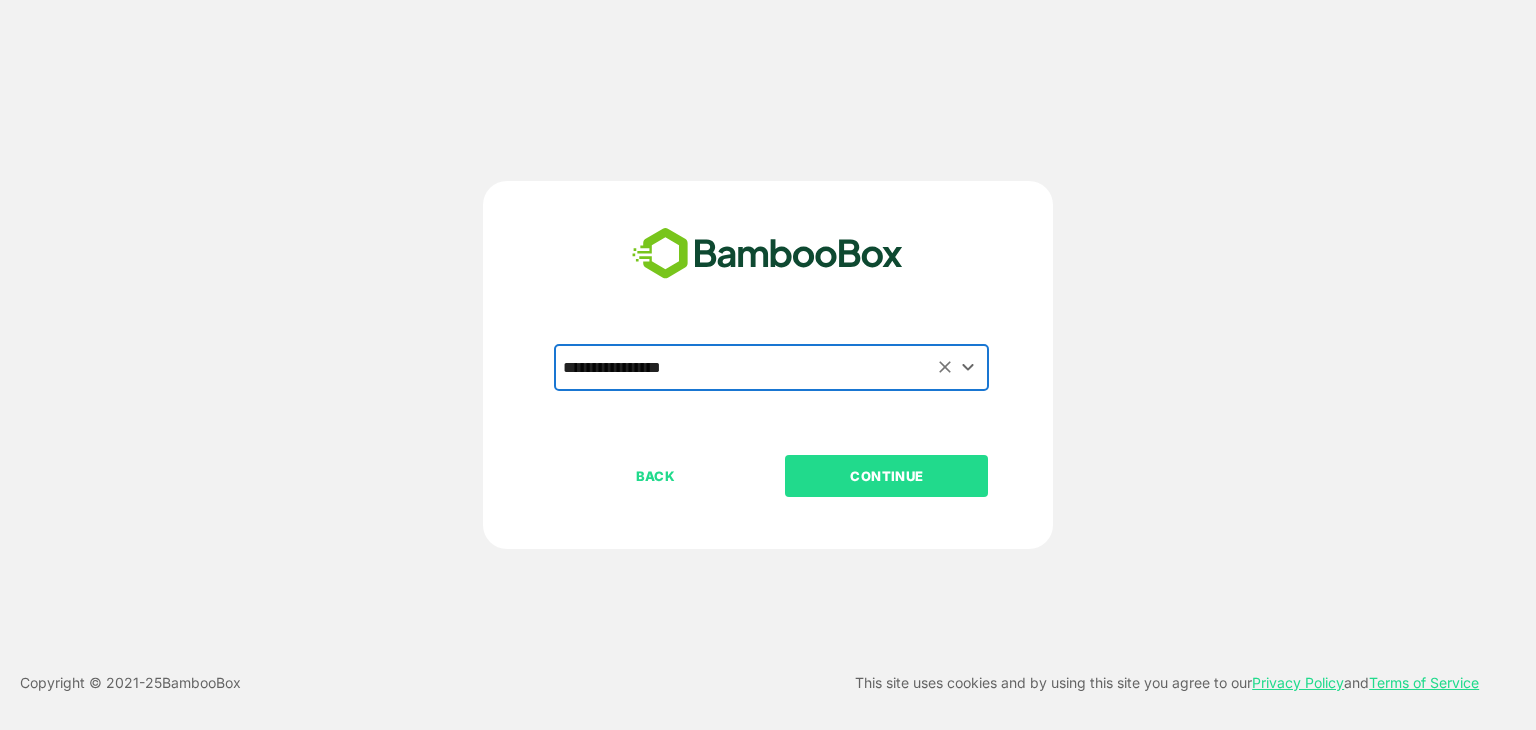 click on "CONTINUE" at bounding box center (887, 476) 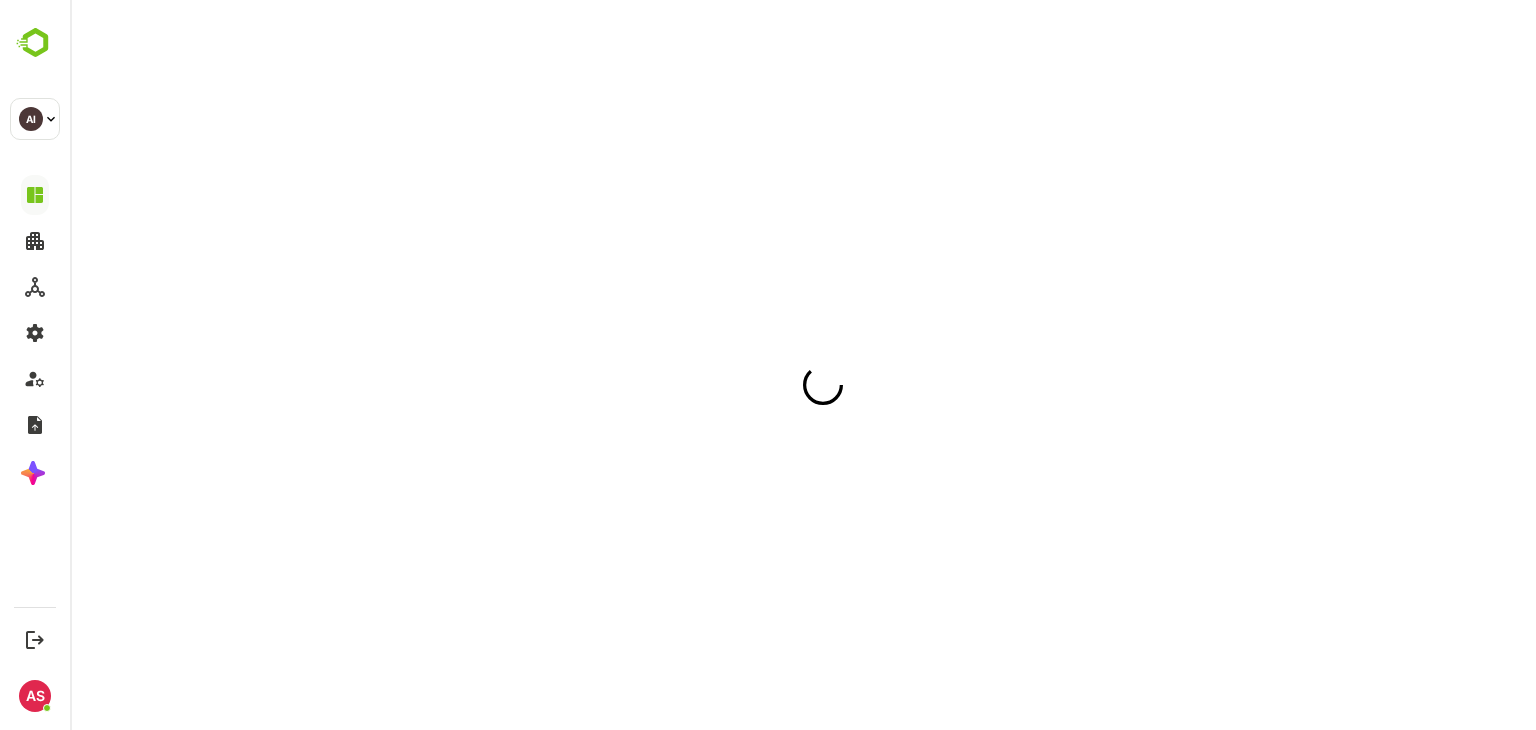 scroll, scrollTop: 0, scrollLeft: 0, axis: both 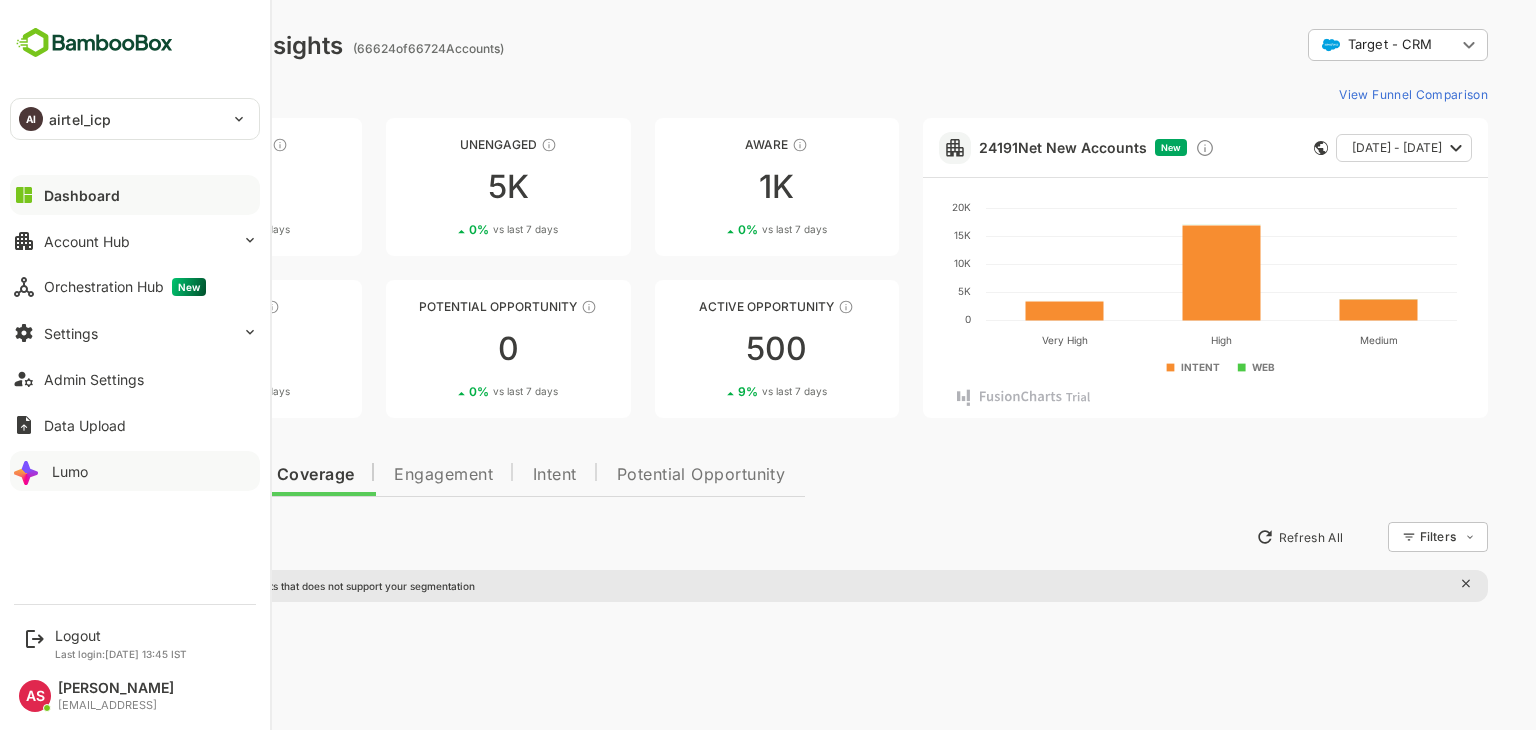 click on "Lumo" at bounding box center (135, 471) 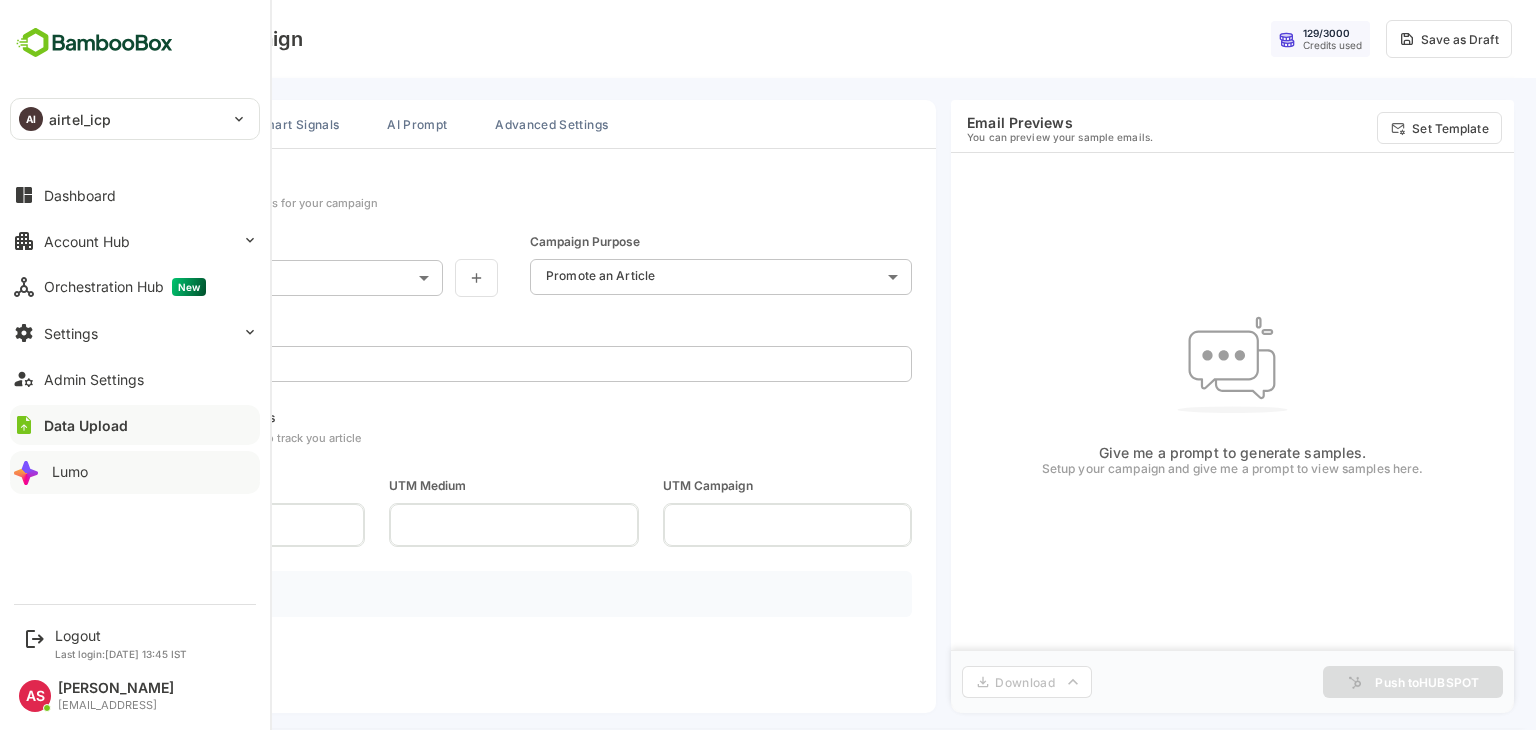scroll, scrollTop: 0, scrollLeft: 0, axis: both 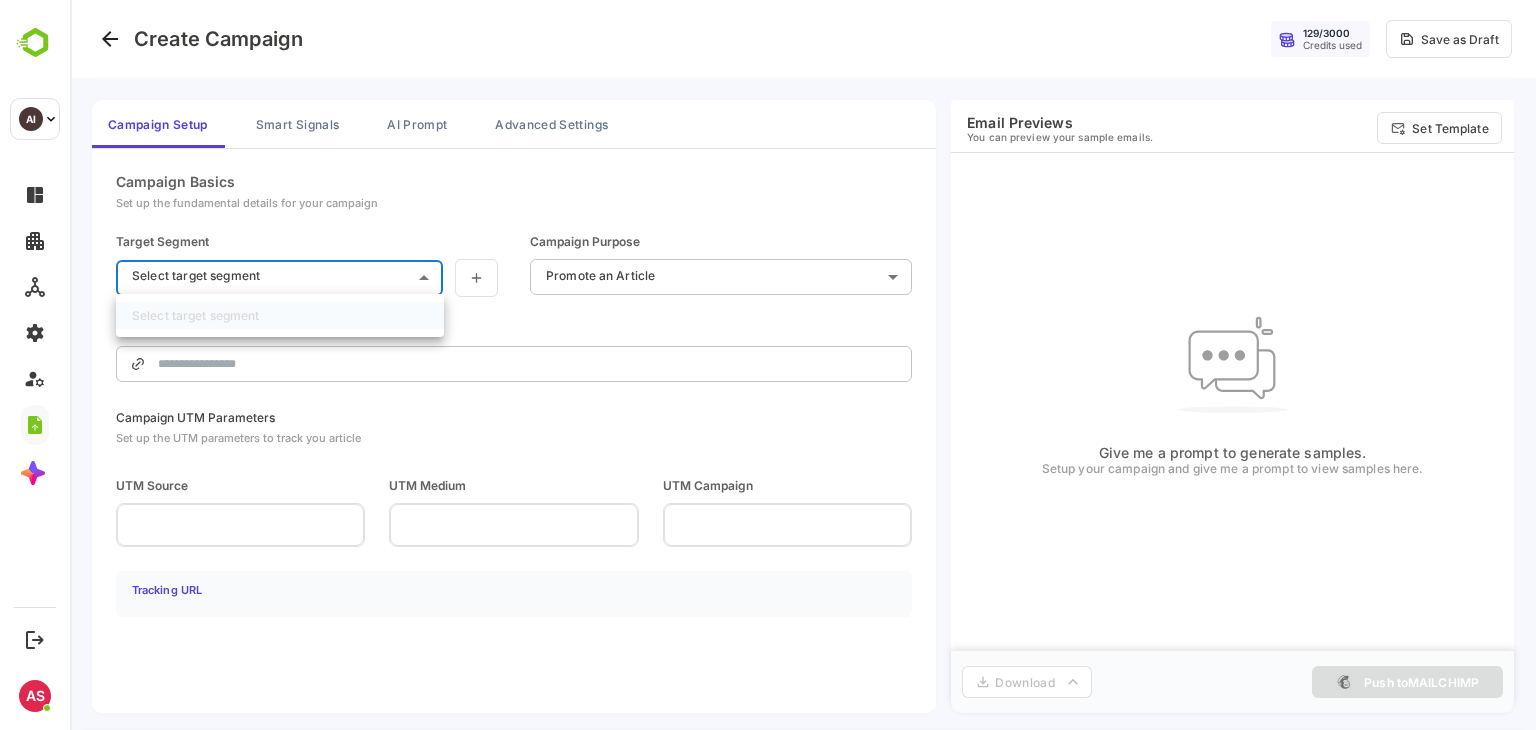 click on "**********" at bounding box center [803, 365] 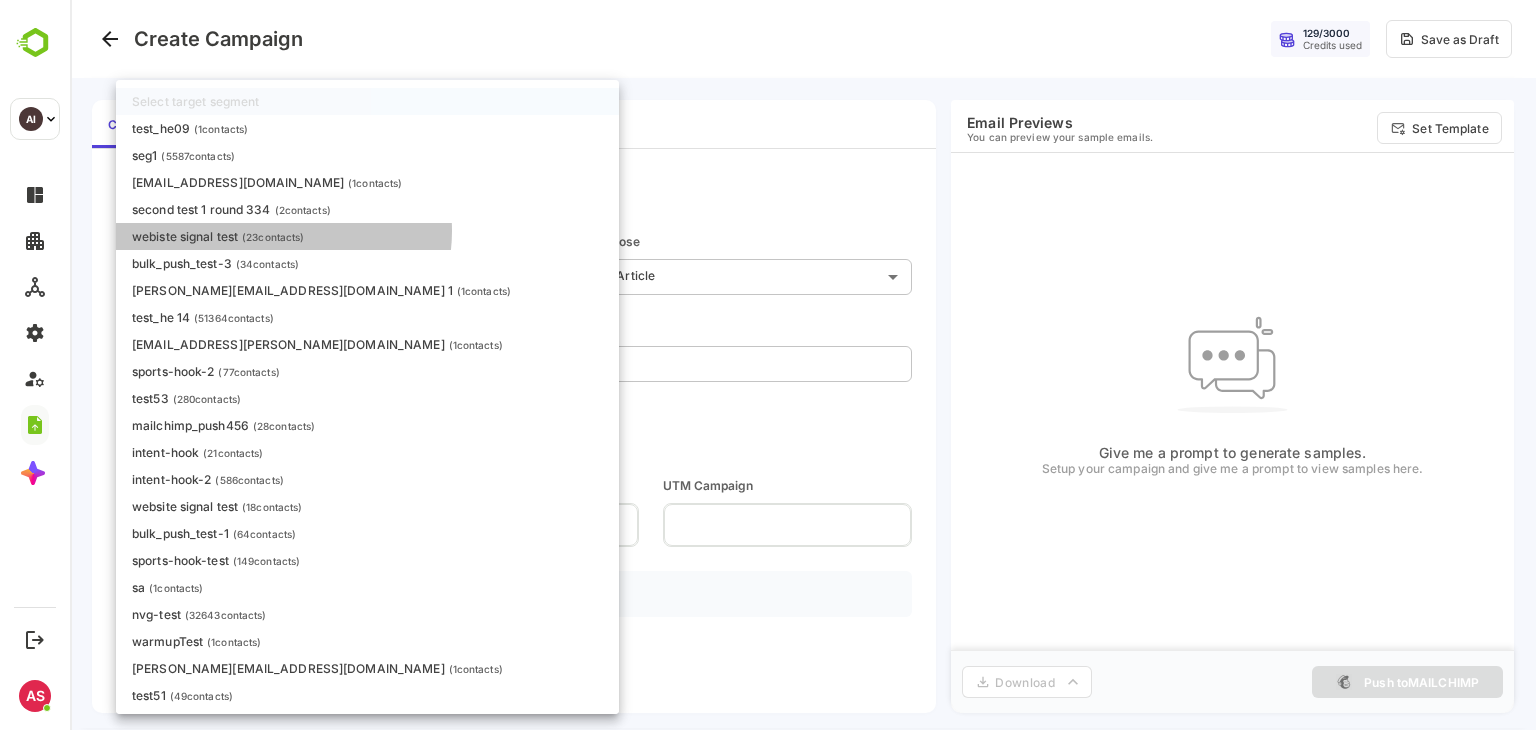 click on "( 23  contacts)" at bounding box center [273, 237] 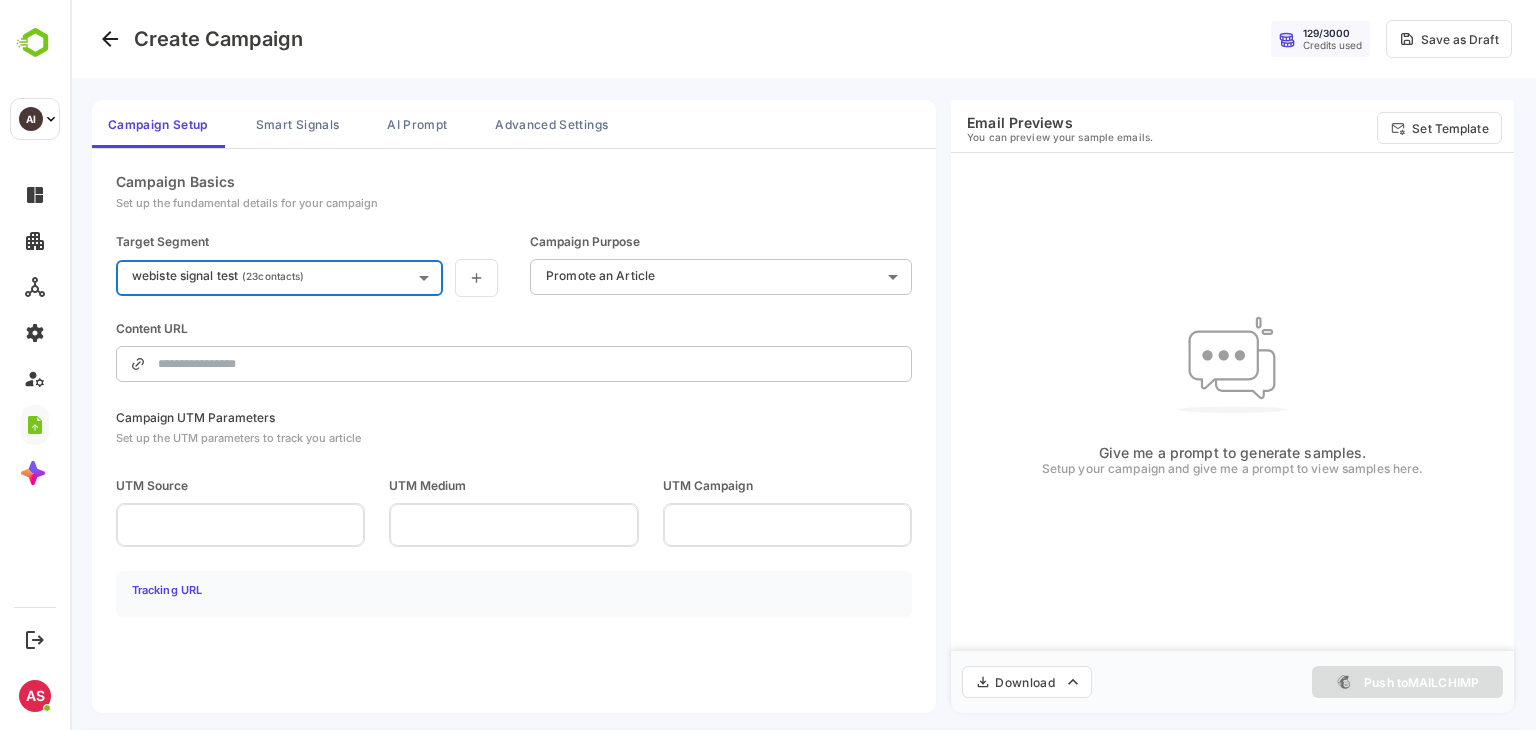 click at bounding box center (528, 364) 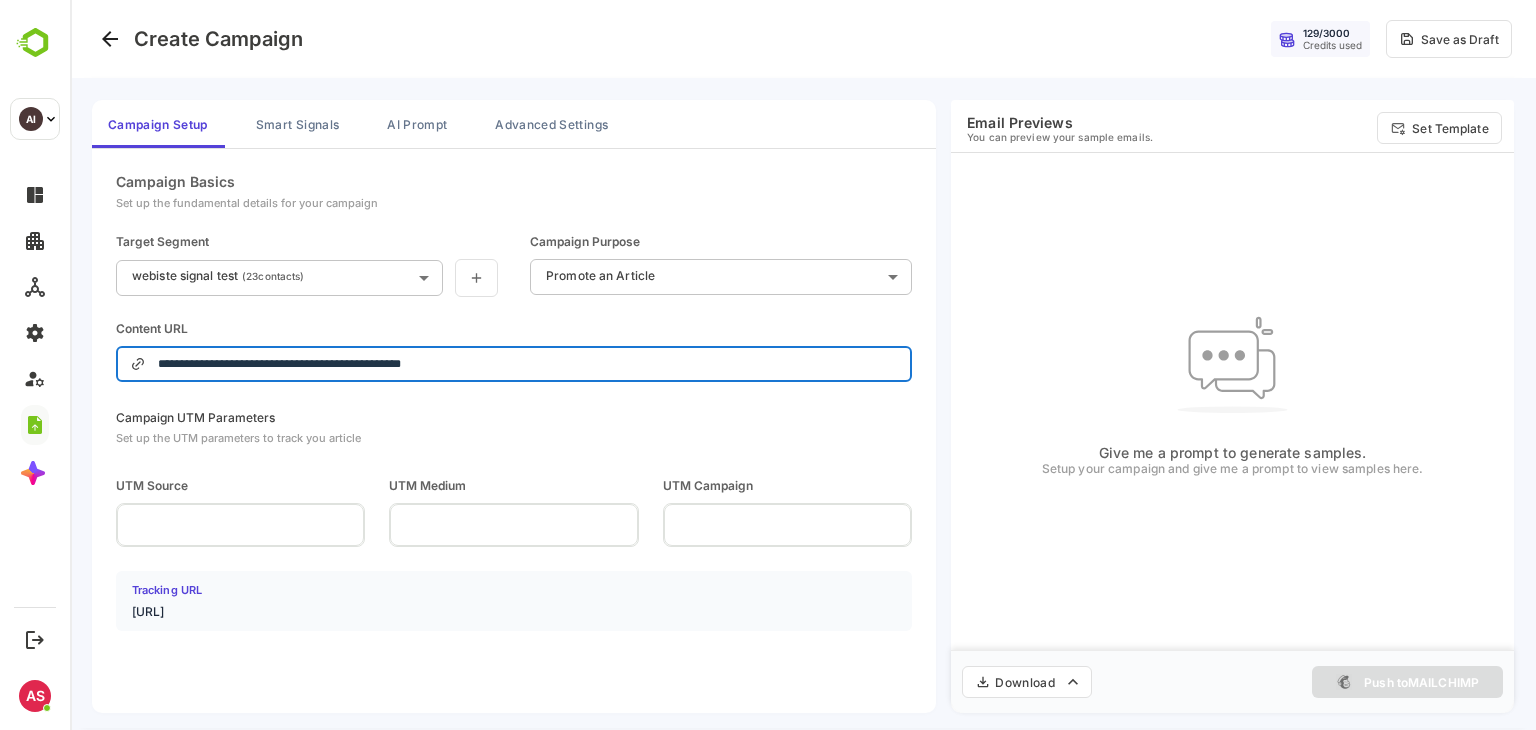click on "**********" at bounding box center [528, 364] 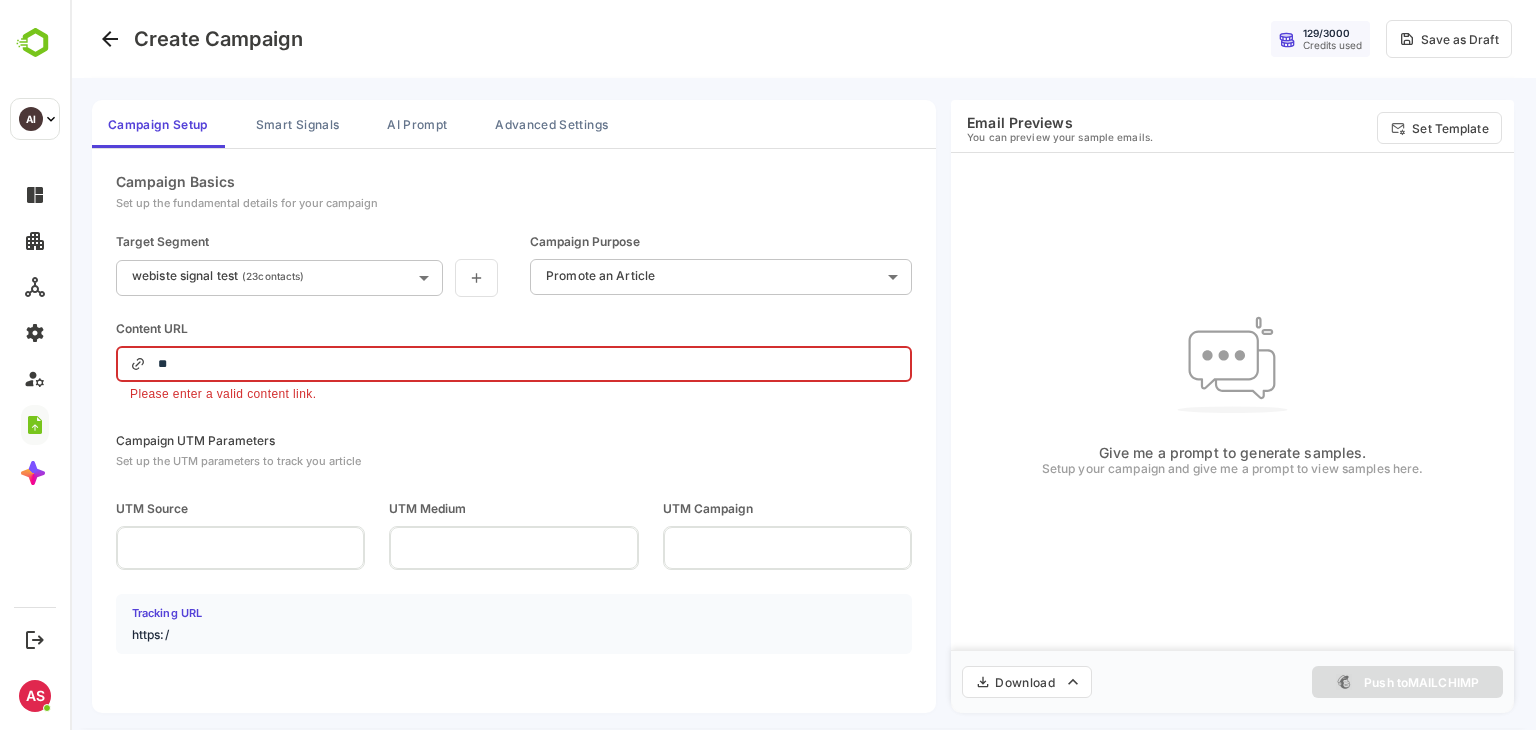type on "*" 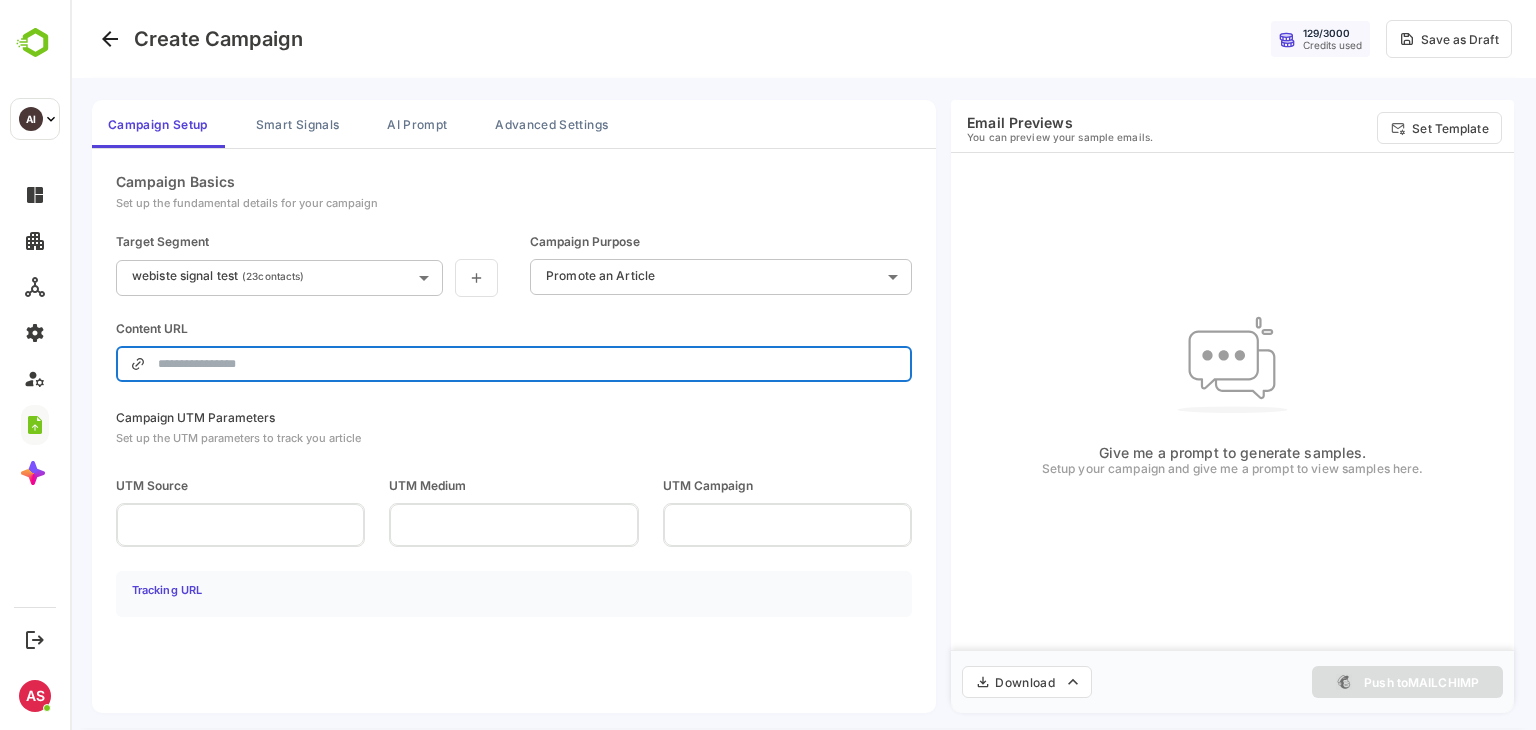 click at bounding box center (528, 364) 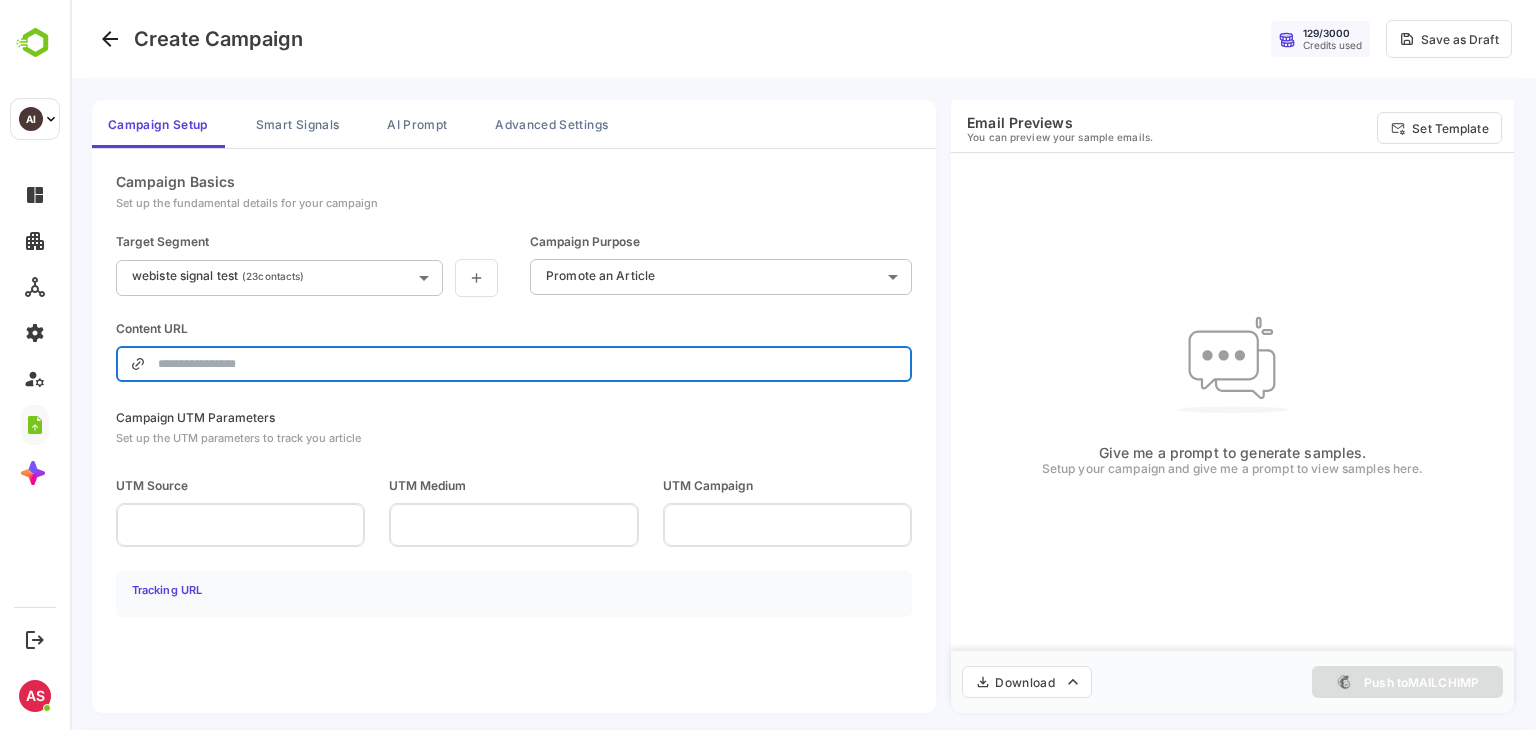 type on "**********" 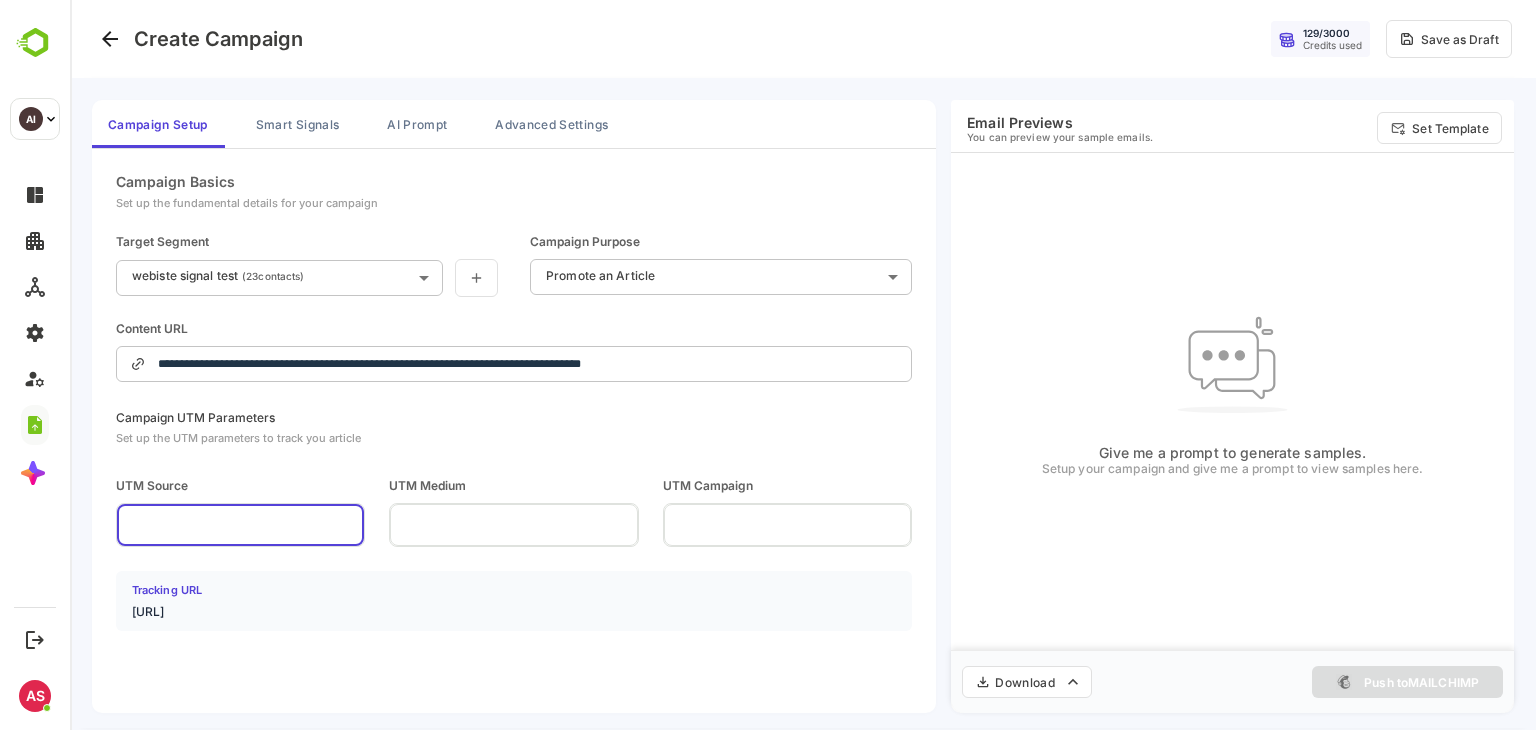 click at bounding box center [240, 524] 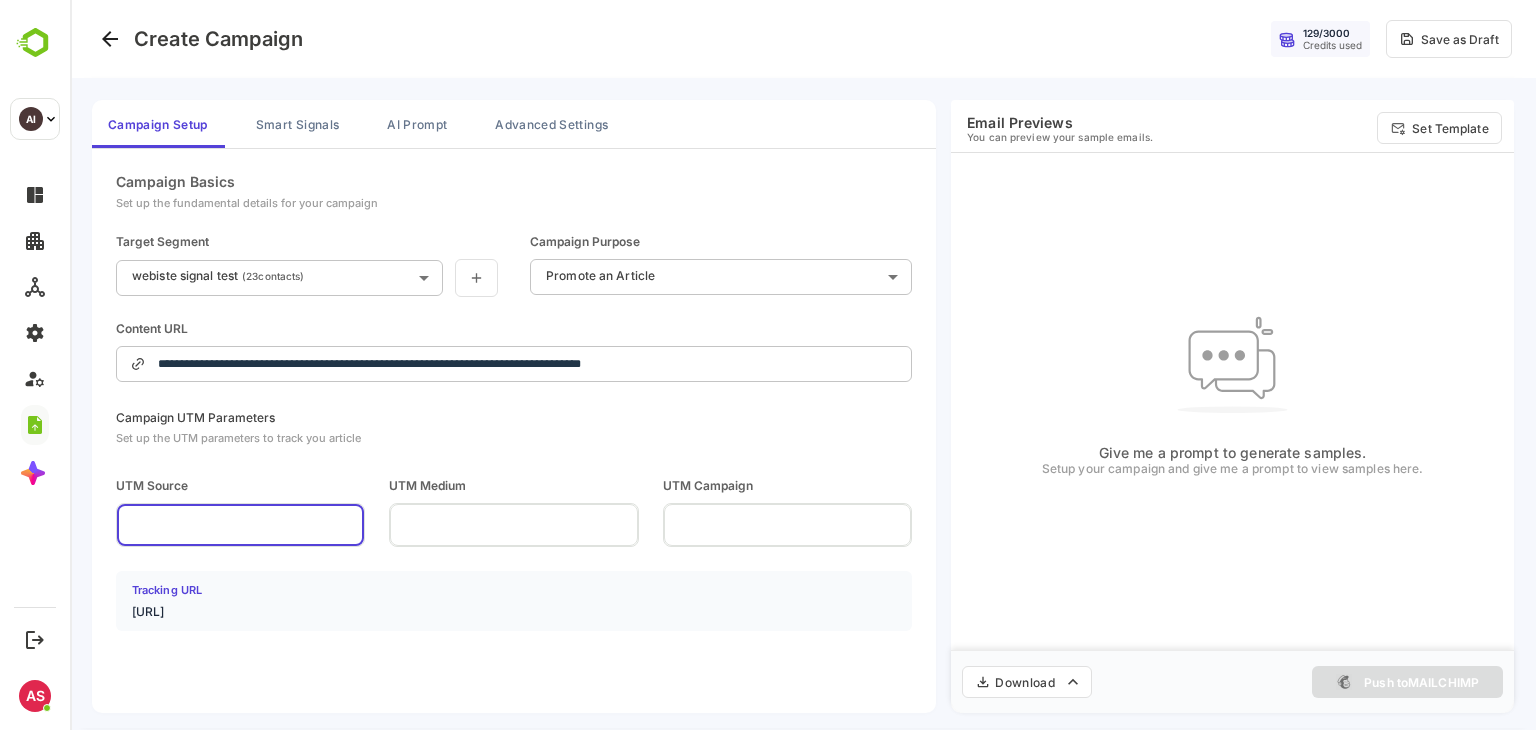 type on "**********" 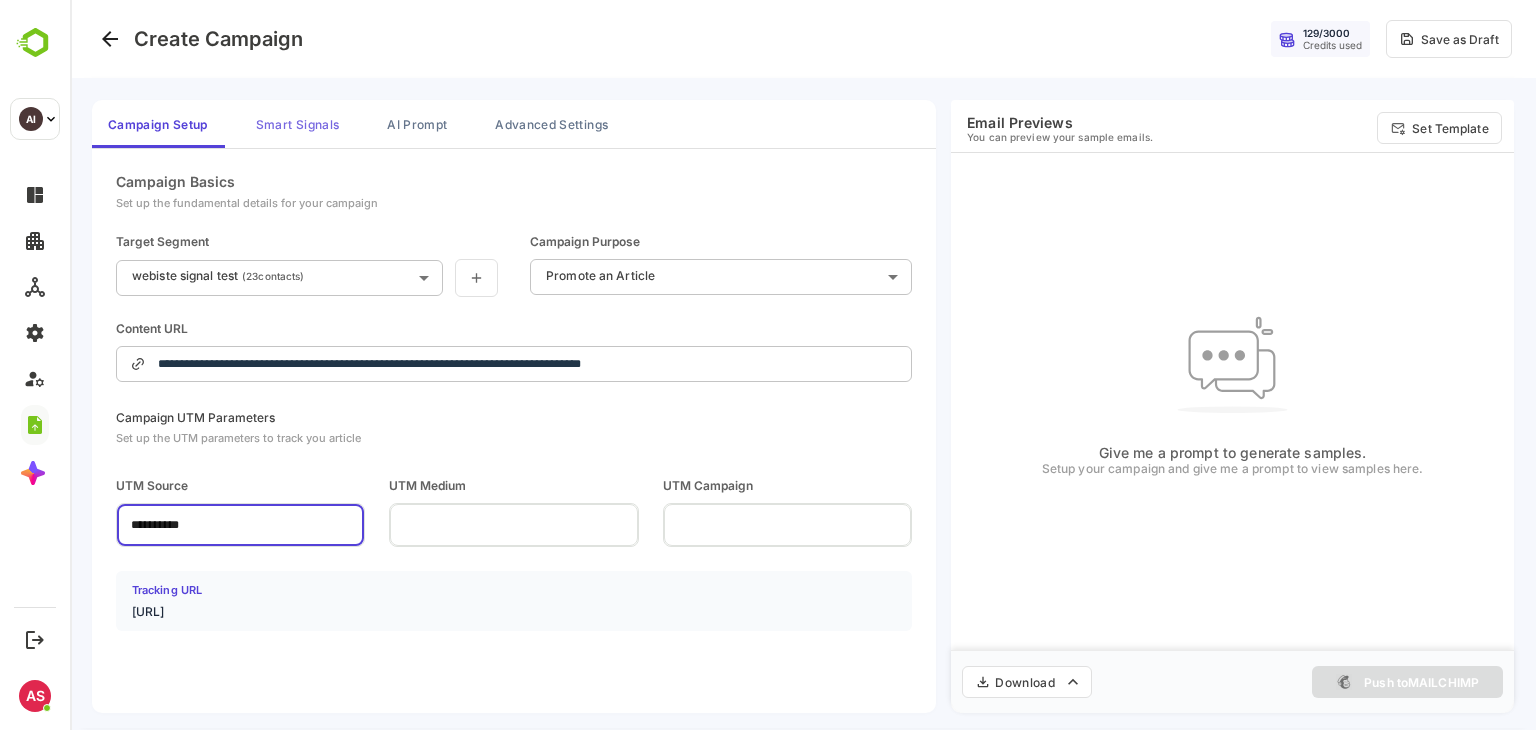 click on "Smart Signals" at bounding box center (297, 124) 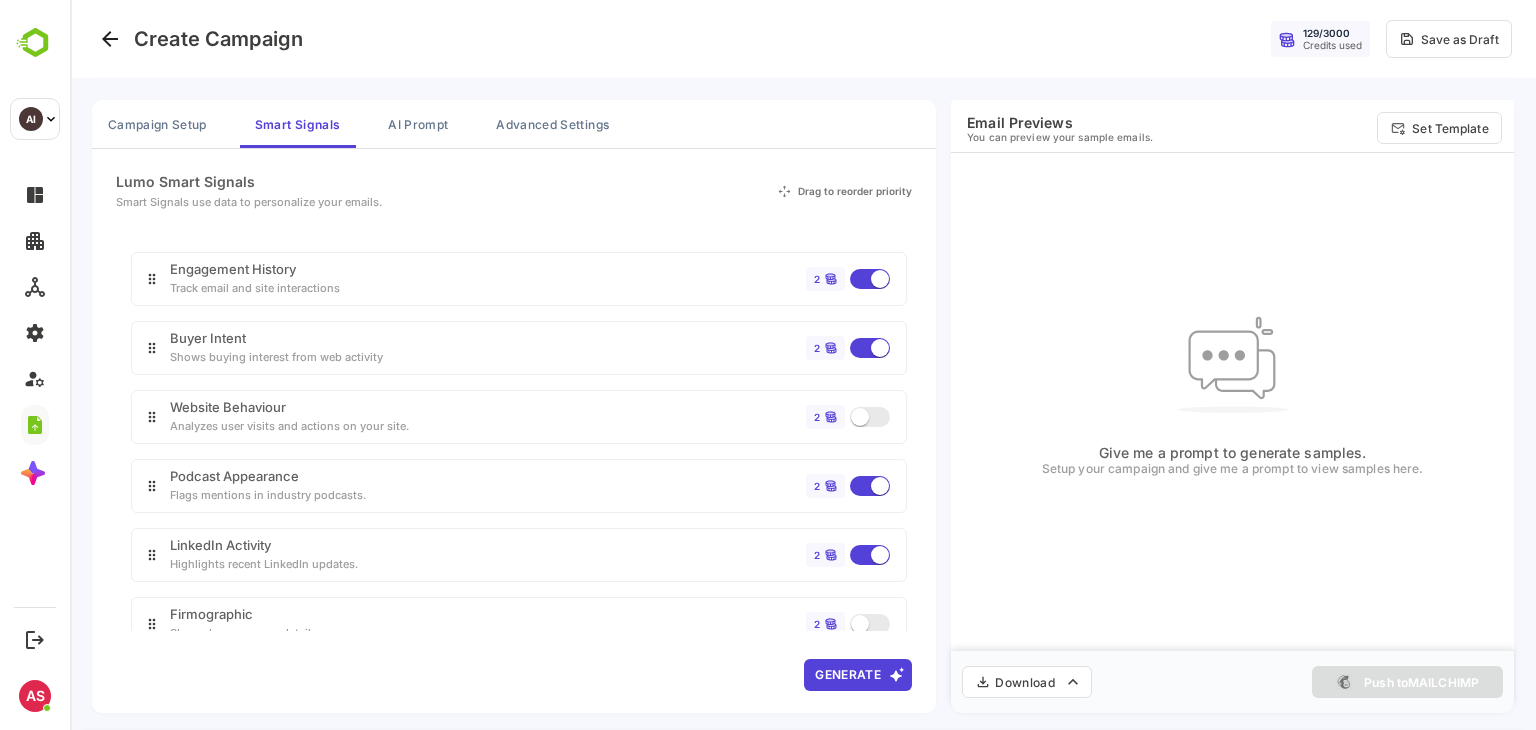 scroll, scrollTop: 148, scrollLeft: 0, axis: vertical 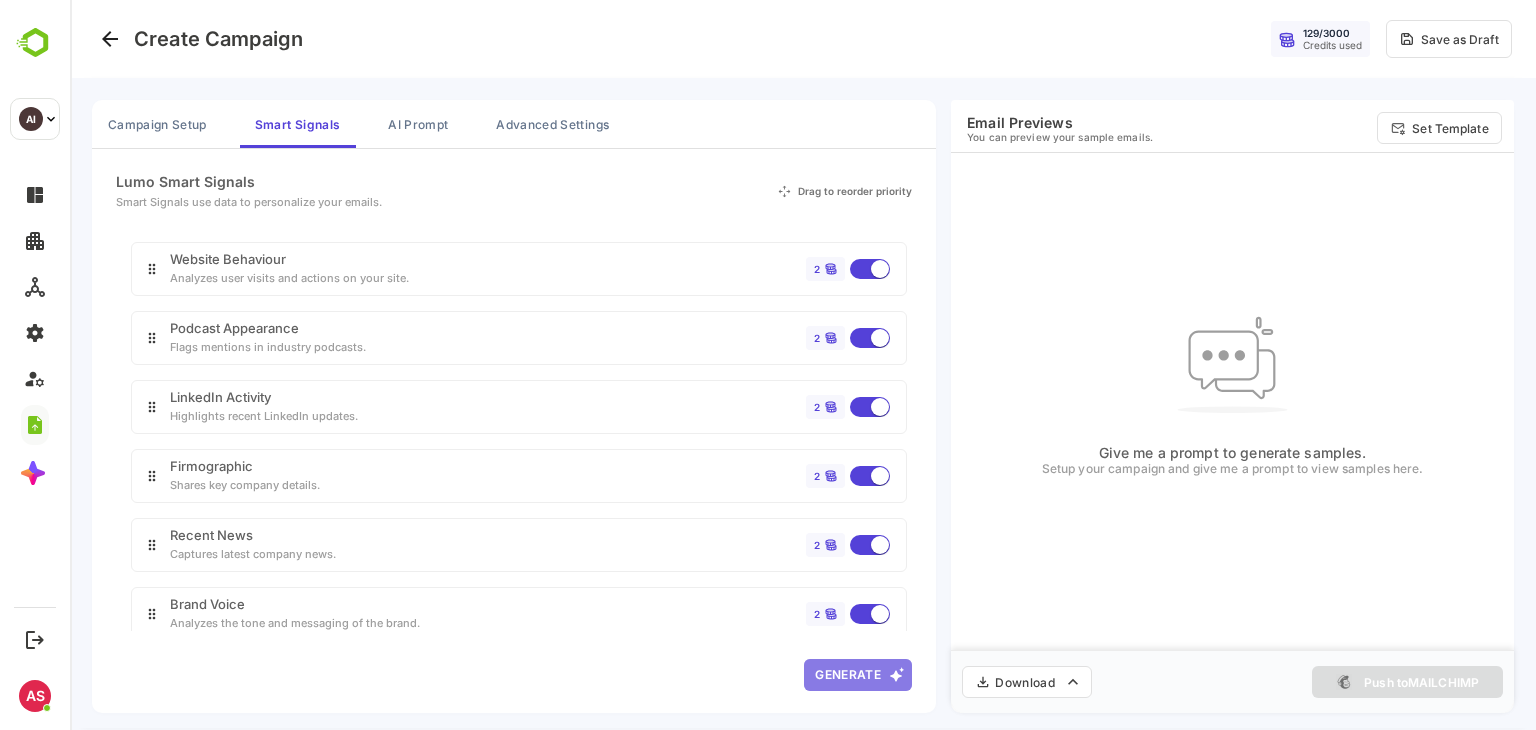 click on "Generate" at bounding box center [858, 675] 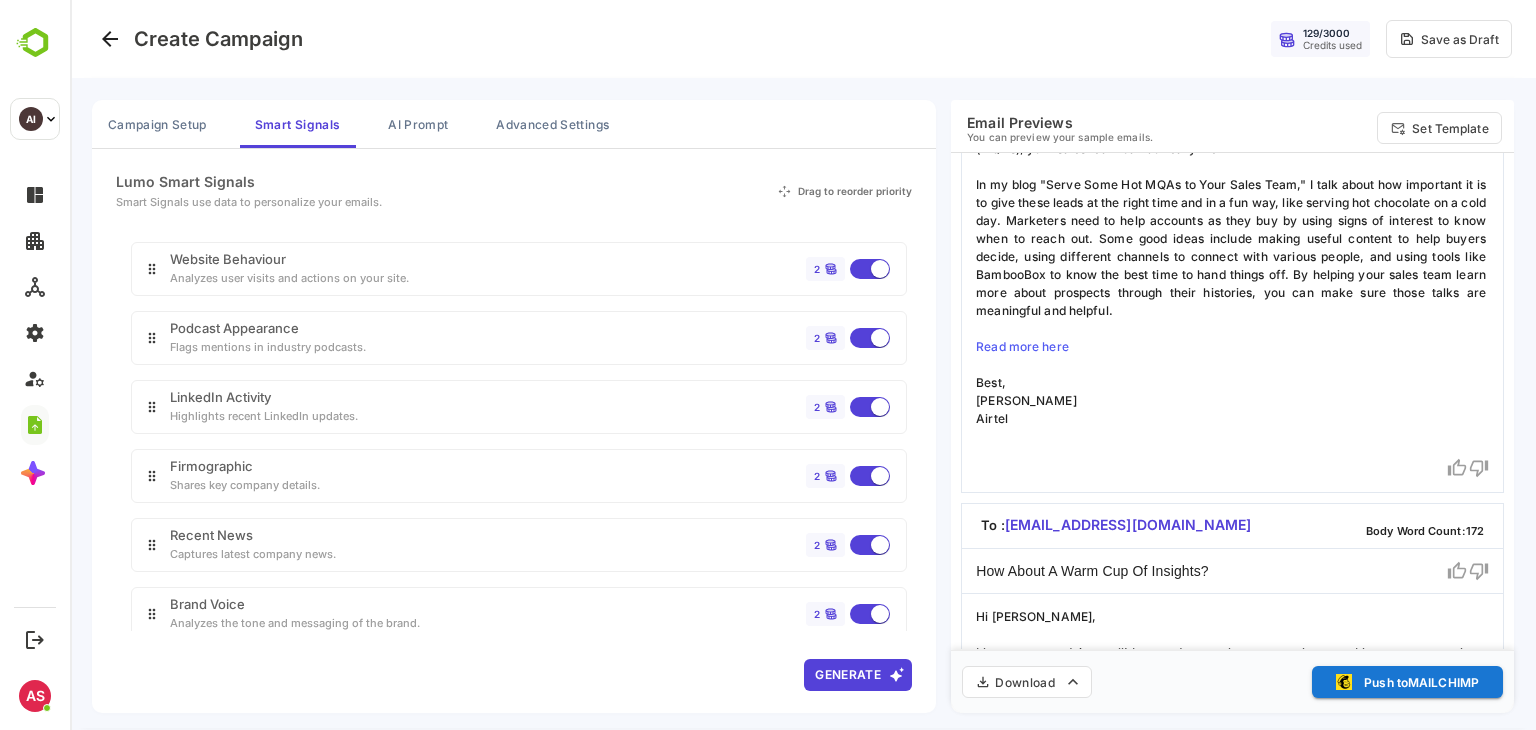 scroll, scrollTop: 696, scrollLeft: 0, axis: vertical 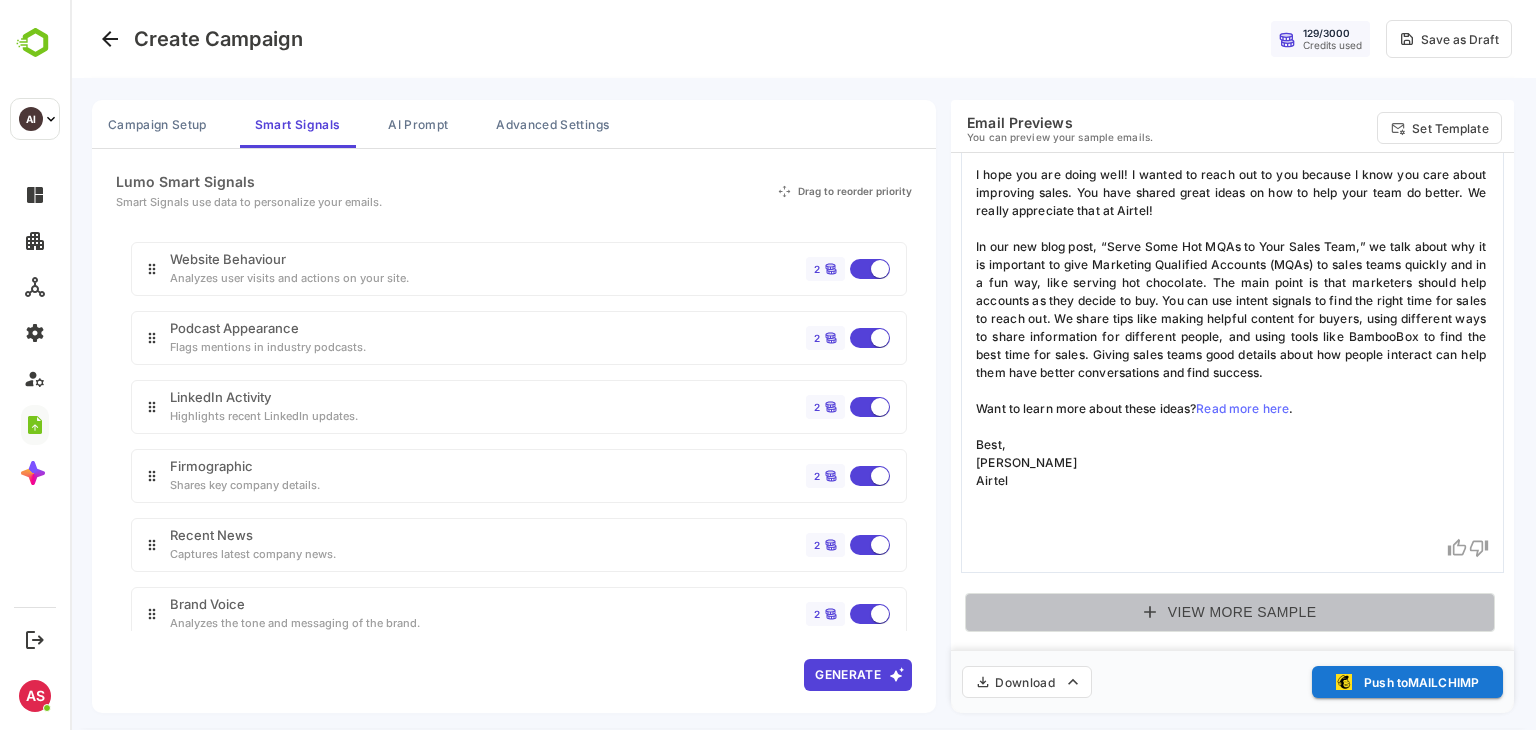 click on "View More Sample" at bounding box center (1230, 612) 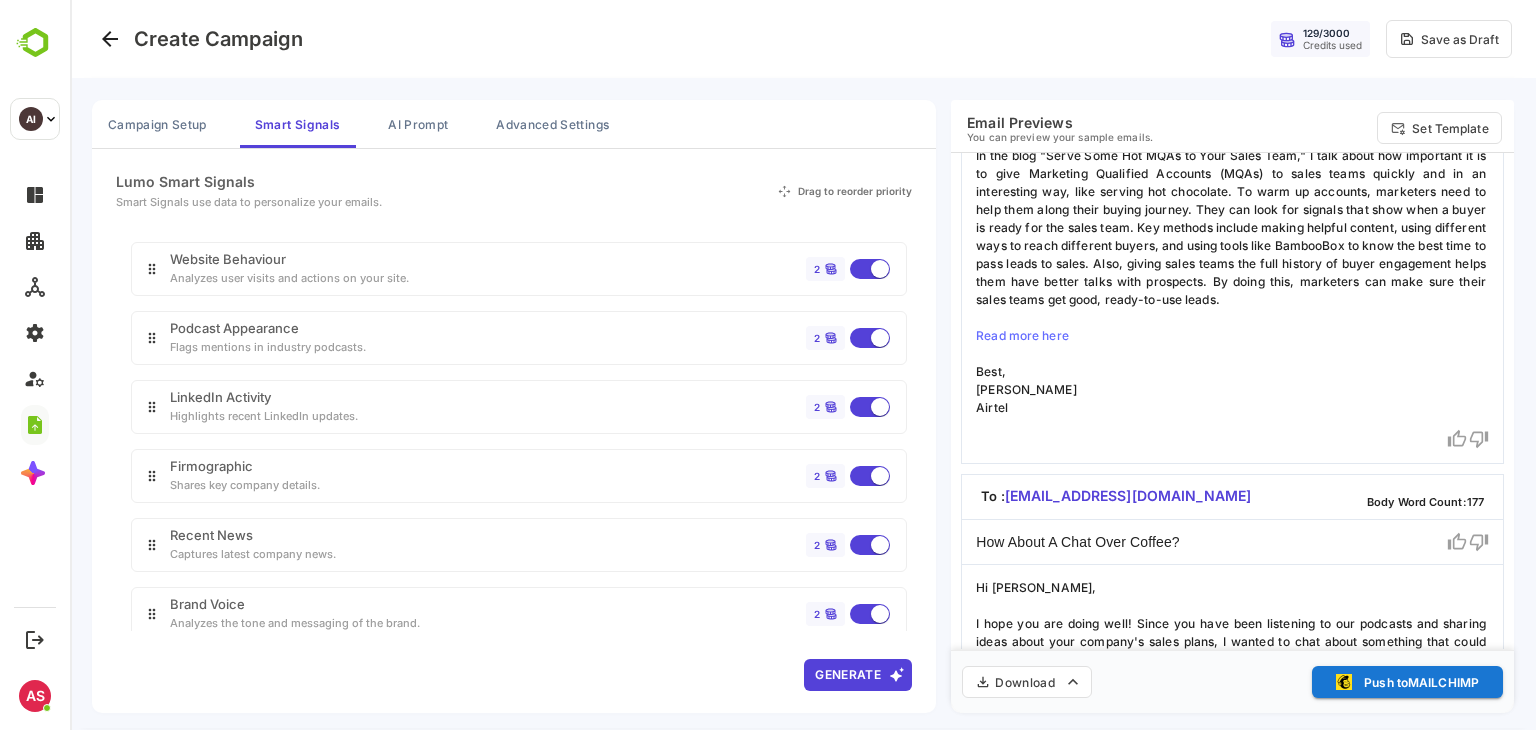 scroll, scrollTop: 1812, scrollLeft: 0, axis: vertical 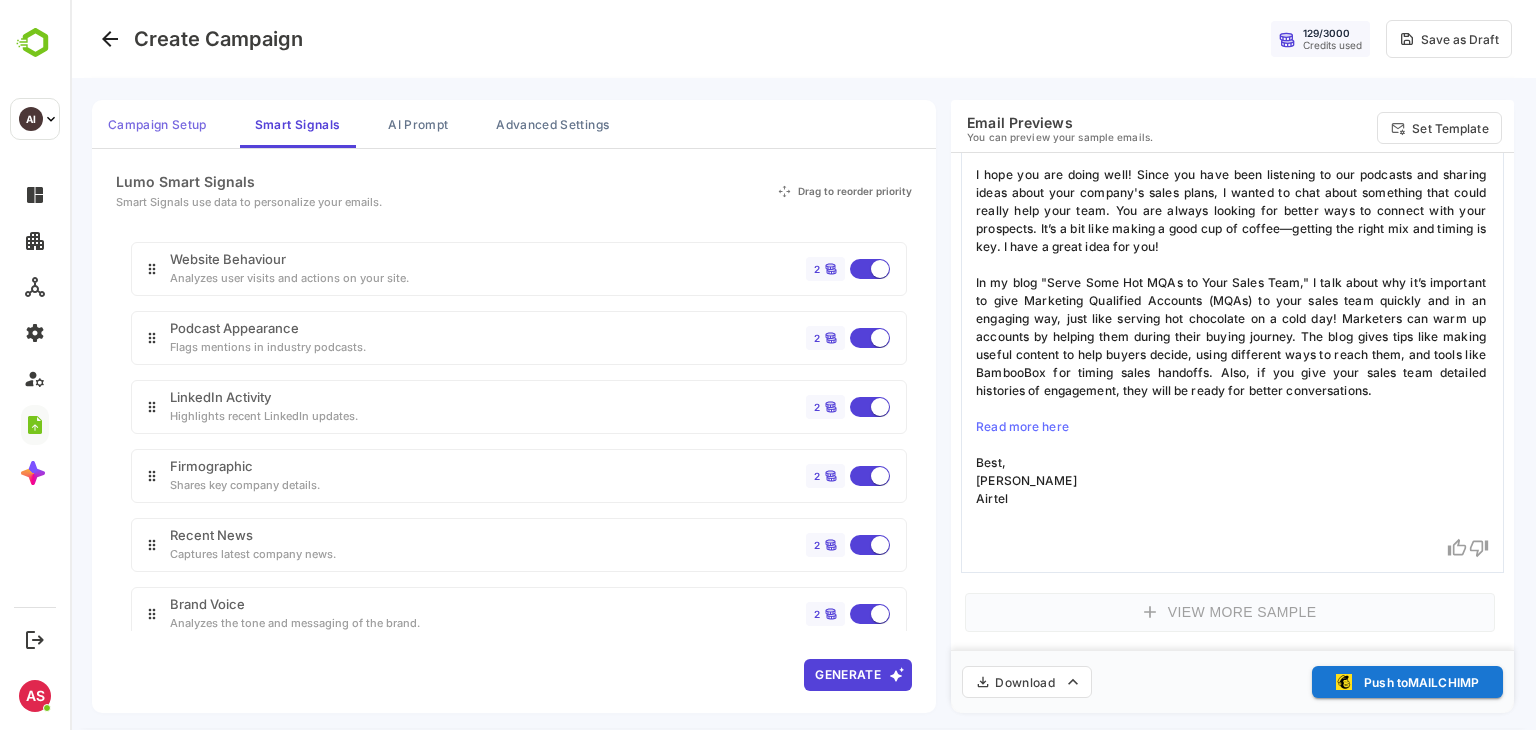 click on "Campaign Setup" at bounding box center [157, 124] 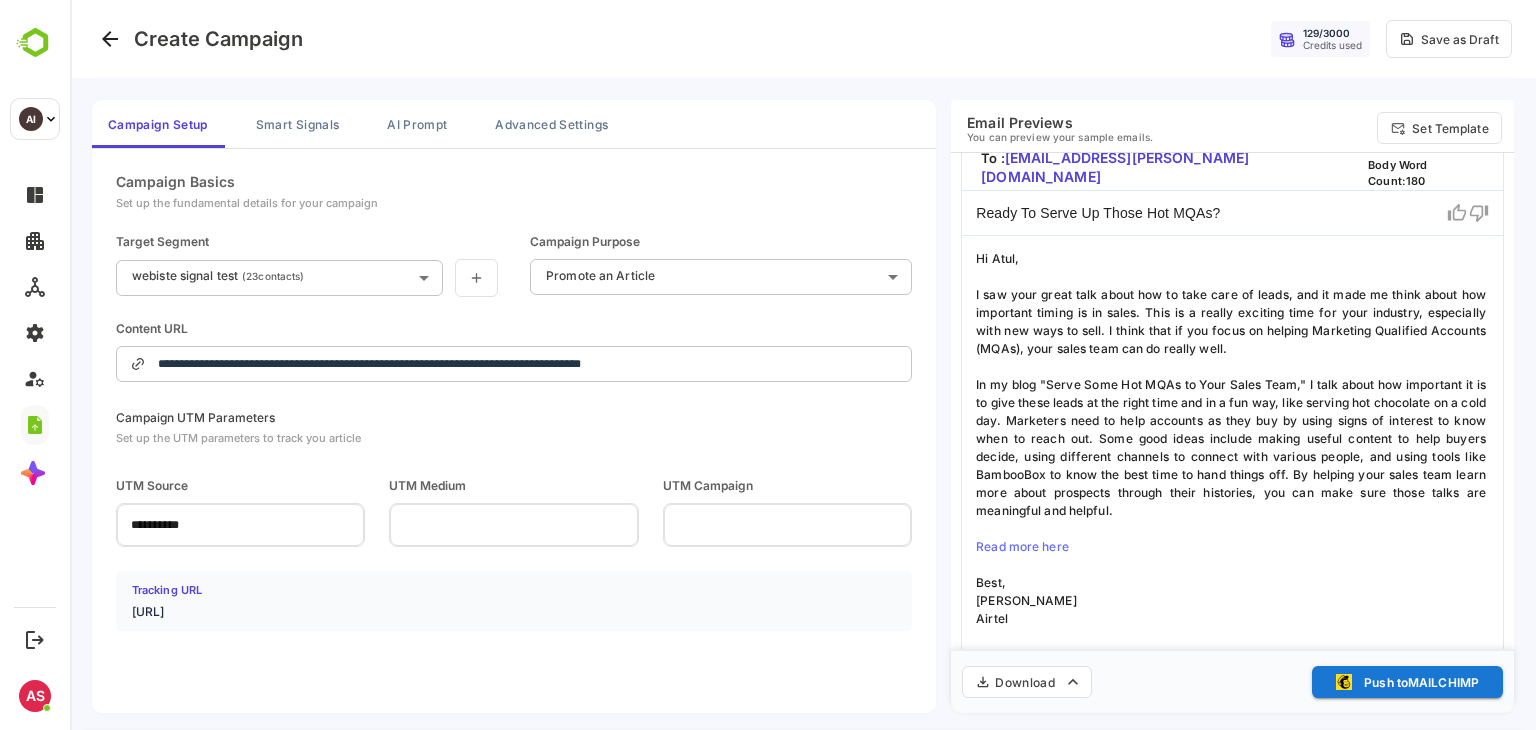 scroll, scrollTop: 0, scrollLeft: 0, axis: both 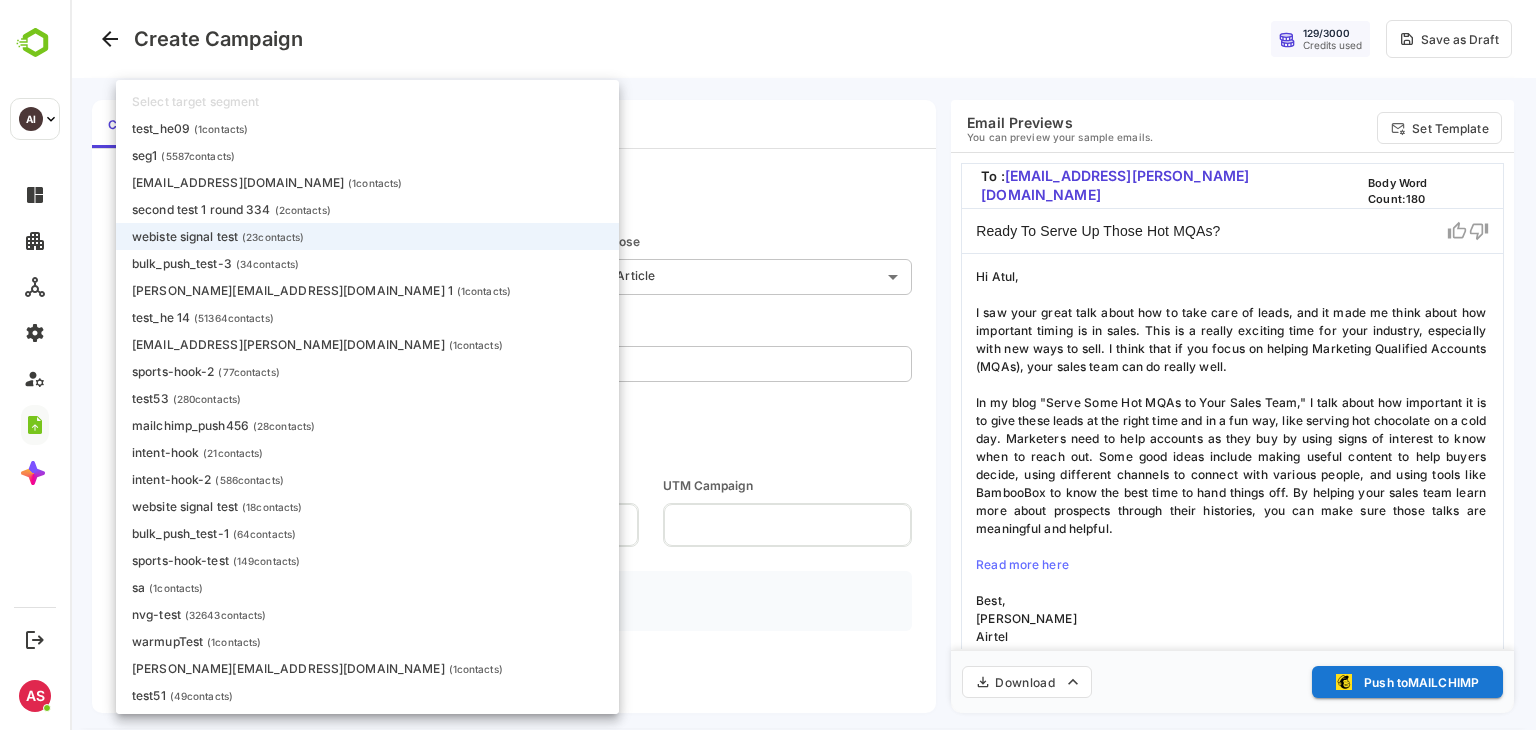 click on "**********" at bounding box center [803, 365] 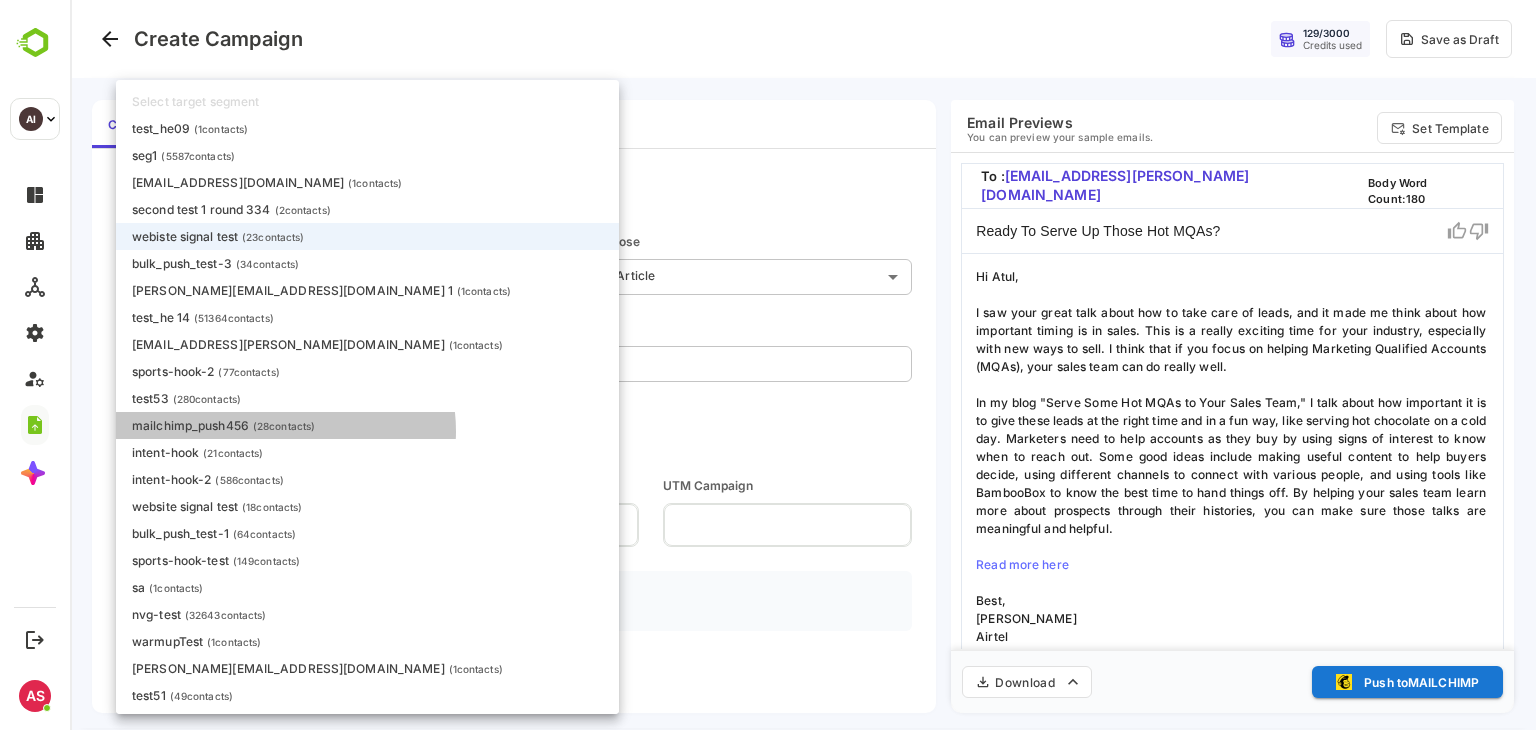 click on "( 28  contacts)" at bounding box center [284, 426] 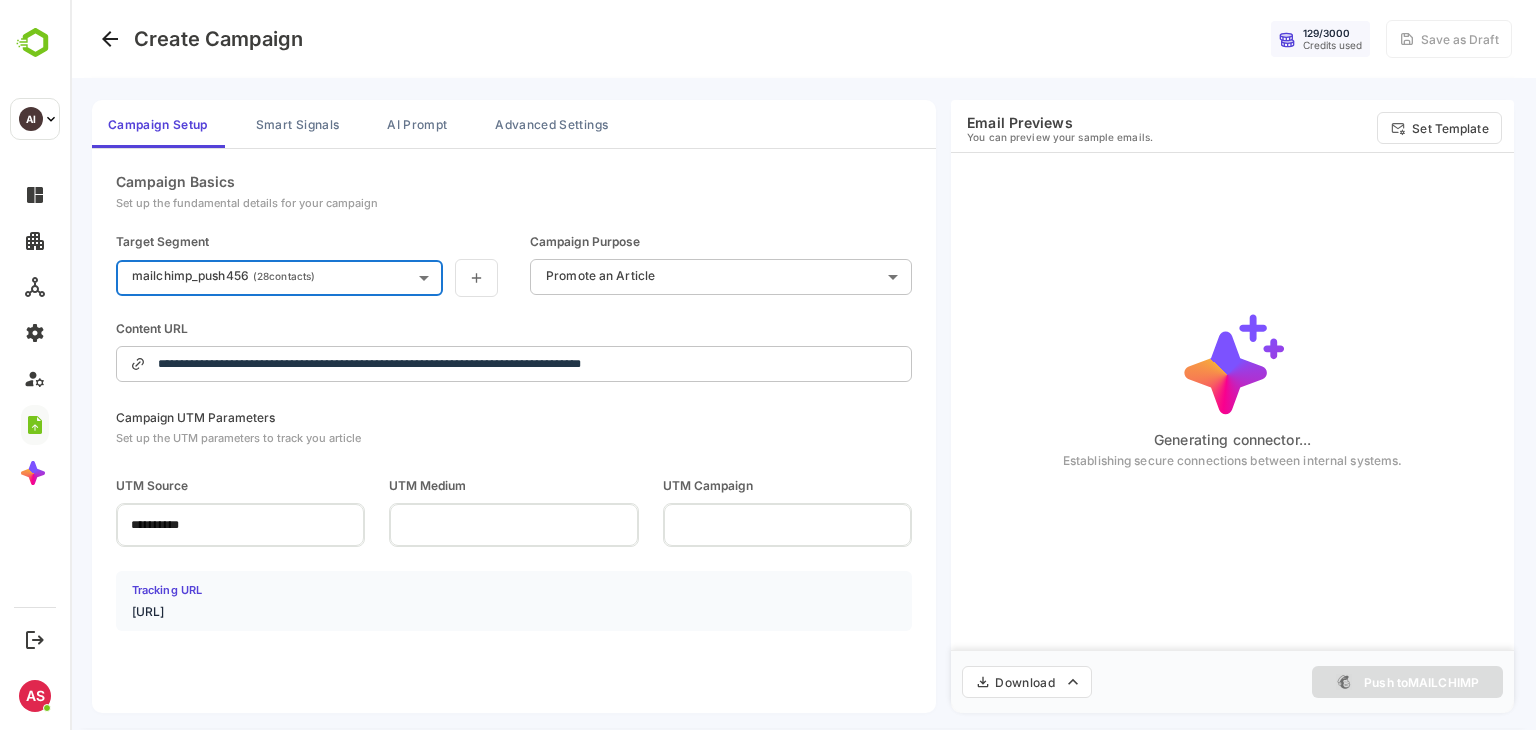 type on "**********" 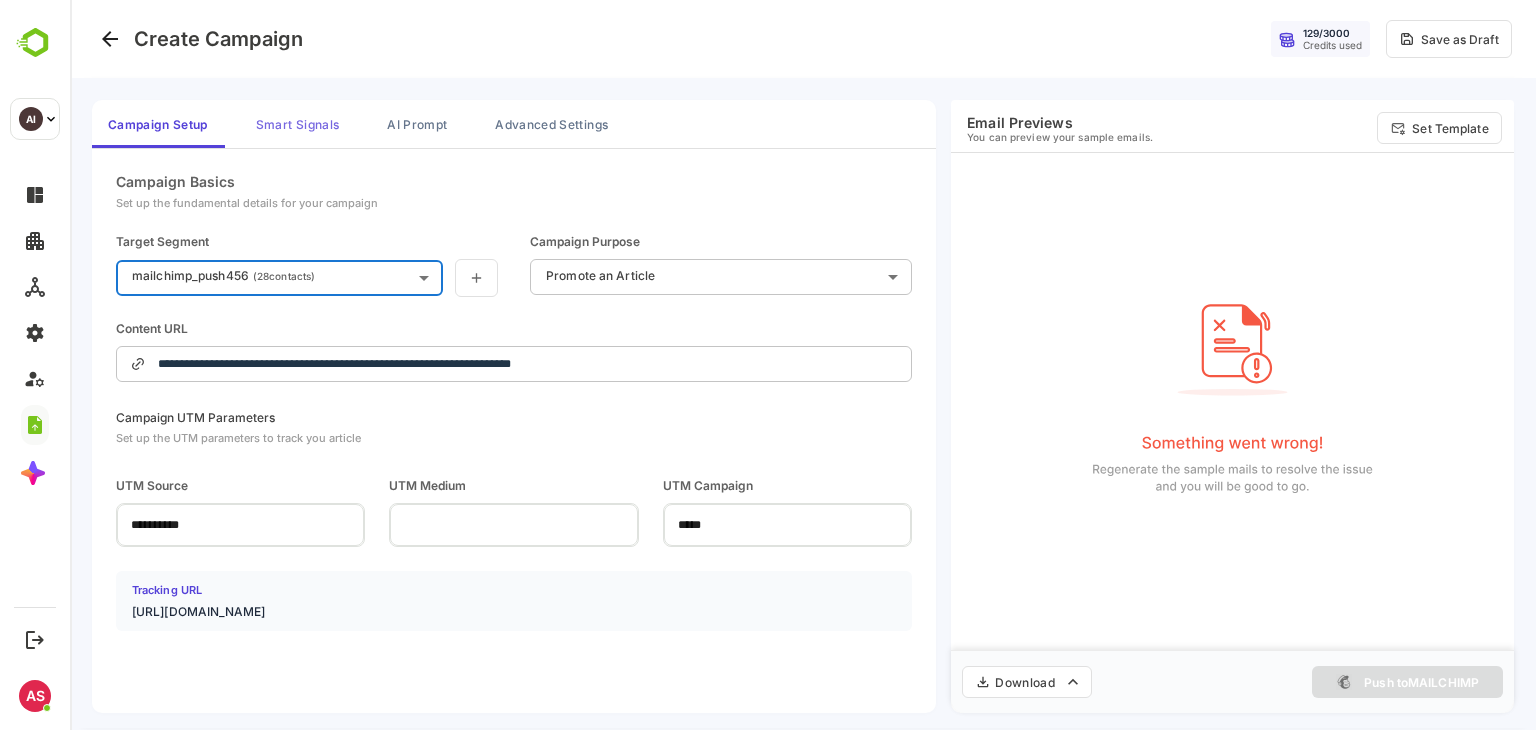 click on "Smart Signals" at bounding box center (297, 124) 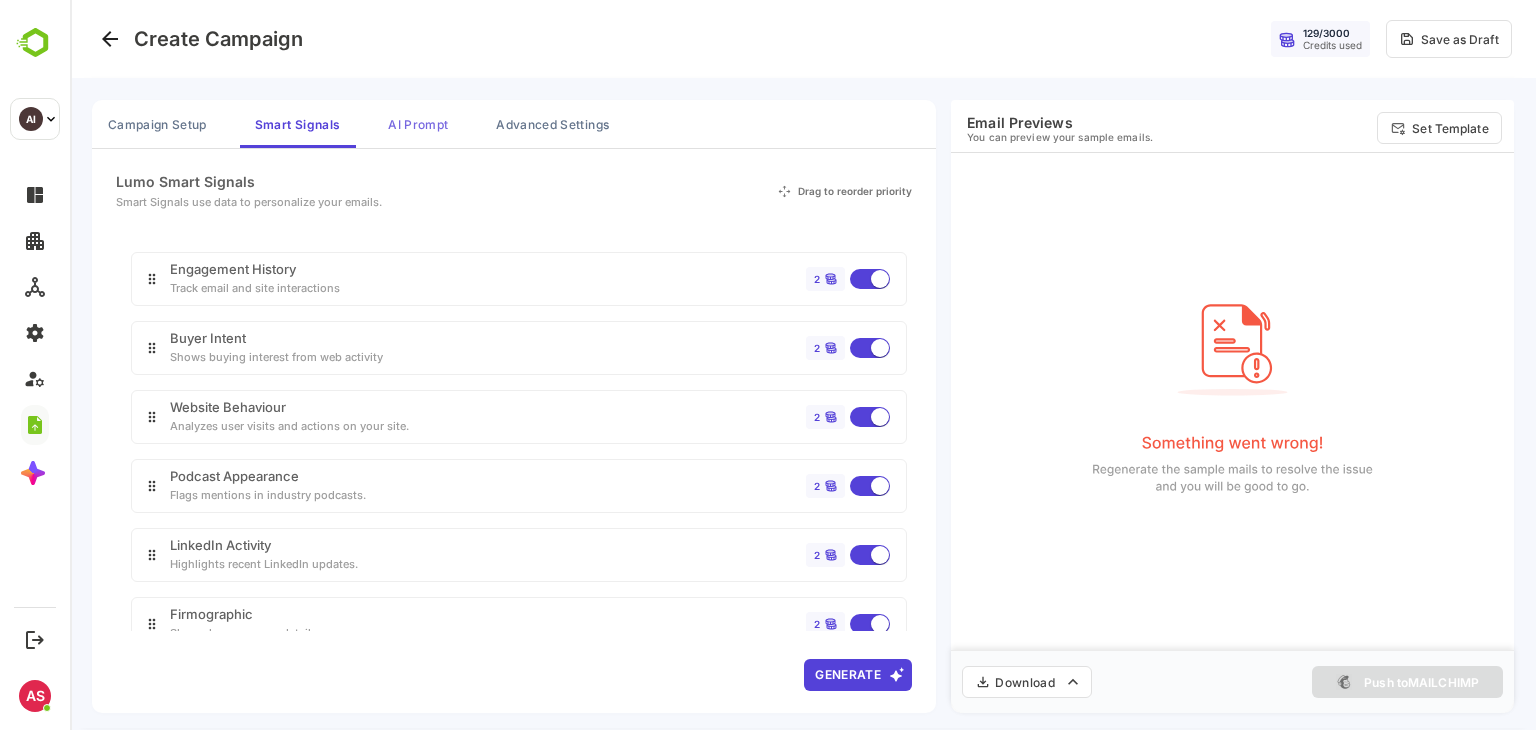 click on "AI Prompt" at bounding box center [418, 124] 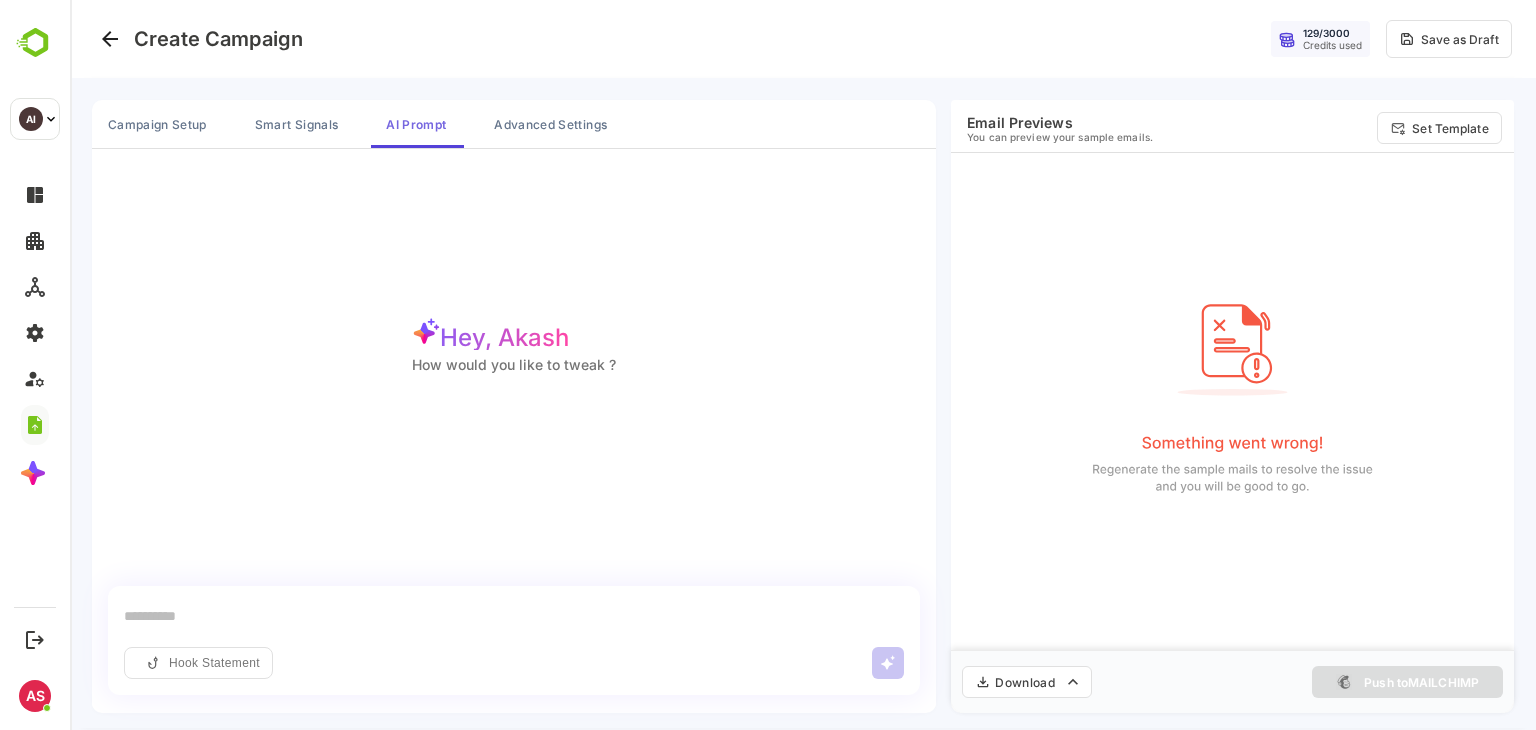scroll, scrollTop: 4, scrollLeft: 0, axis: vertical 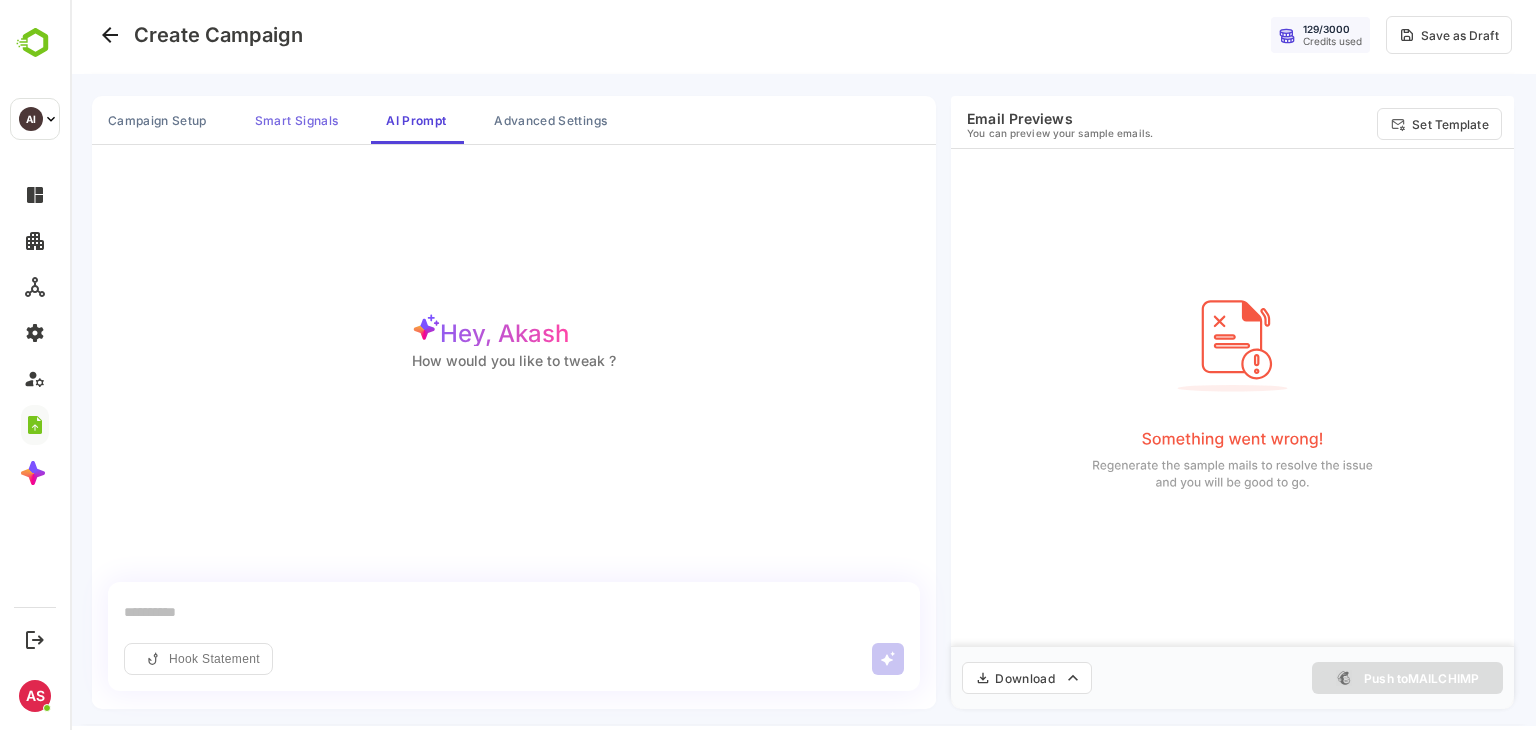click on "Smart Signals" at bounding box center (296, 120) 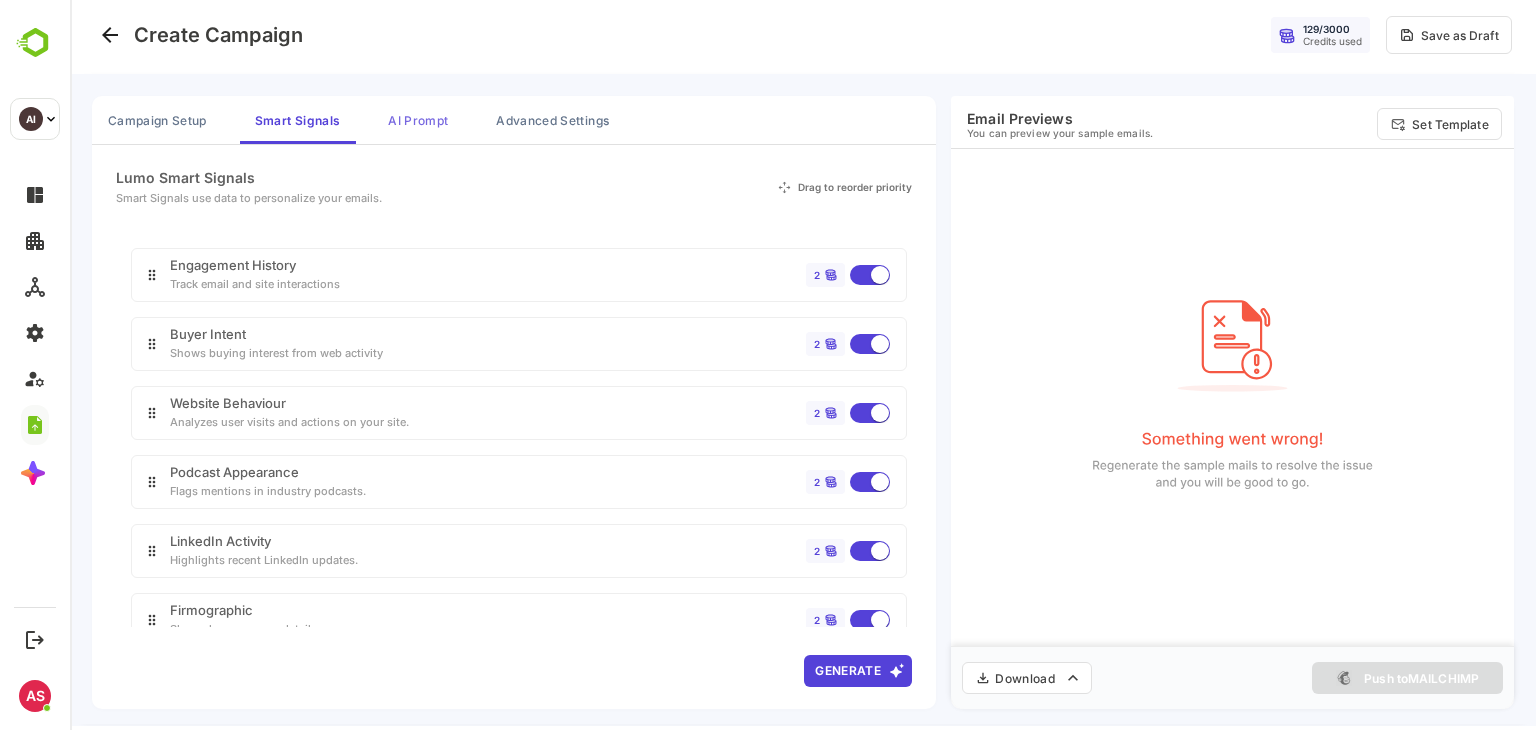 click on "AI Prompt" at bounding box center (418, 120) 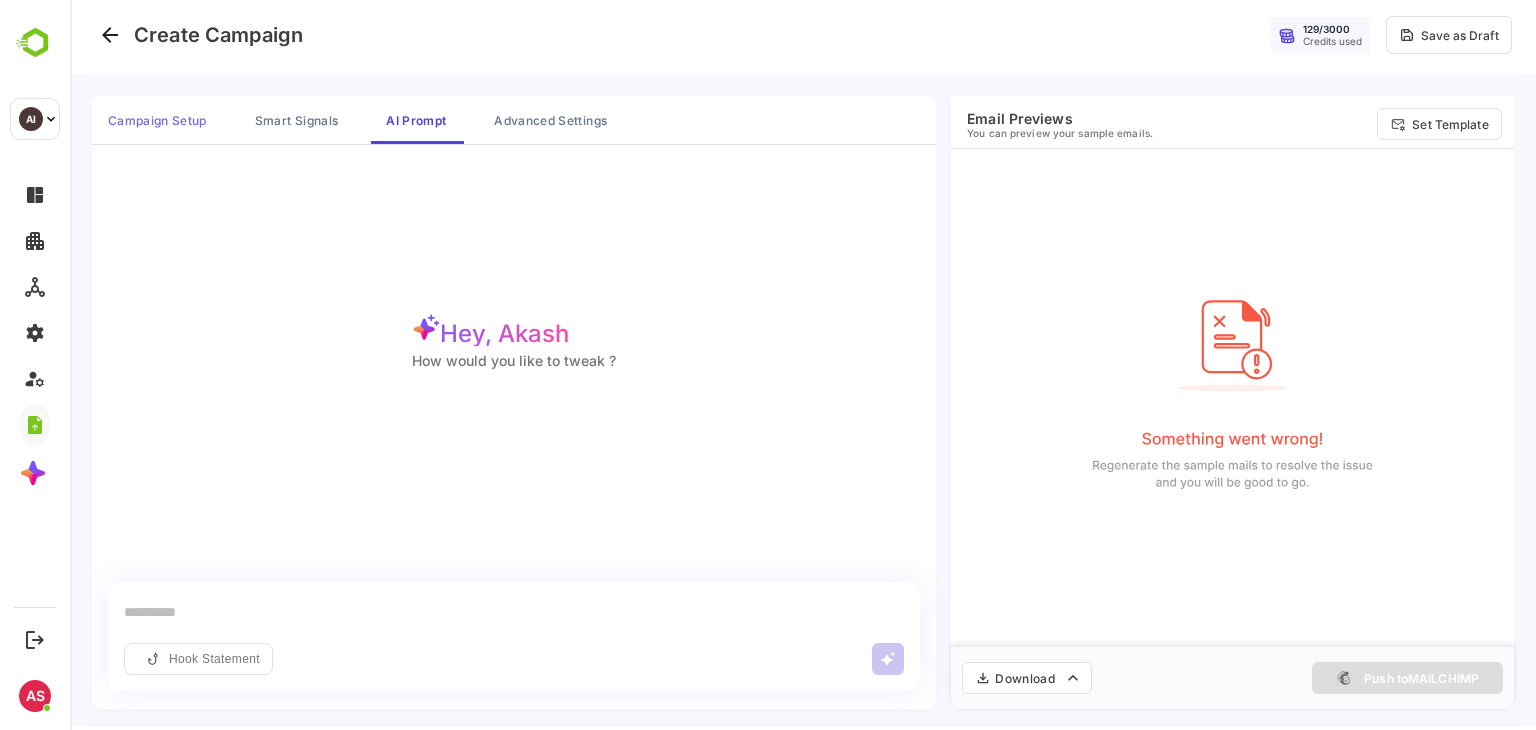 click on "Campaign Setup" at bounding box center [157, 120] 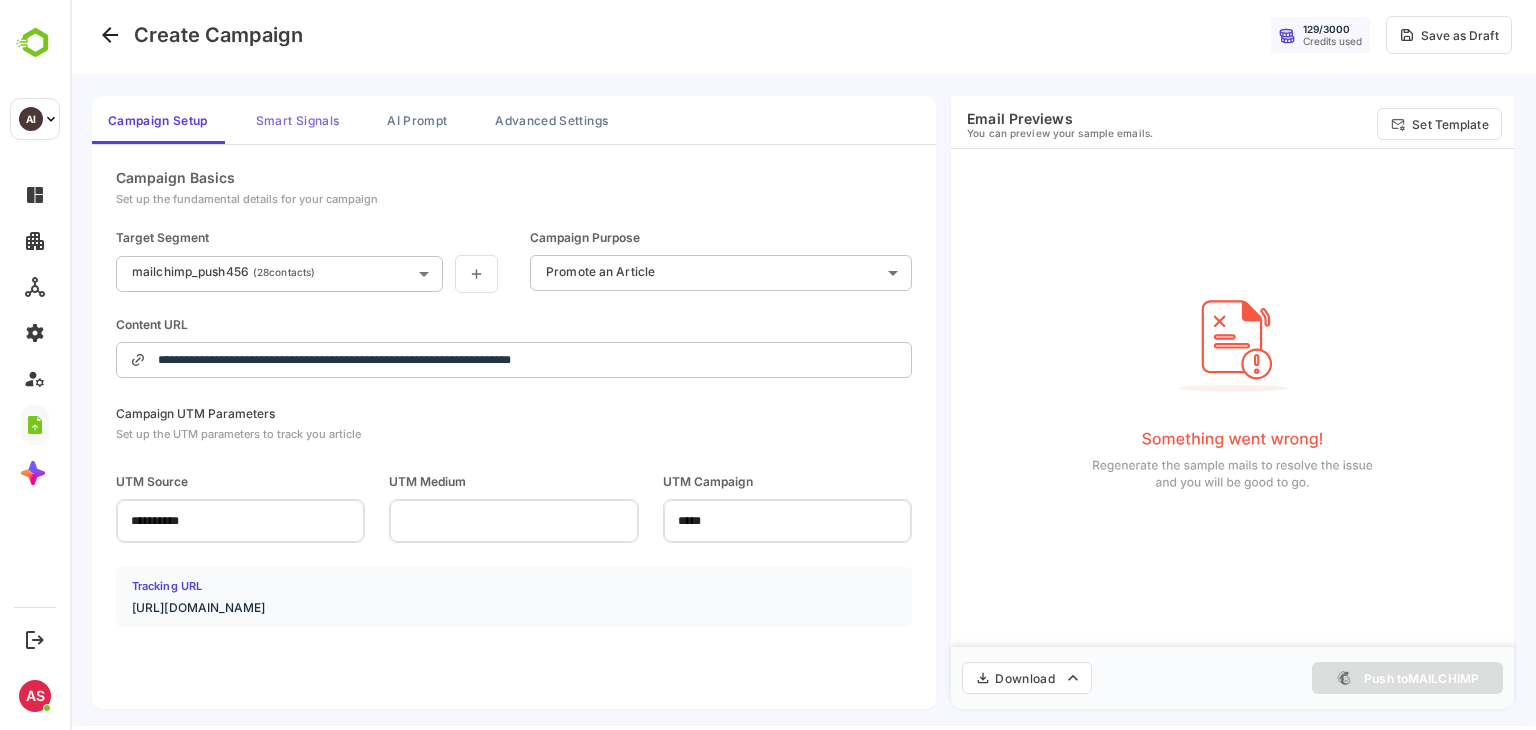 click on "Smart Signals" at bounding box center (297, 120) 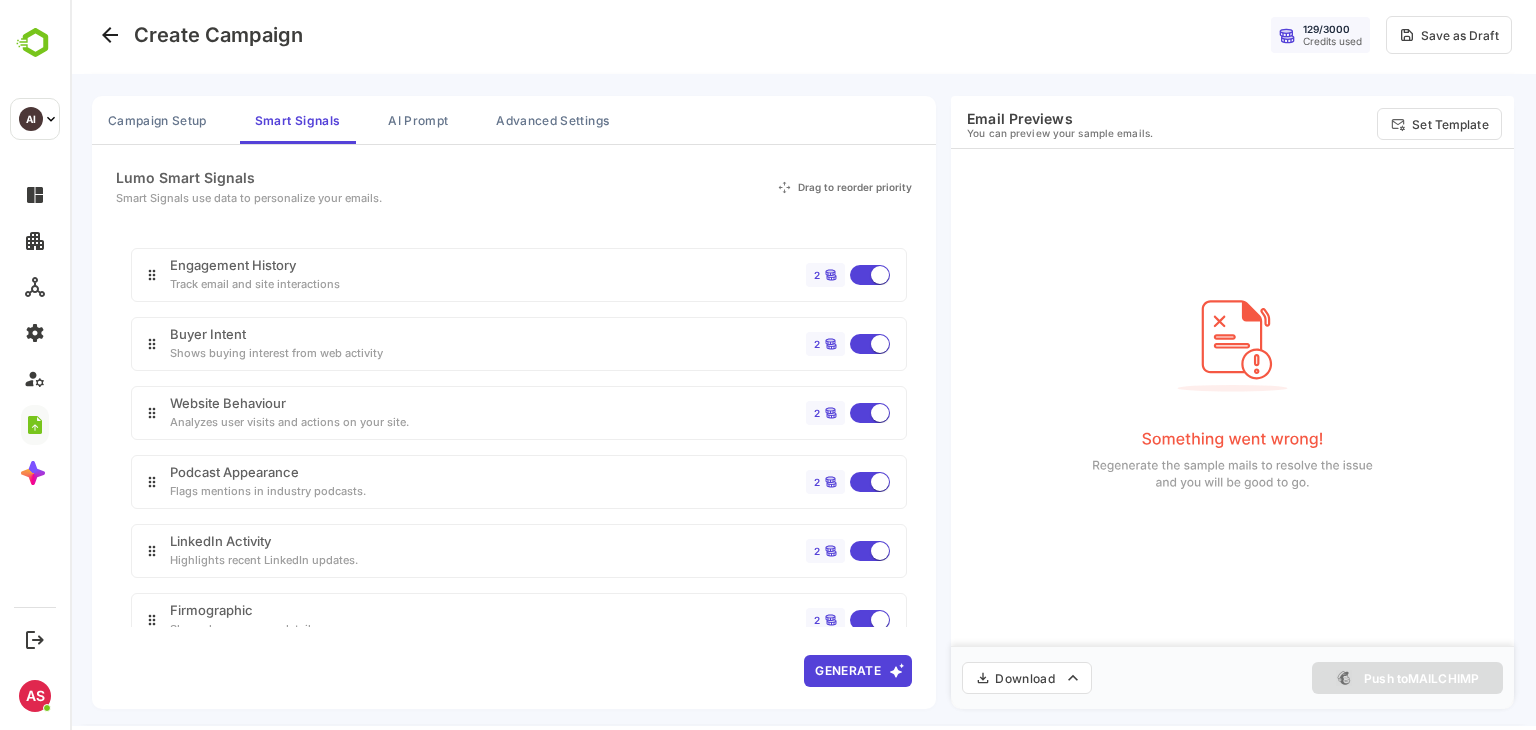 scroll, scrollTop: 148, scrollLeft: 0, axis: vertical 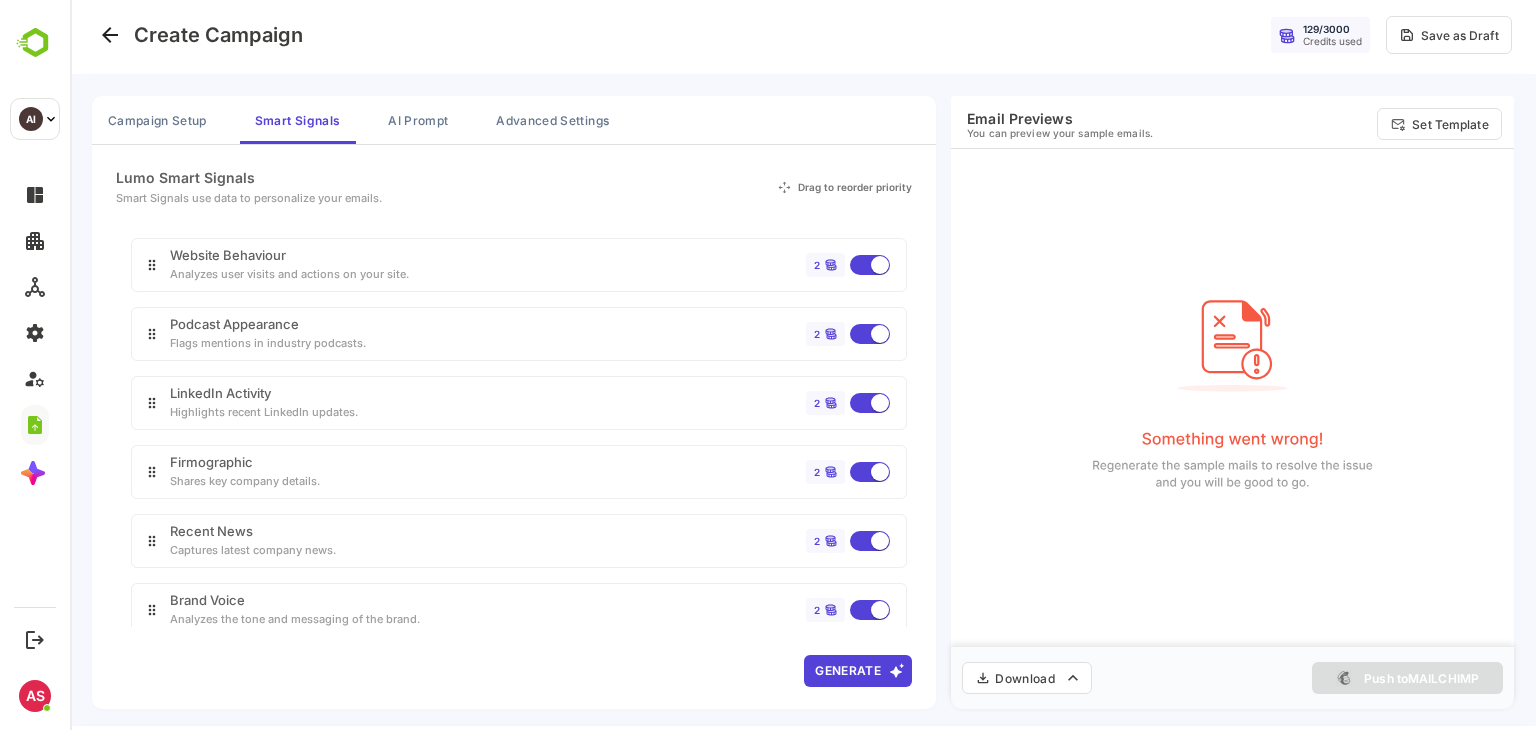 click on "Generate" at bounding box center [858, 671] 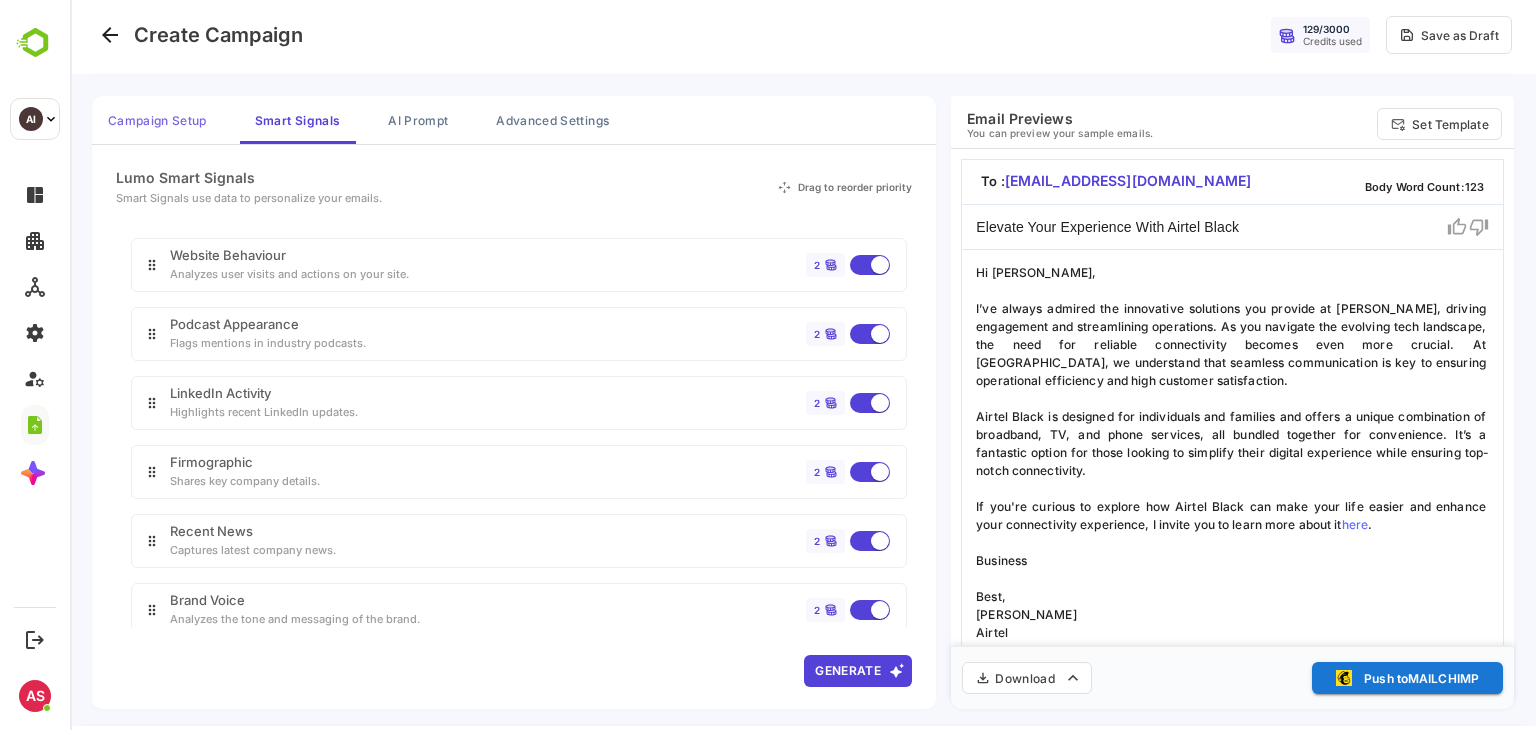 click on "Campaign Setup" at bounding box center (157, 120) 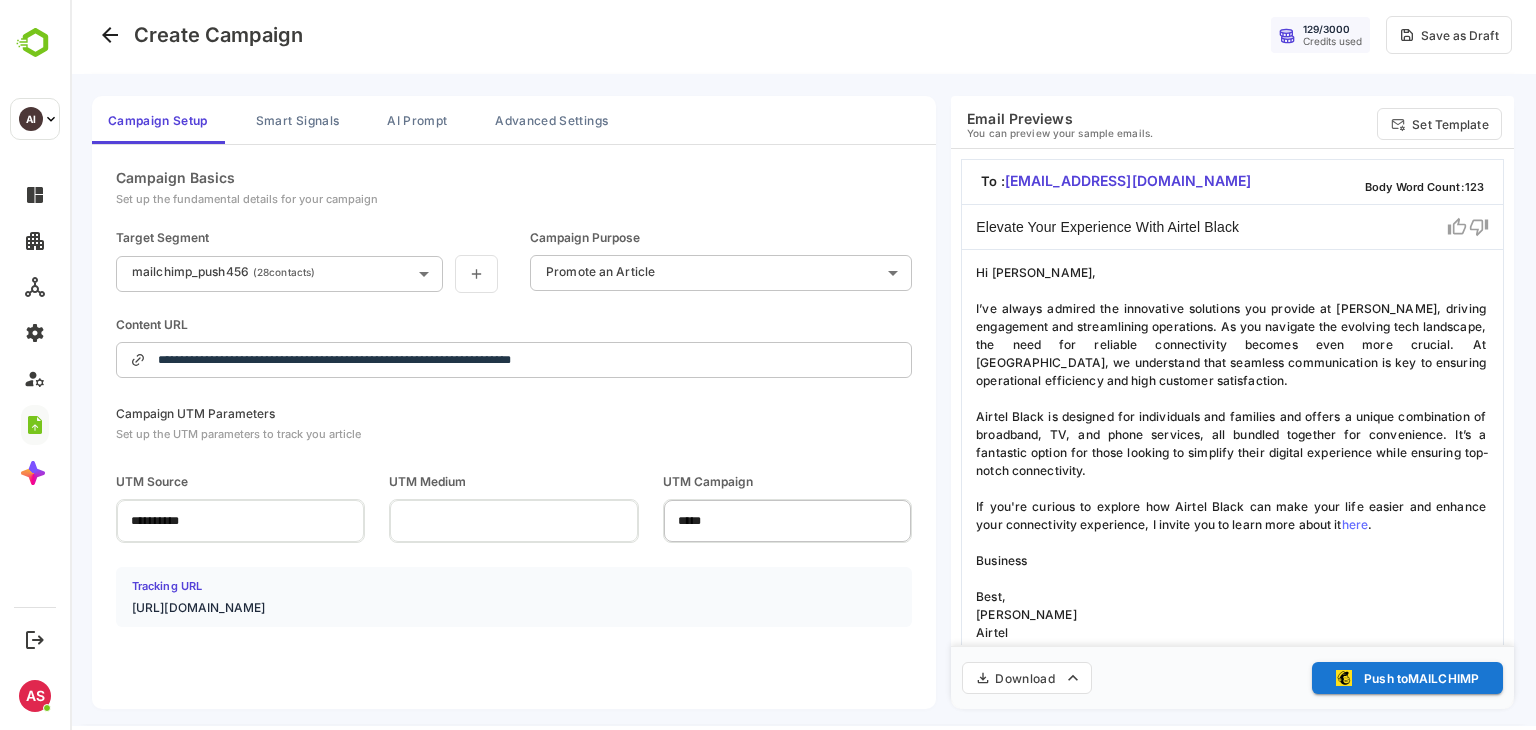 click on "*****" at bounding box center [787, 520] 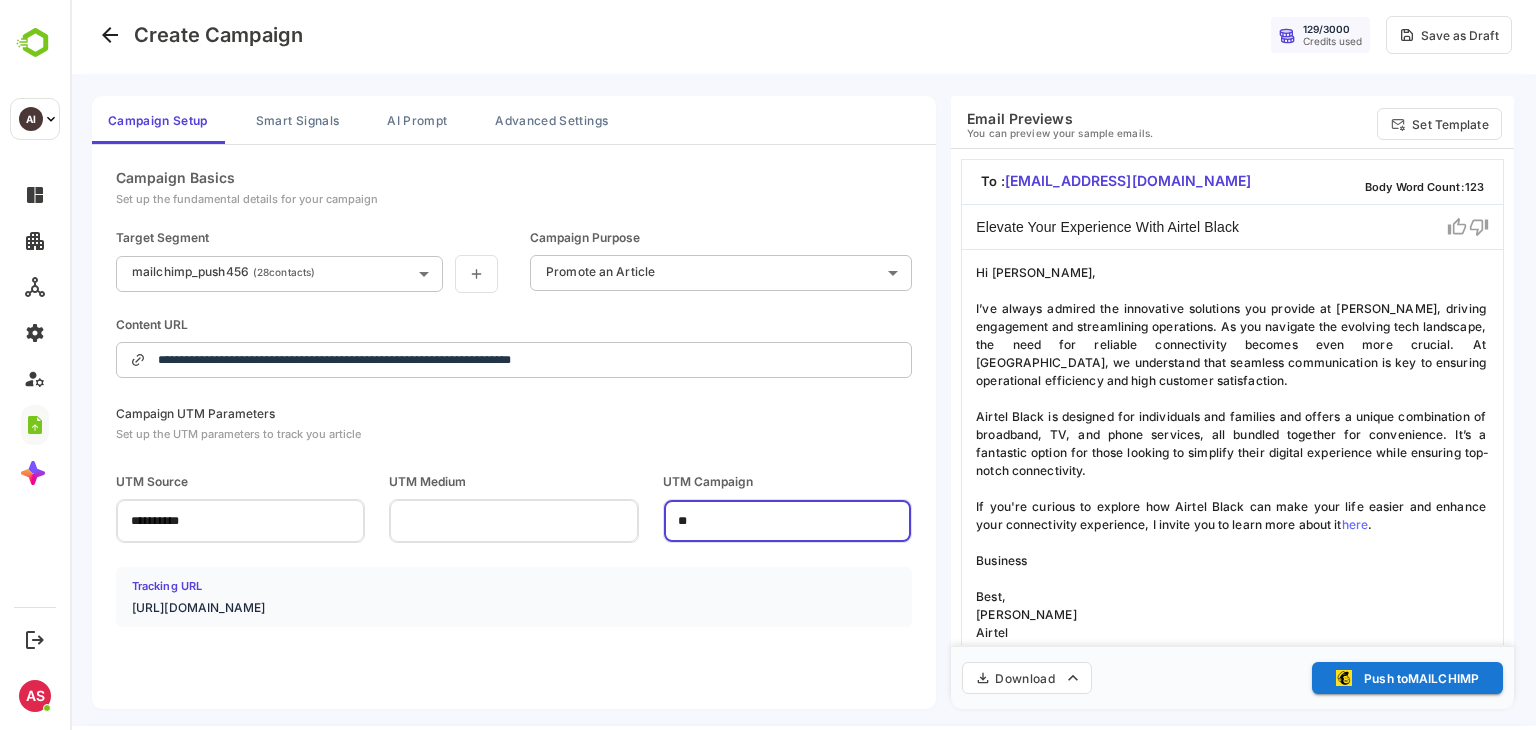 type on "*" 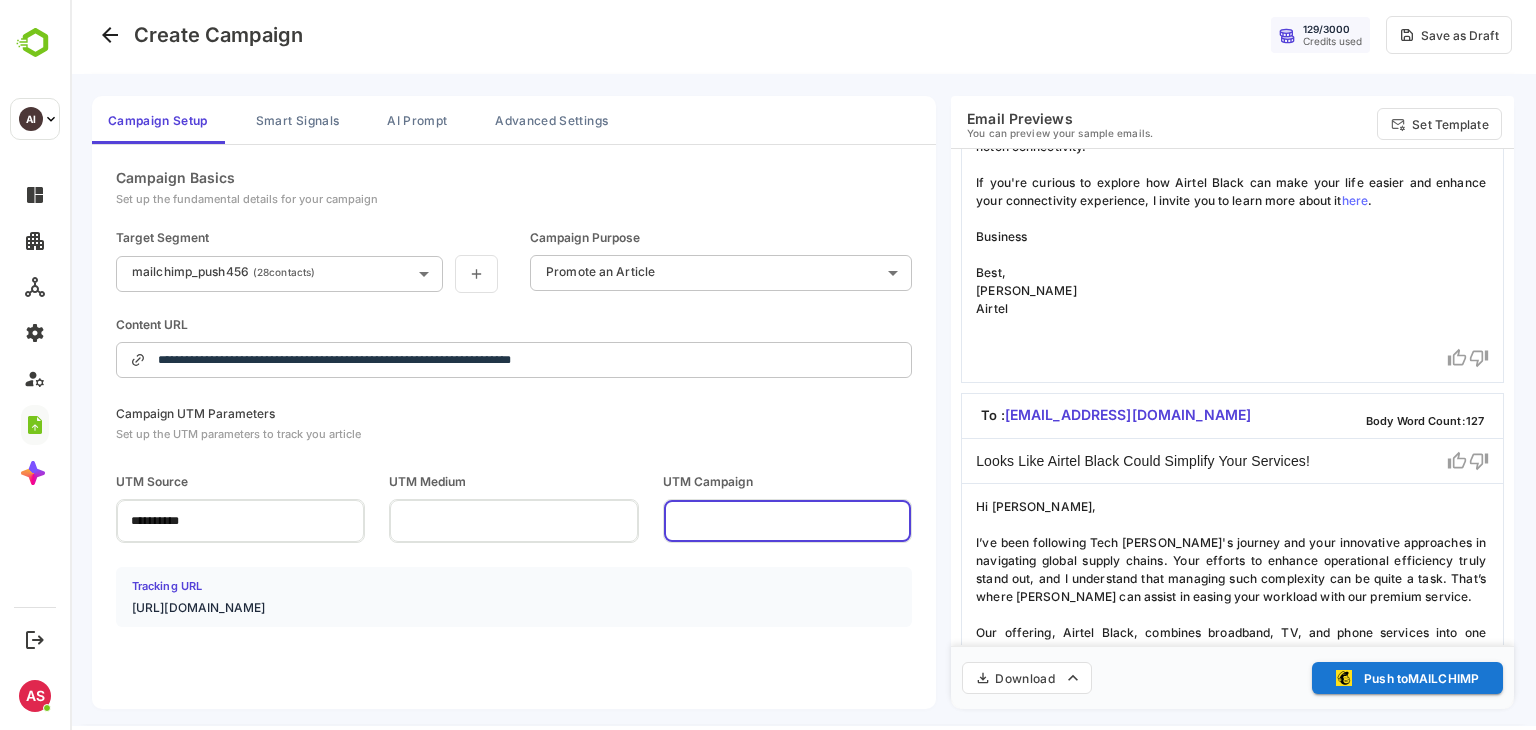 scroll, scrollTop: 696, scrollLeft: 0, axis: vertical 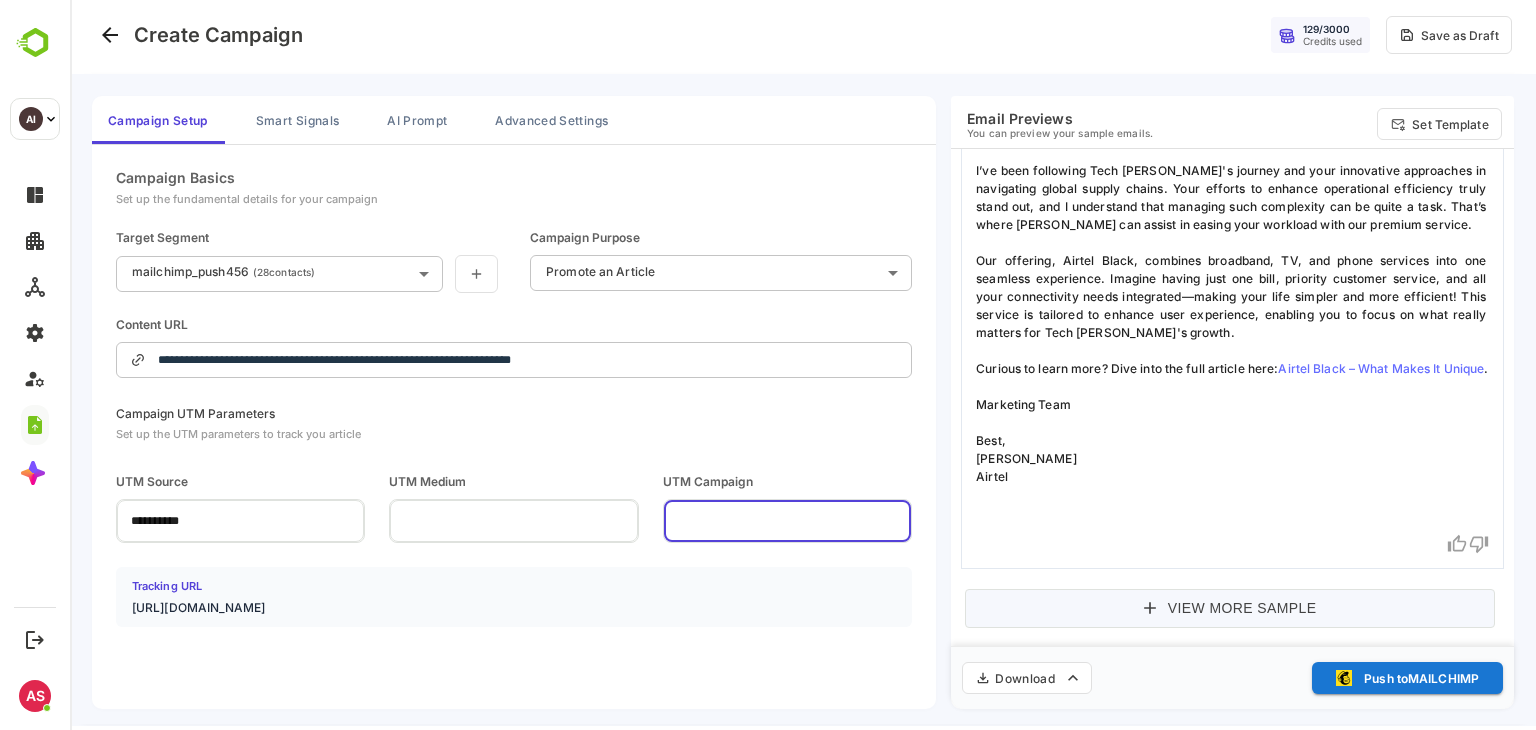 type 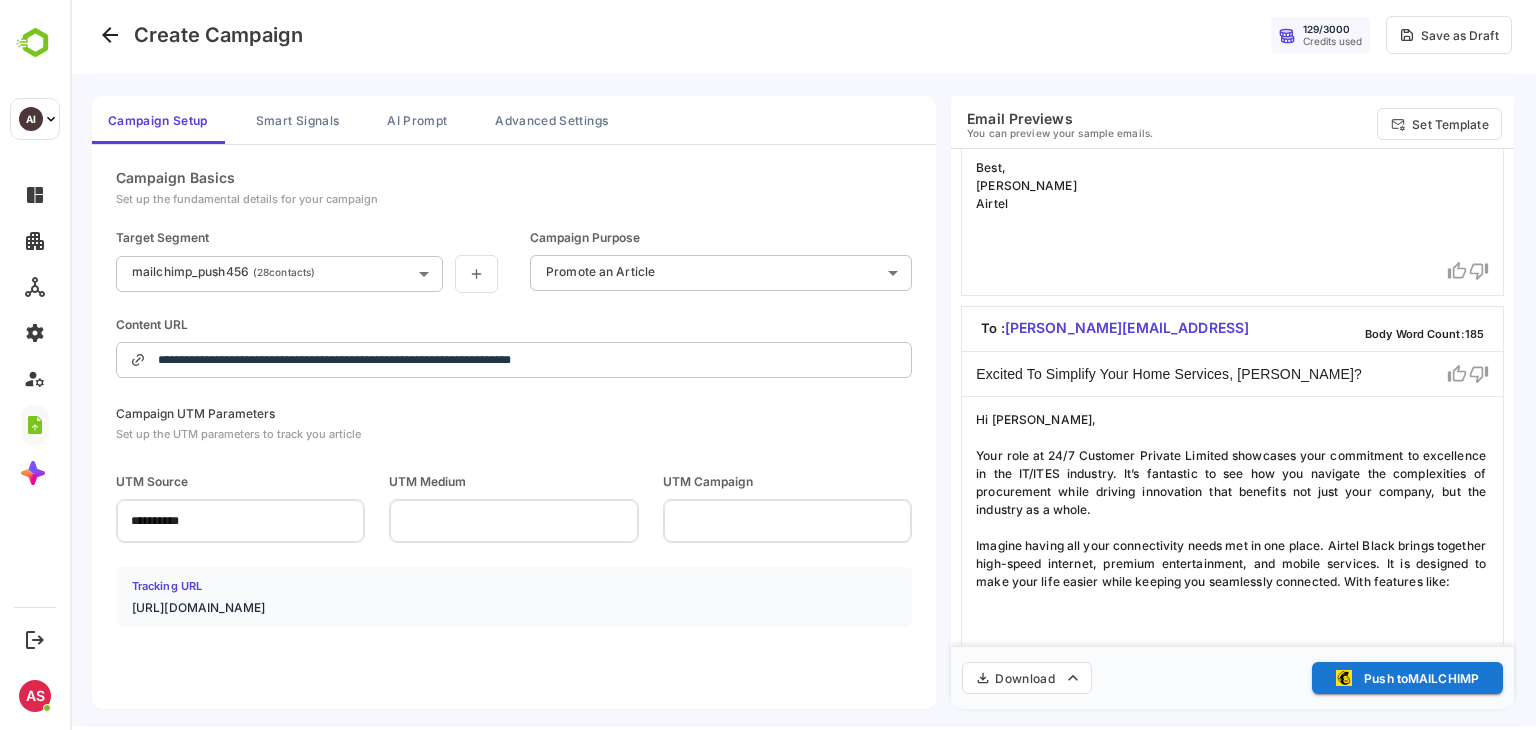 scroll, scrollTop: 971, scrollLeft: 0, axis: vertical 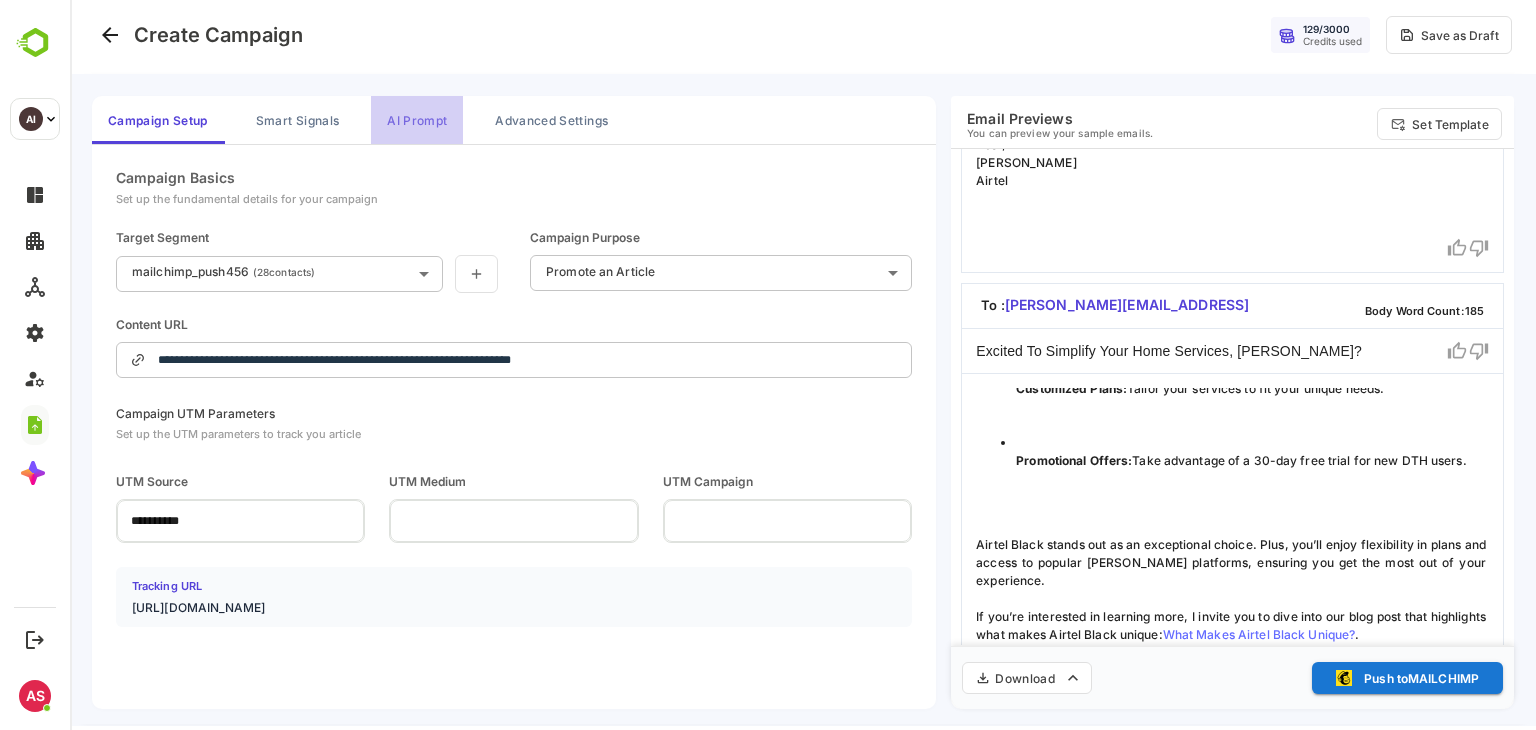 click on "AI Prompt" at bounding box center (417, 120) 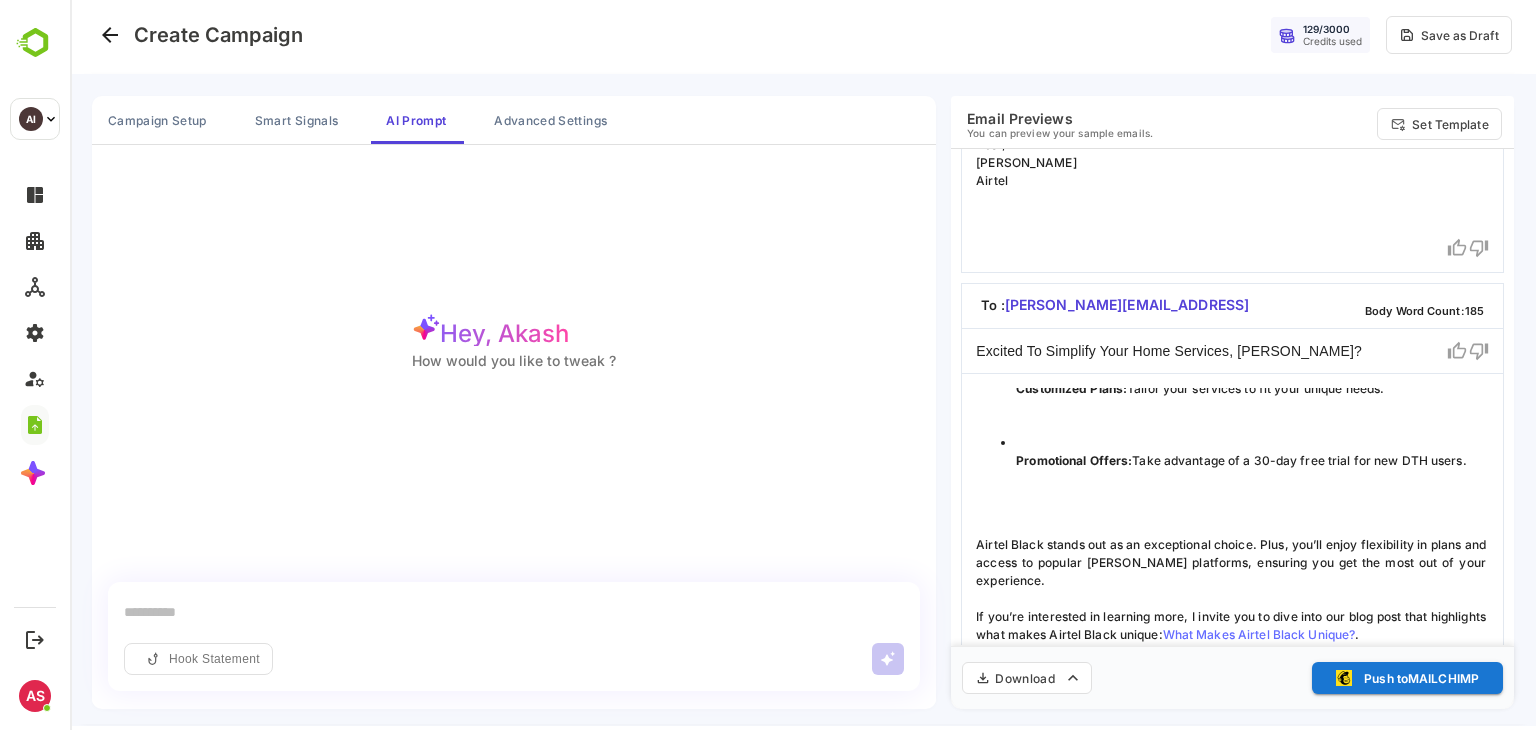 click at bounding box center (514, 612) 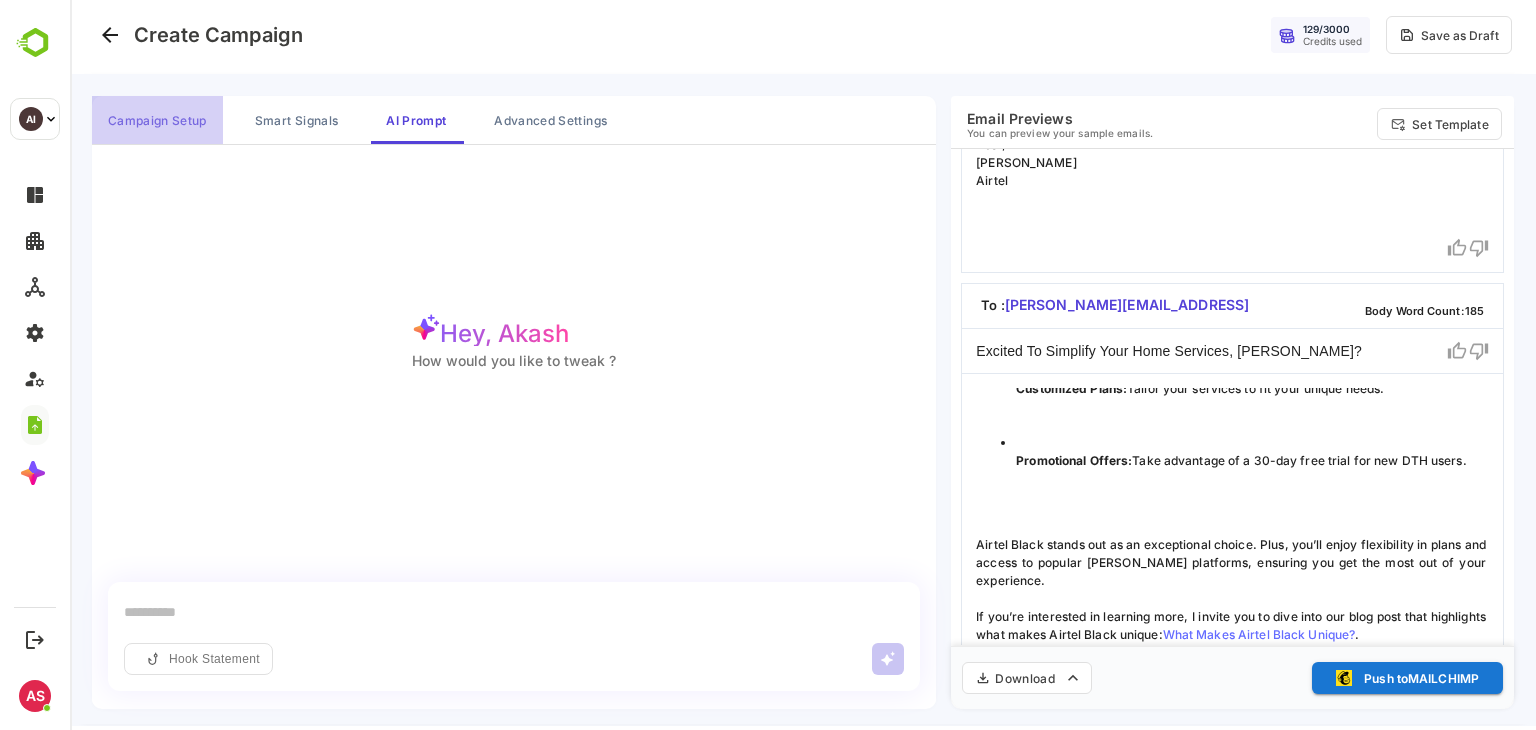 click on "Campaign Setup" at bounding box center (157, 120) 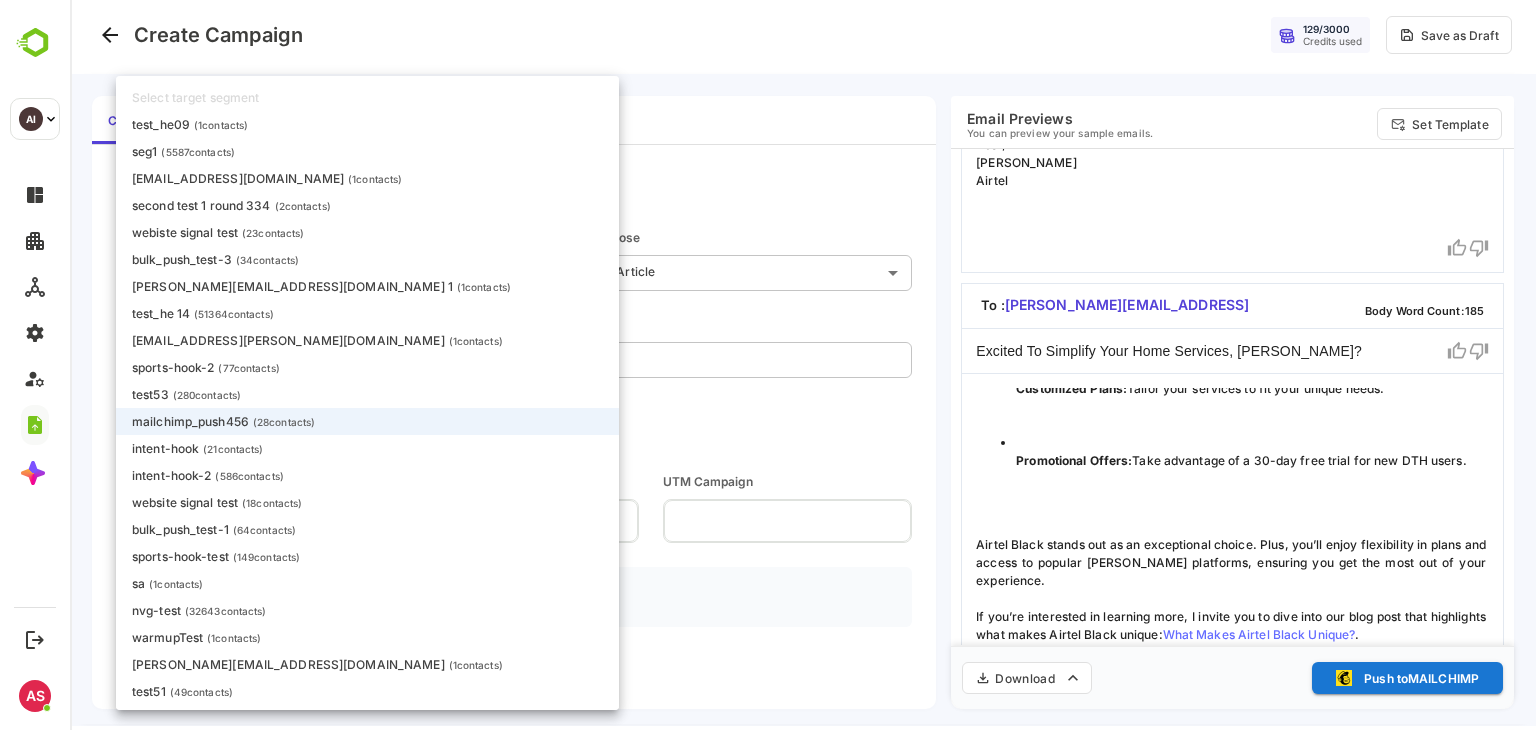 click on "**********" at bounding box center (803, 361) 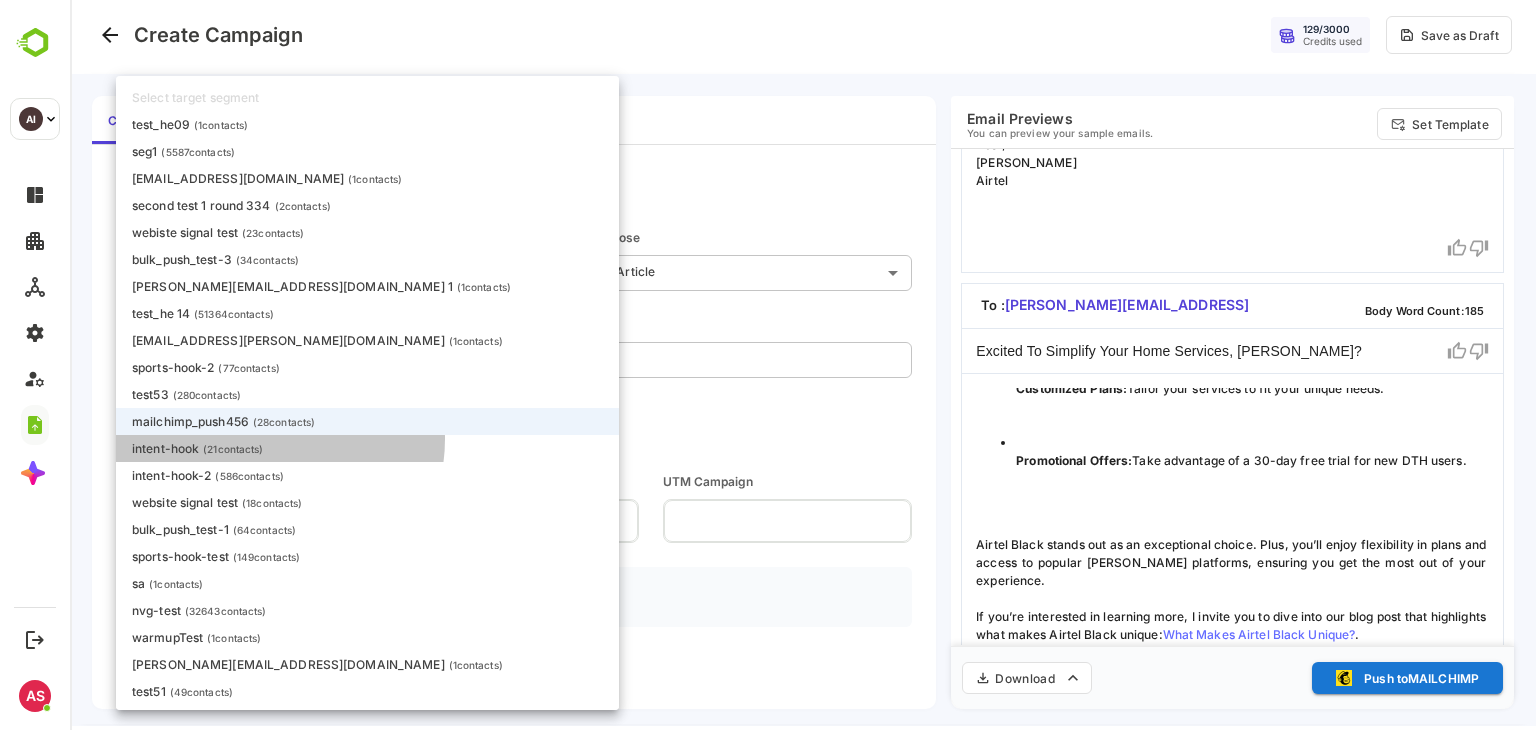 click on "intent-hook ( 21  contacts)" at bounding box center (367, 448) 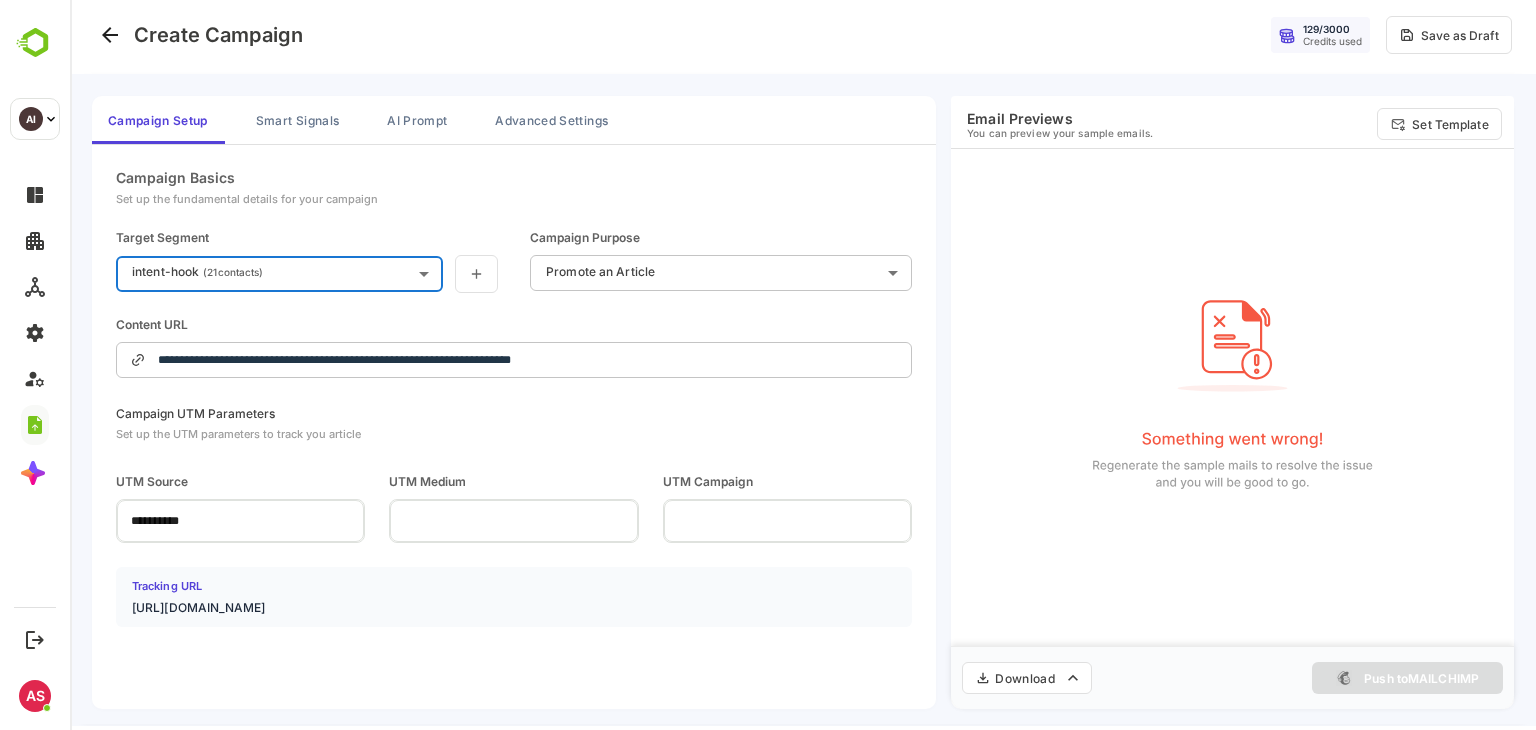 type on "**********" 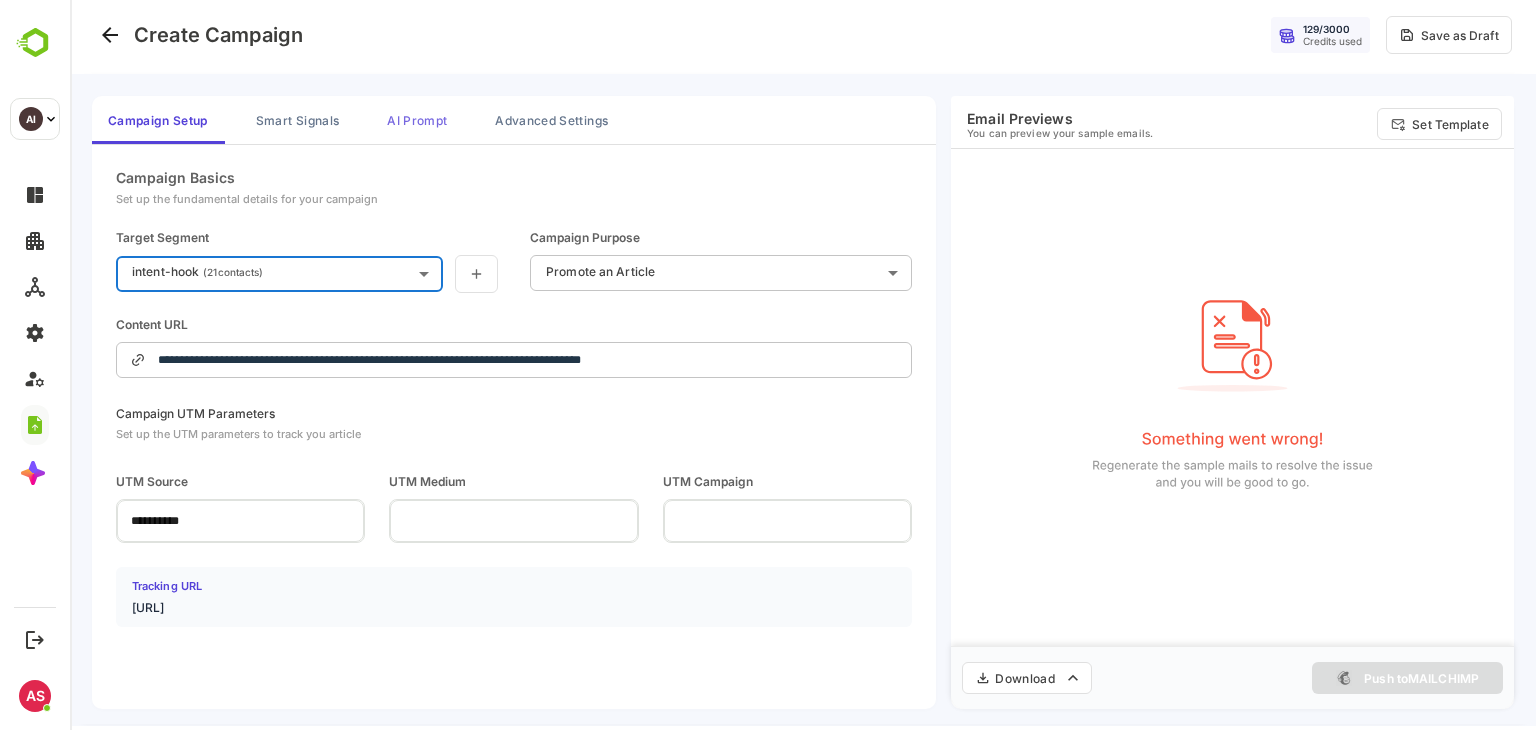 click on "AI Prompt" at bounding box center [417, 120] 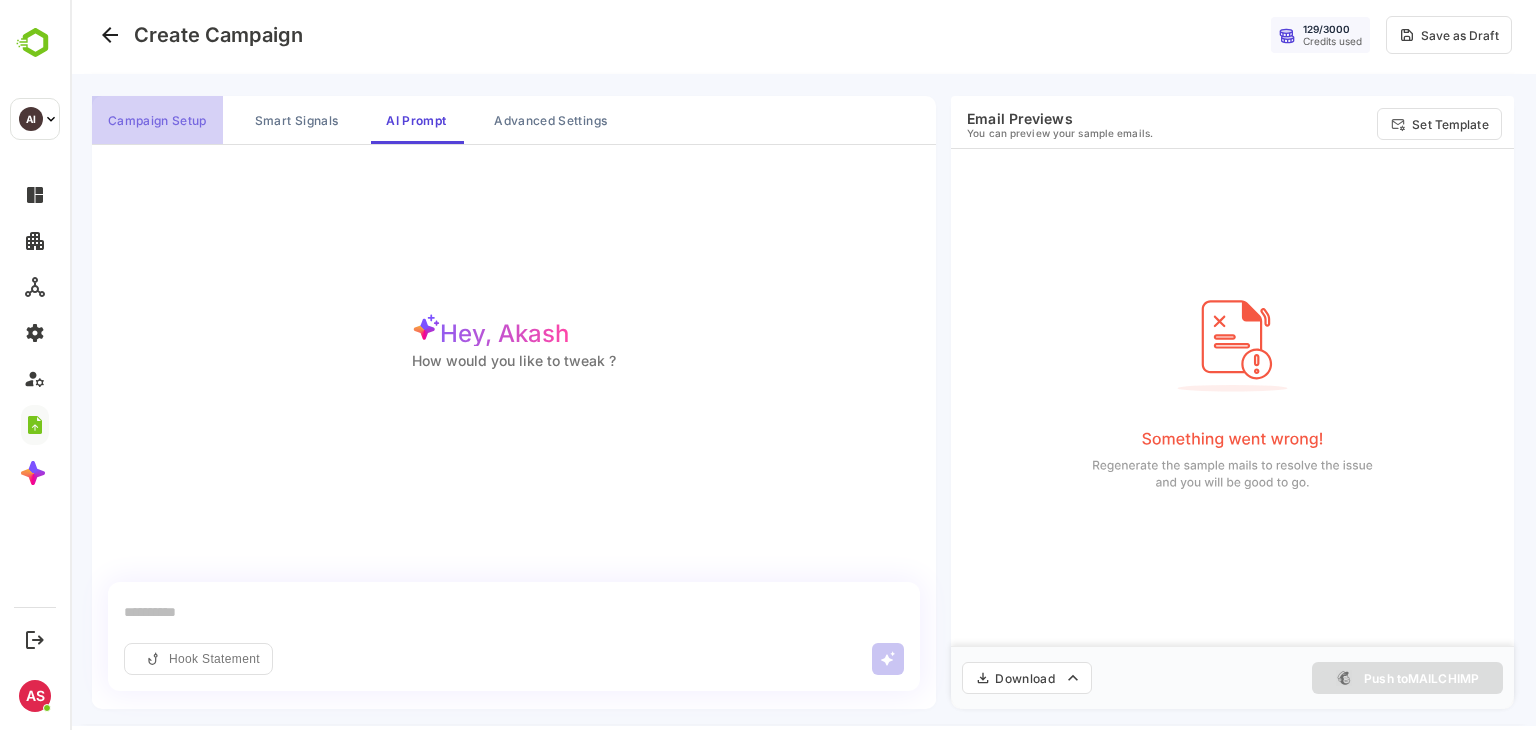click on "Campaign Setup" at bounding box center (157, 120) 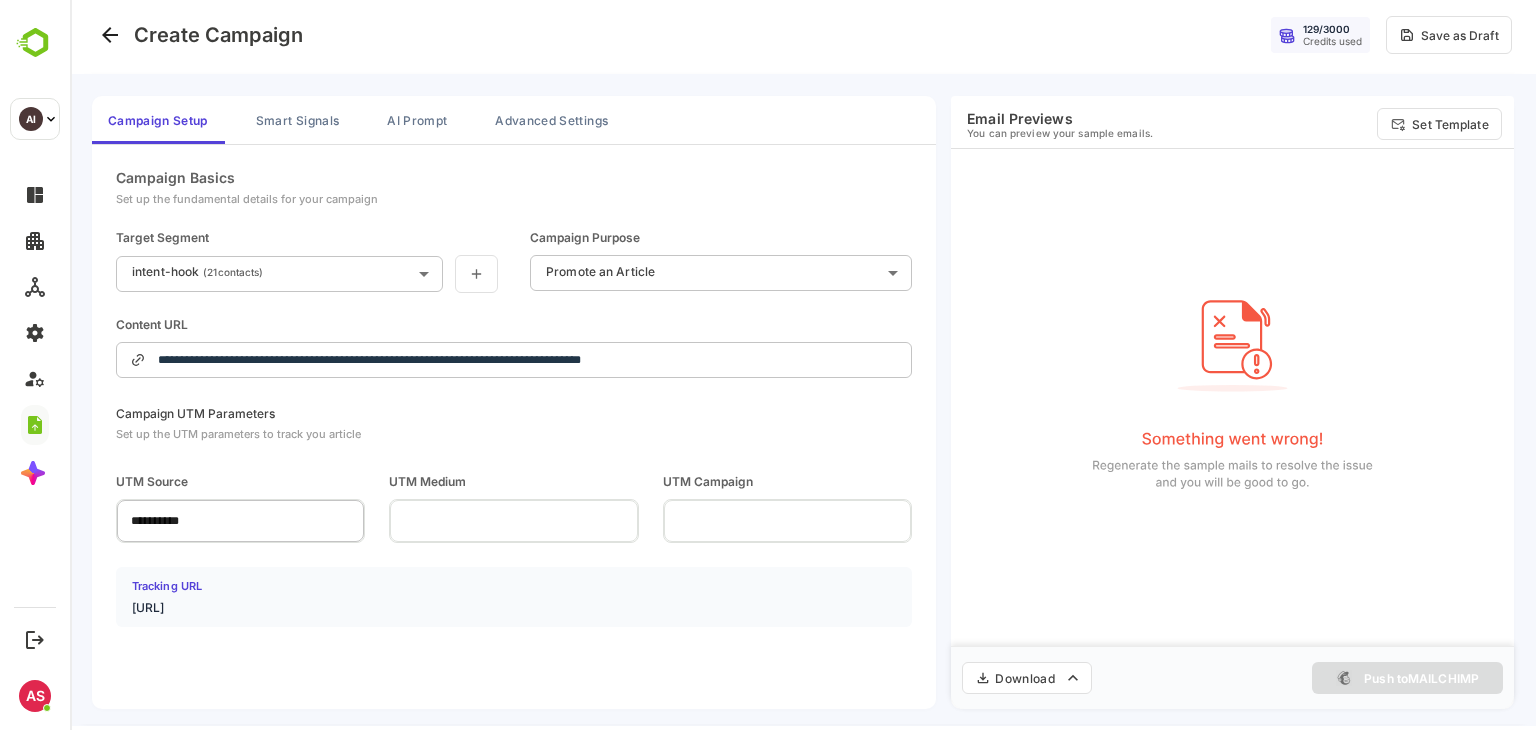 click on "**********" at bounding box center [240, 520] 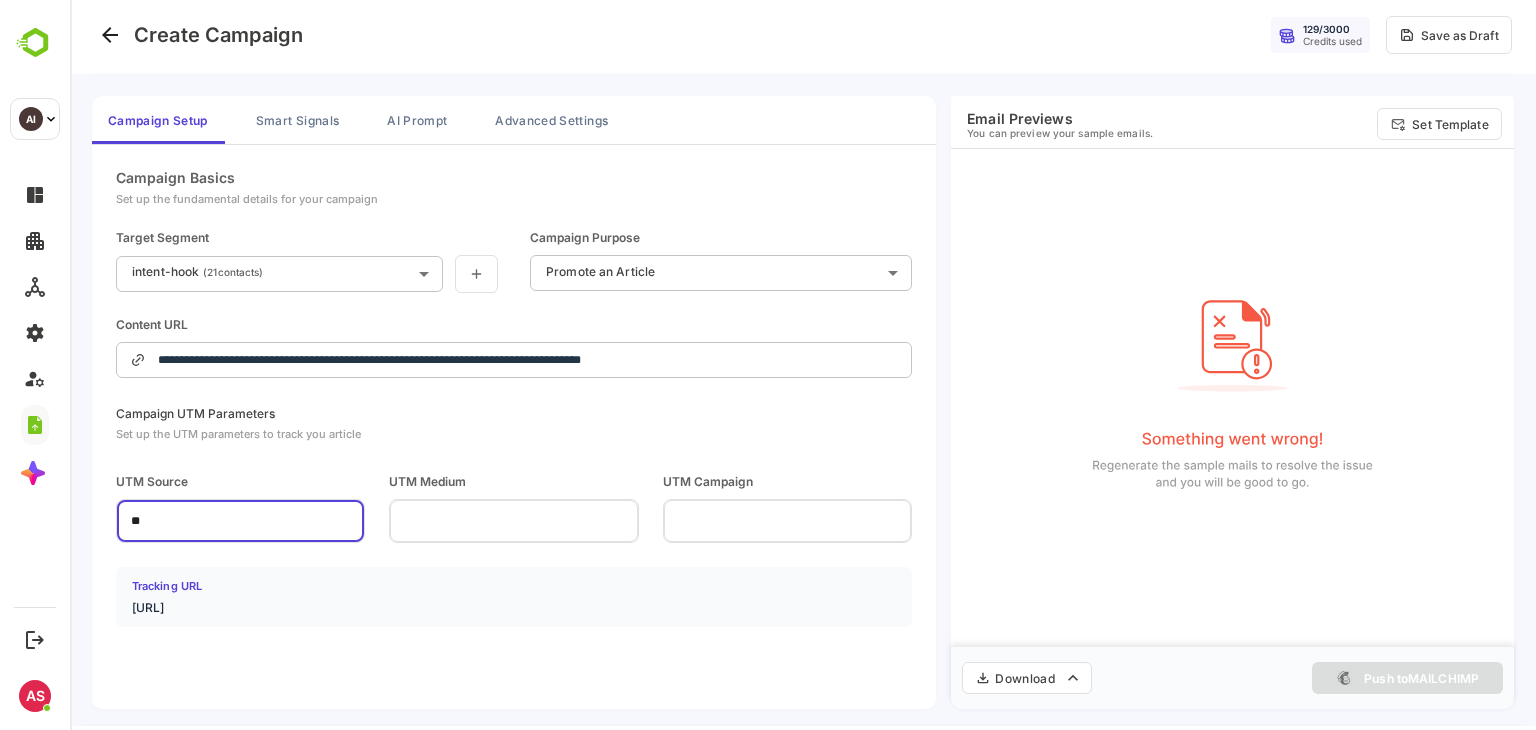 type on "*" 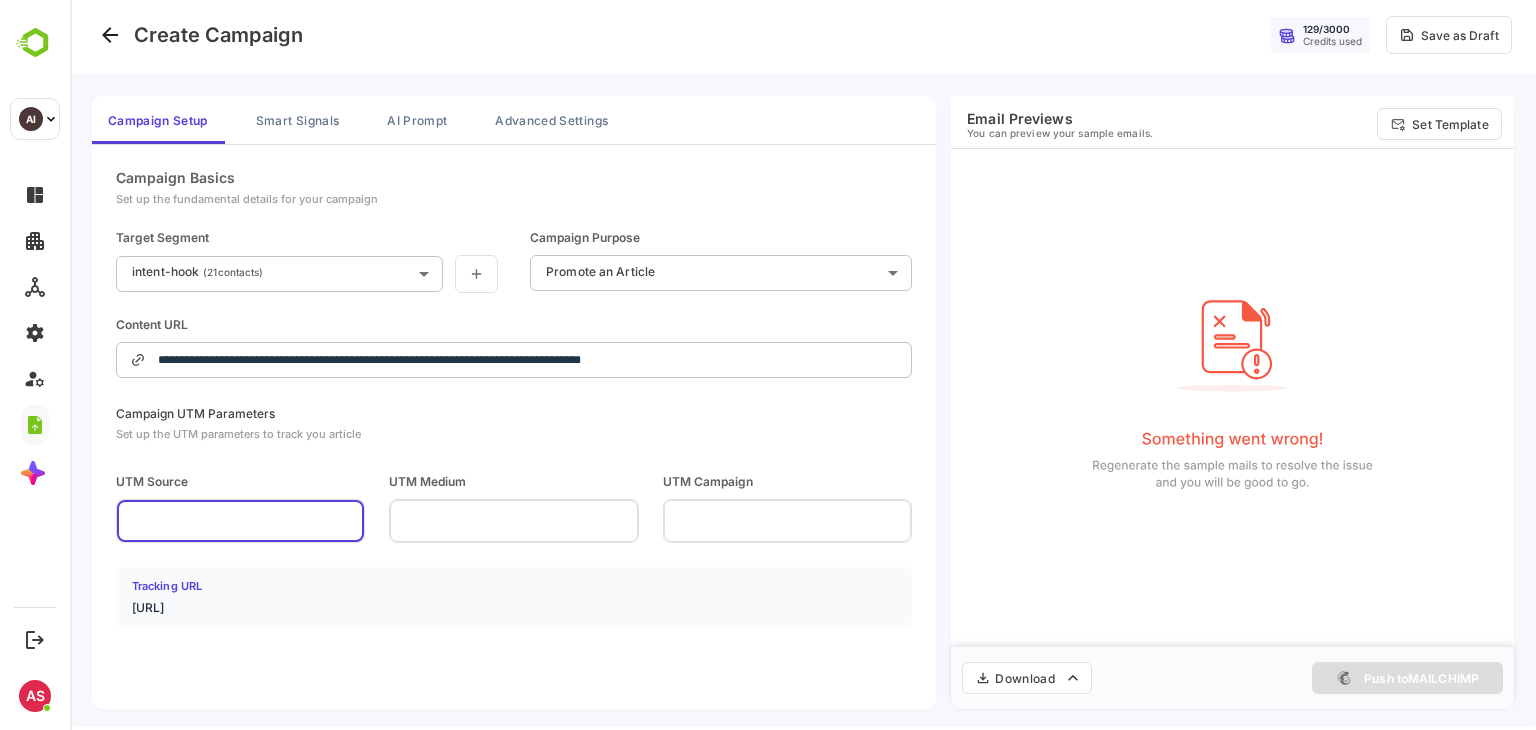 click at bounding box center [240, 520] 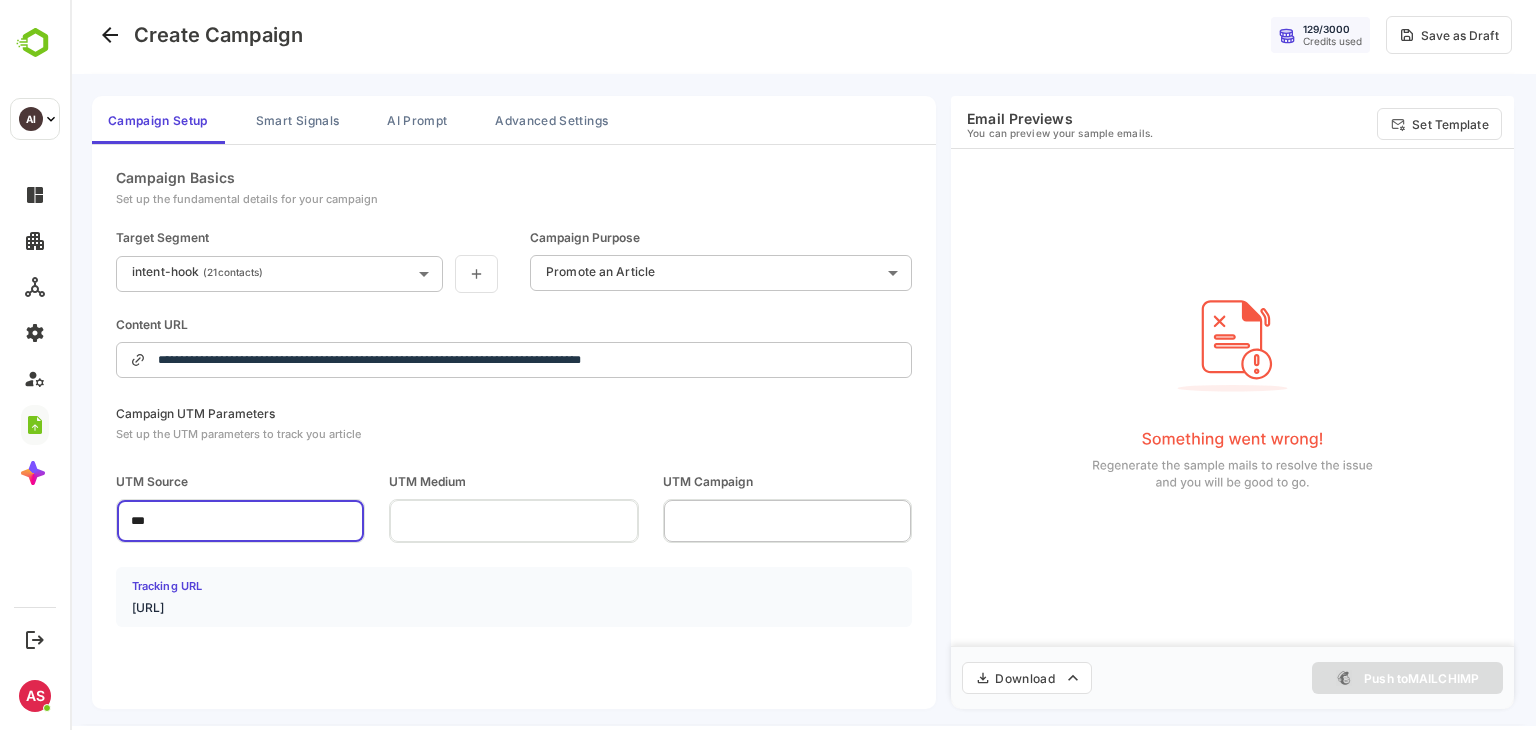 type on "***" 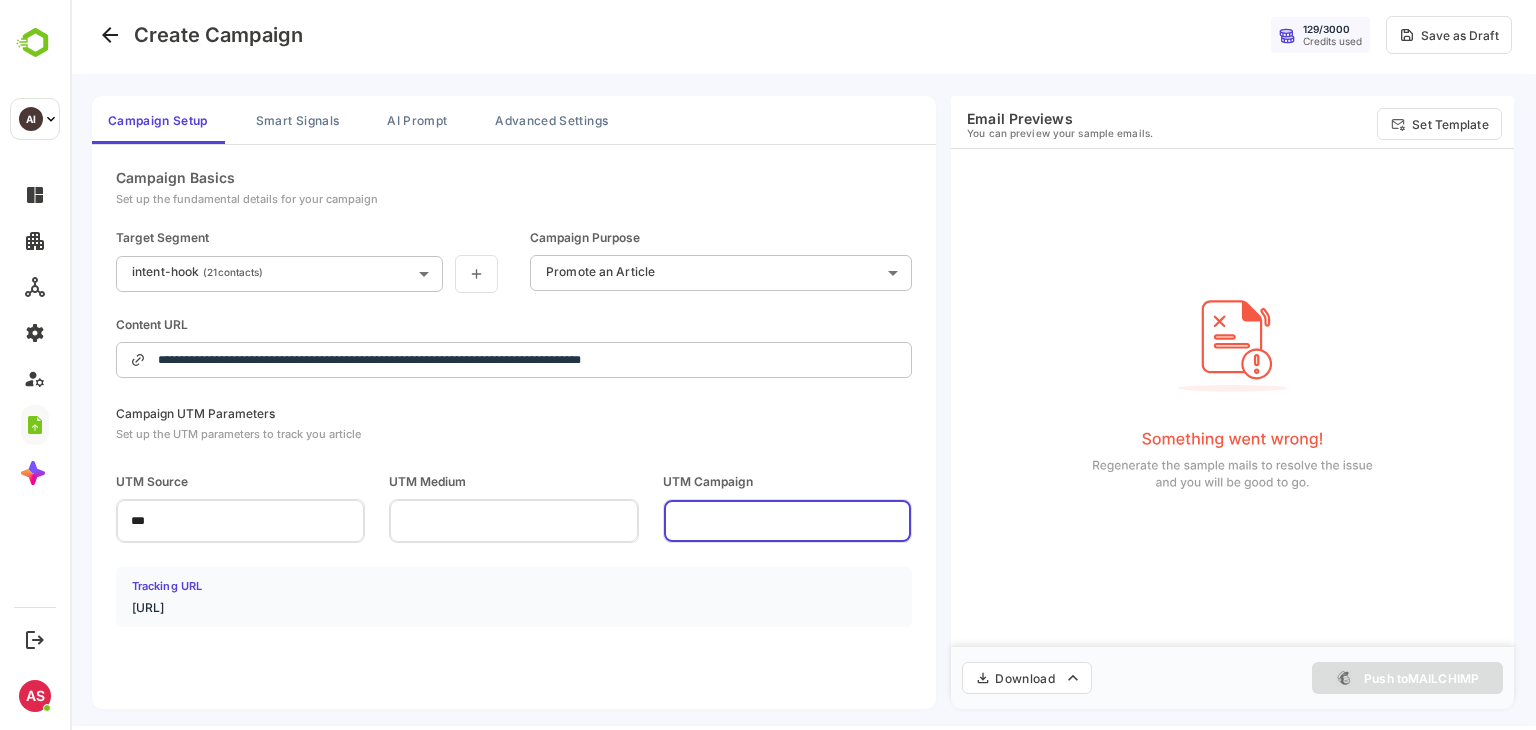 click at bounding box center [787, 520] 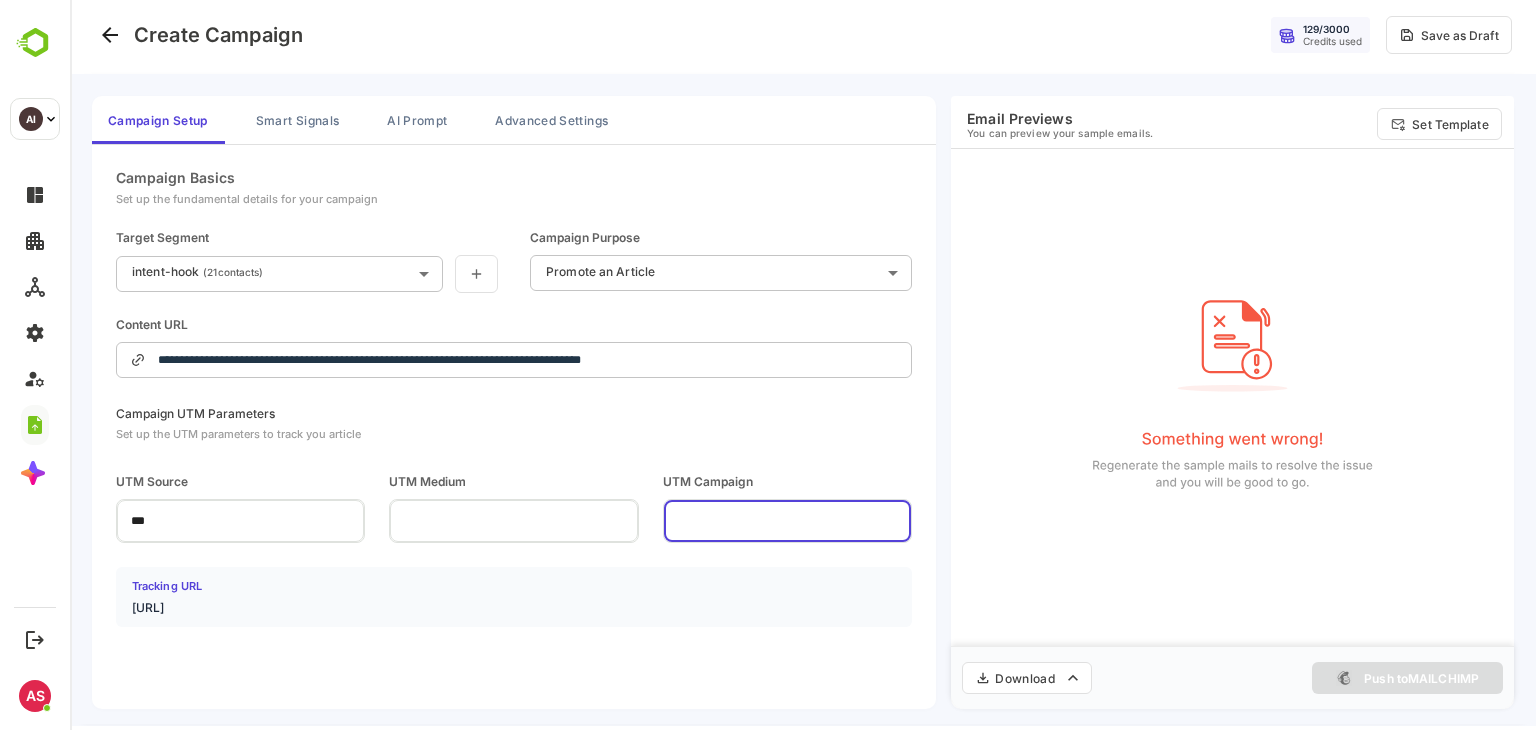 type on "**********" 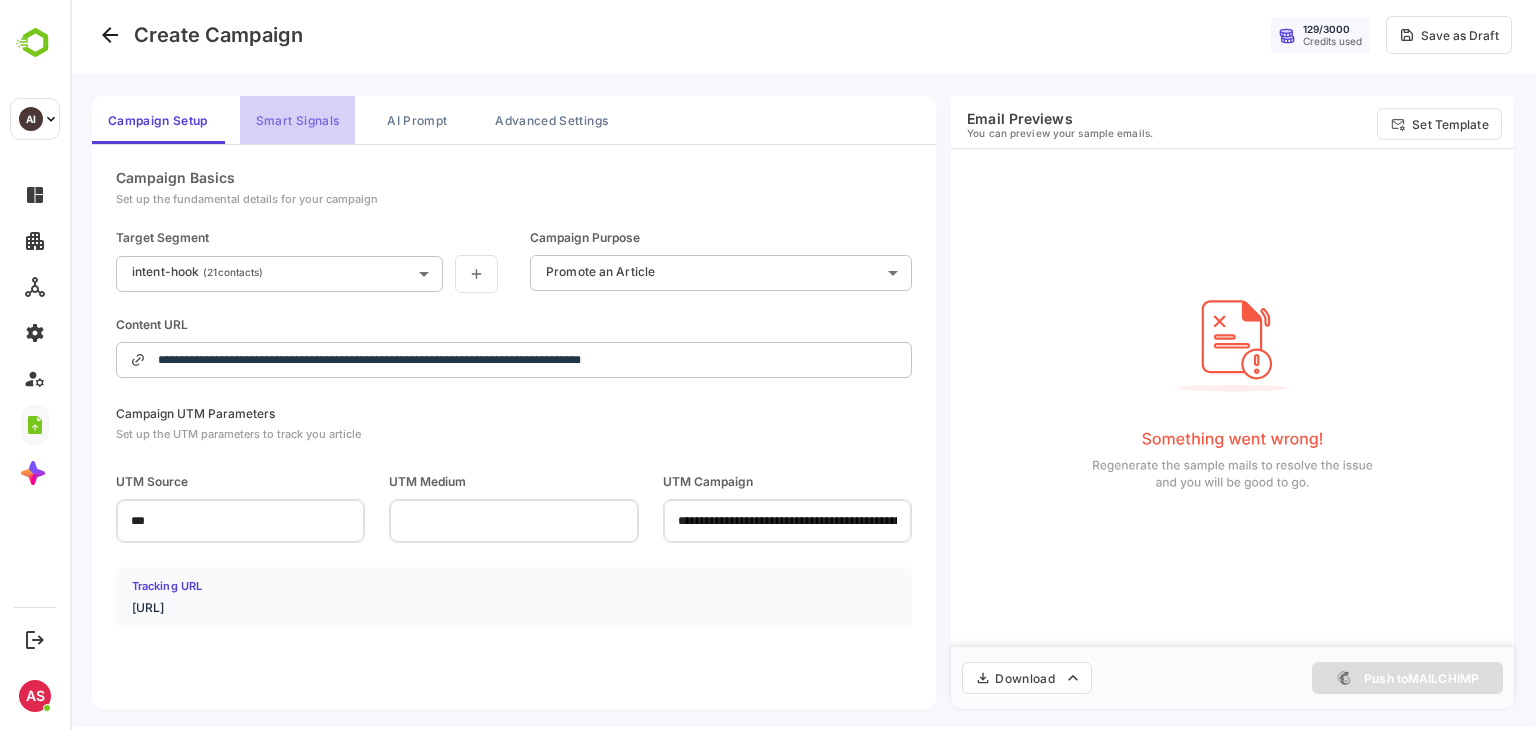 click on "Smart Signals" at bounding box center [297, 120] 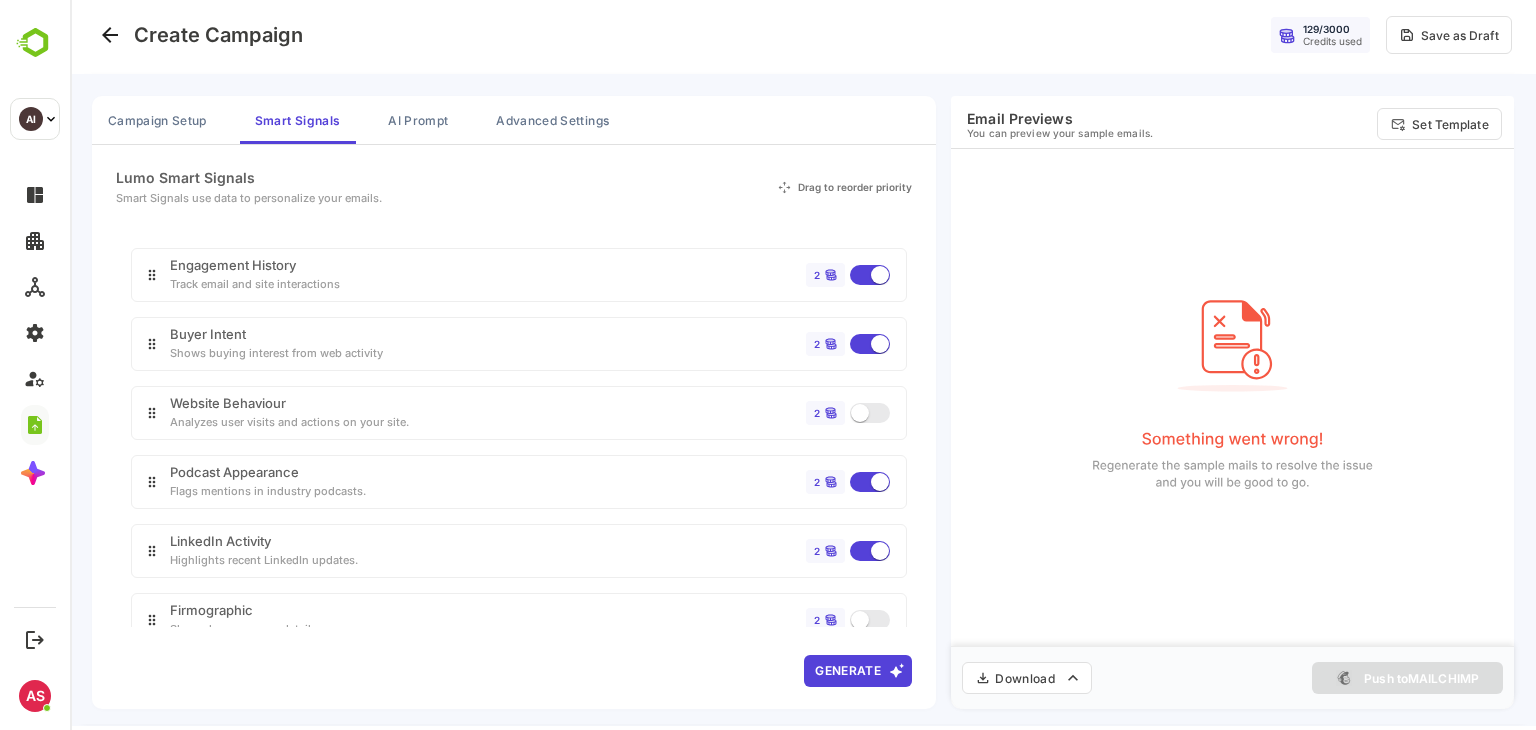 click on "Website Behaviour Analyzes user visits and actions on your site. 2" at bounding box center [519, 413] 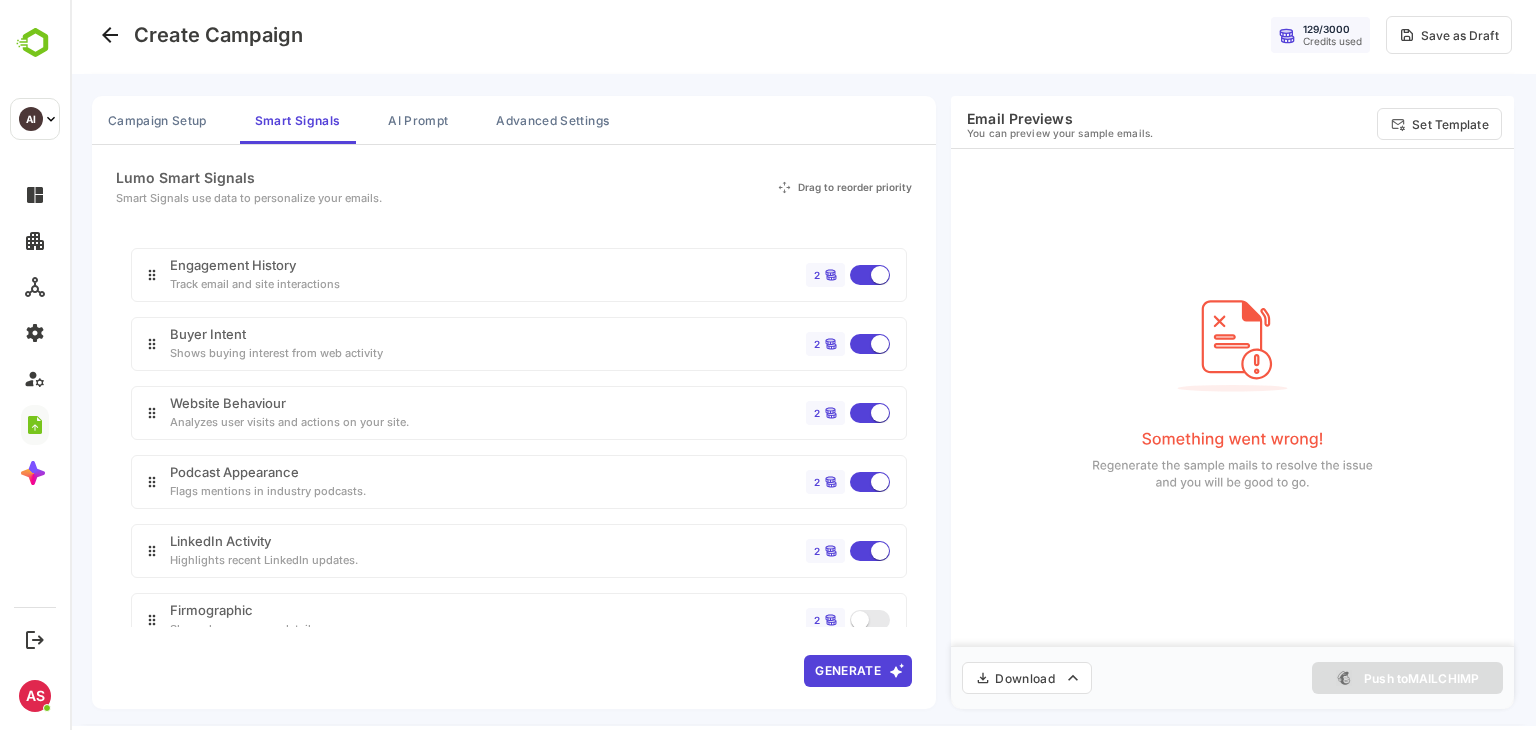 scroll, scrollTop: 148, scrollLeft: 0, axis: vertical 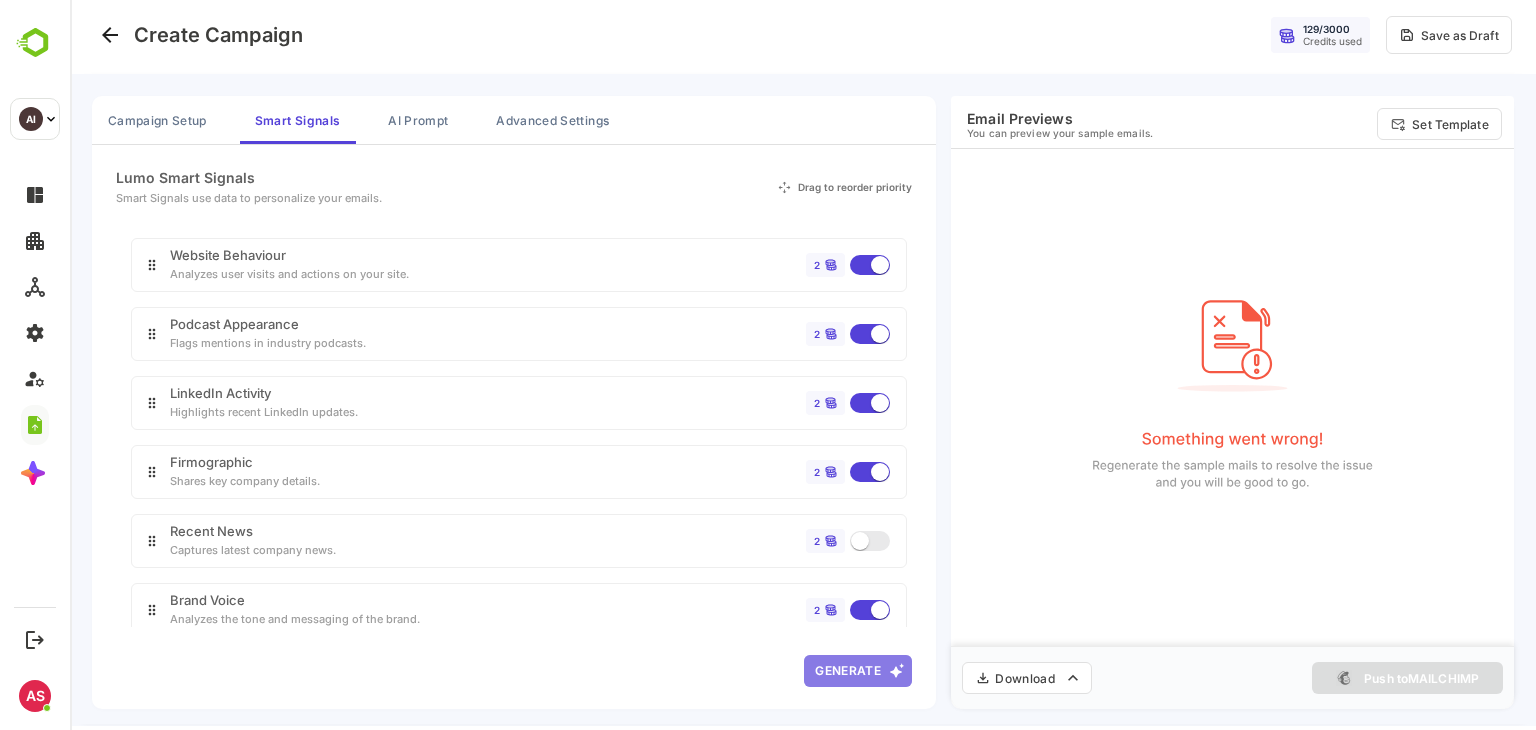 click on "Generate" at bounding box center [858, 671] 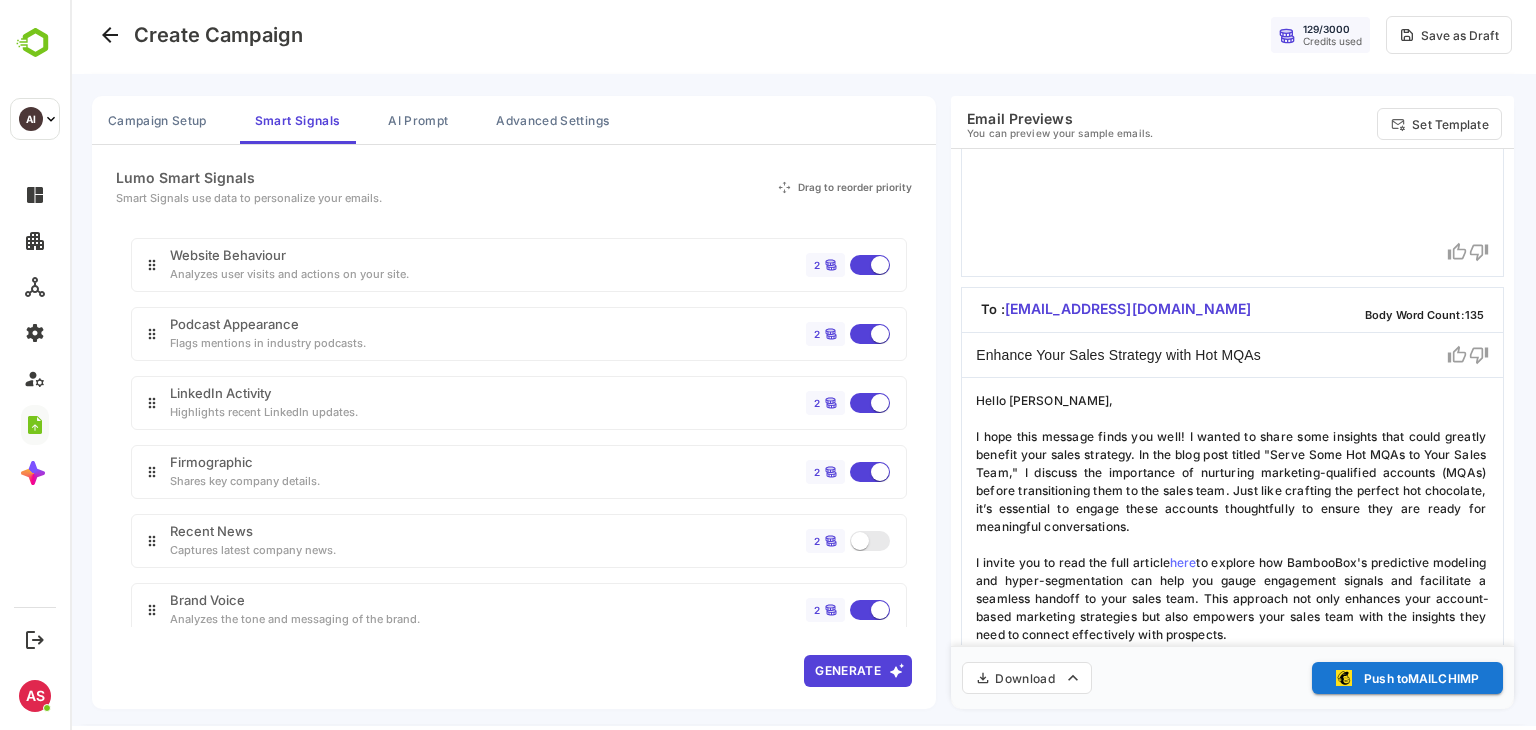 scroll, scrollTop: 696, scrollLeft: 0, axis: vertical 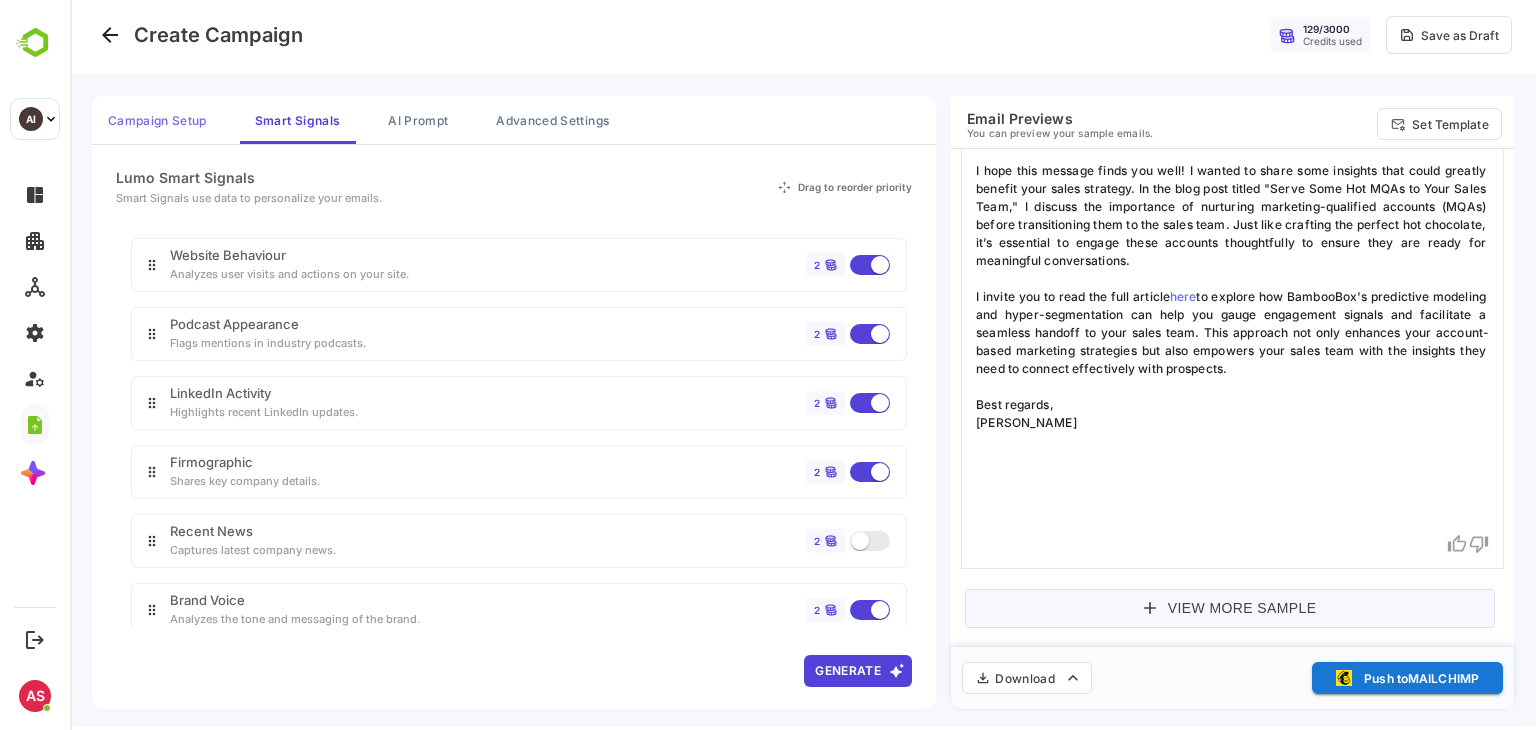 click on "Campaign Setup" at bounding box center [157, 120] 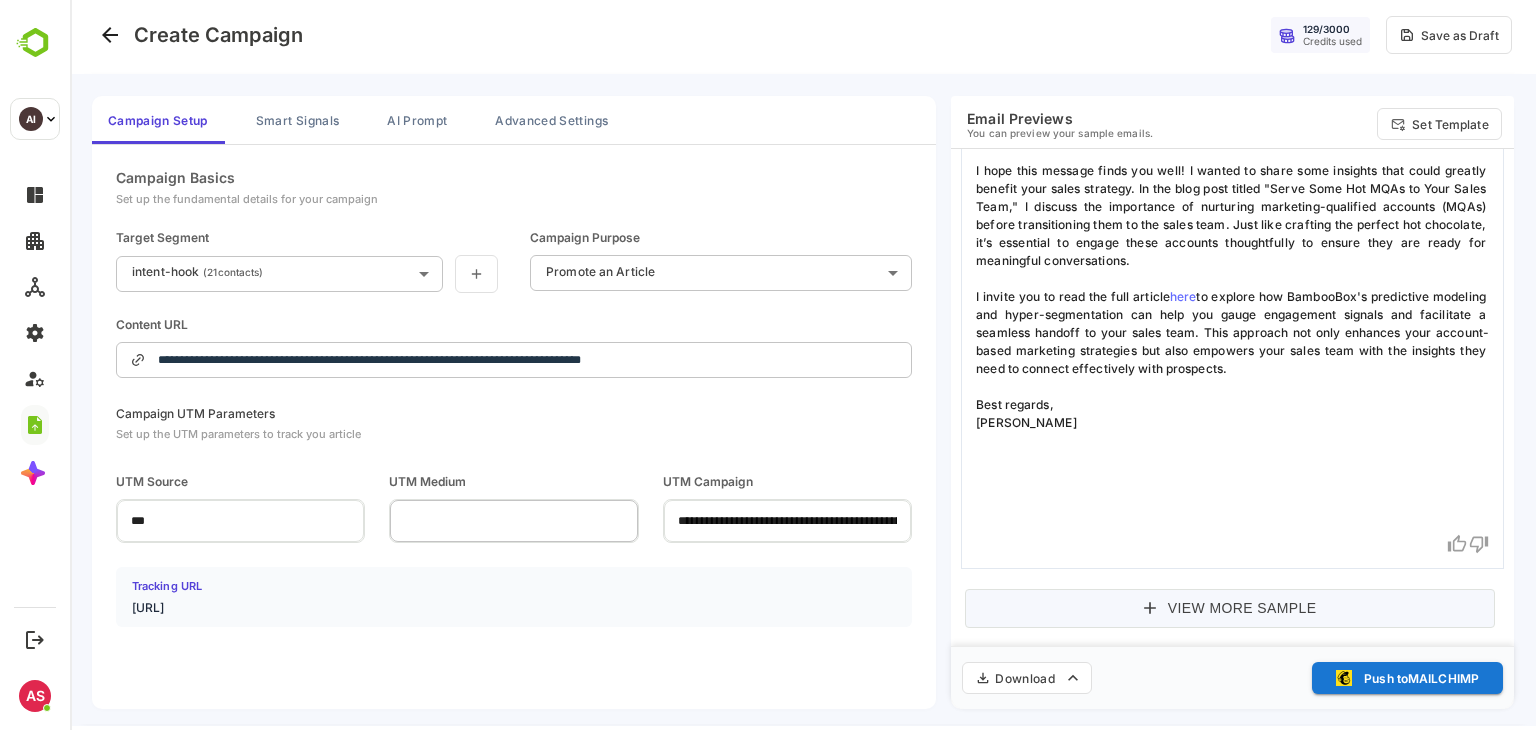 click at bounding box center [513, 520] 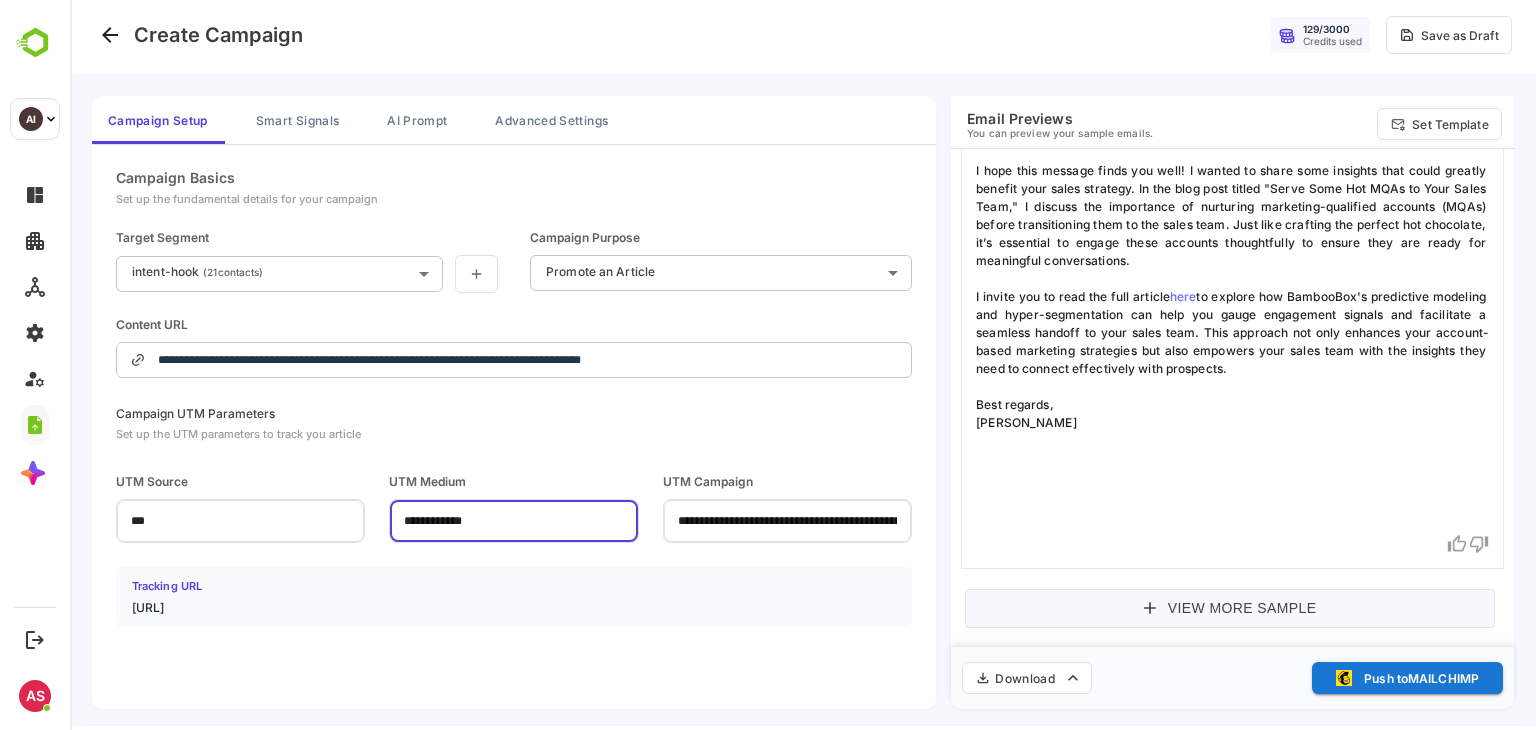 click on "**********" at bounding box center [513, 520] 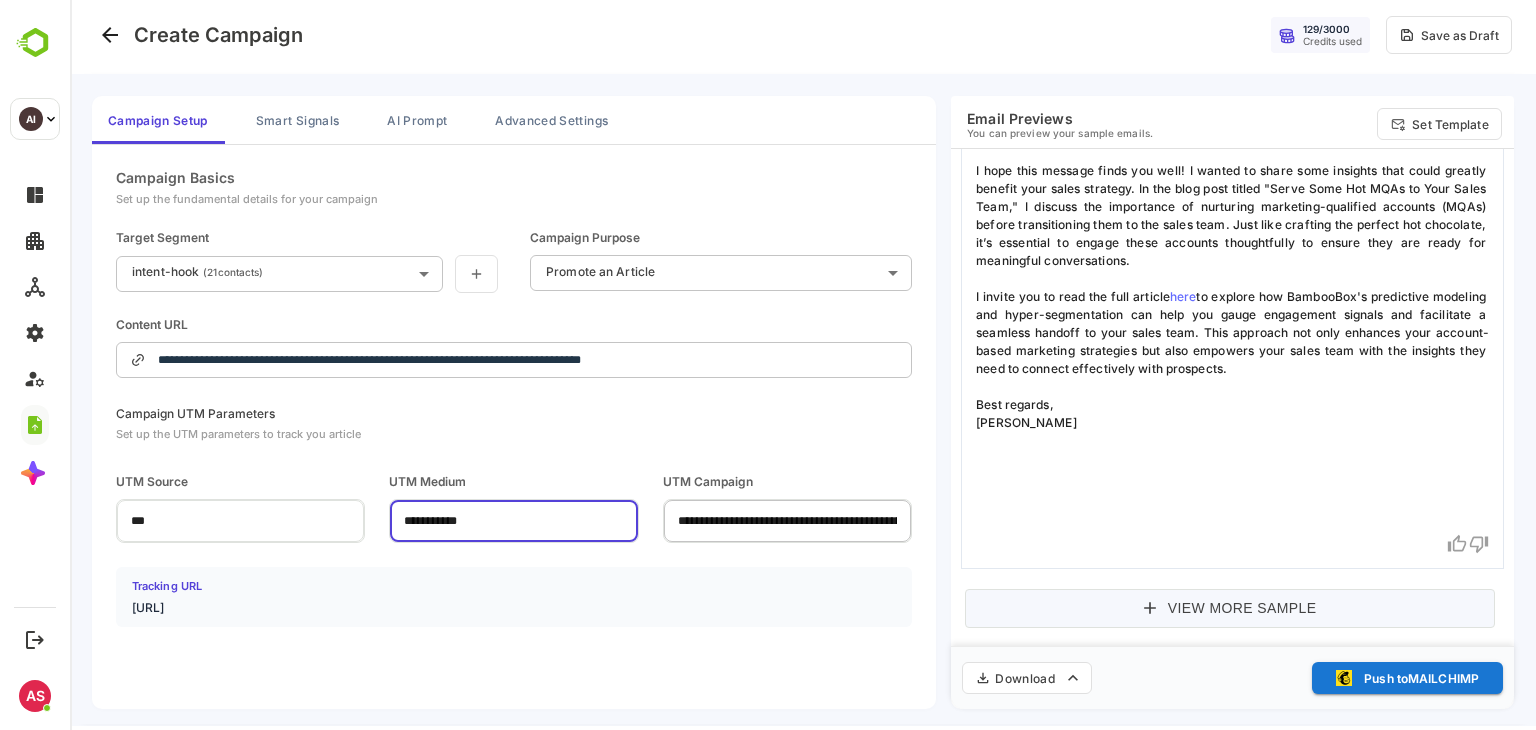 type on "**********" 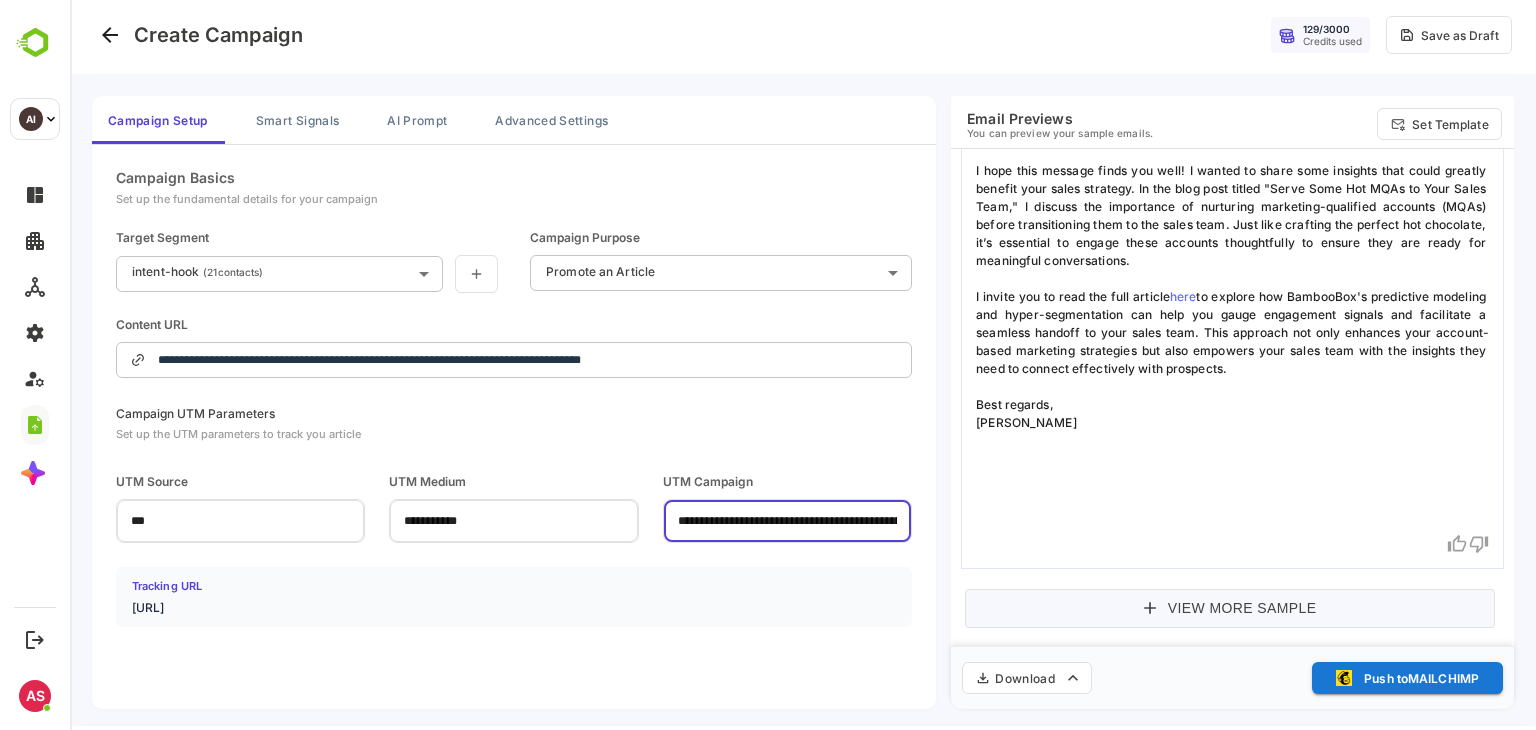scroll, scrollTop: 0, scrollLeft: 72, axis: horizontal 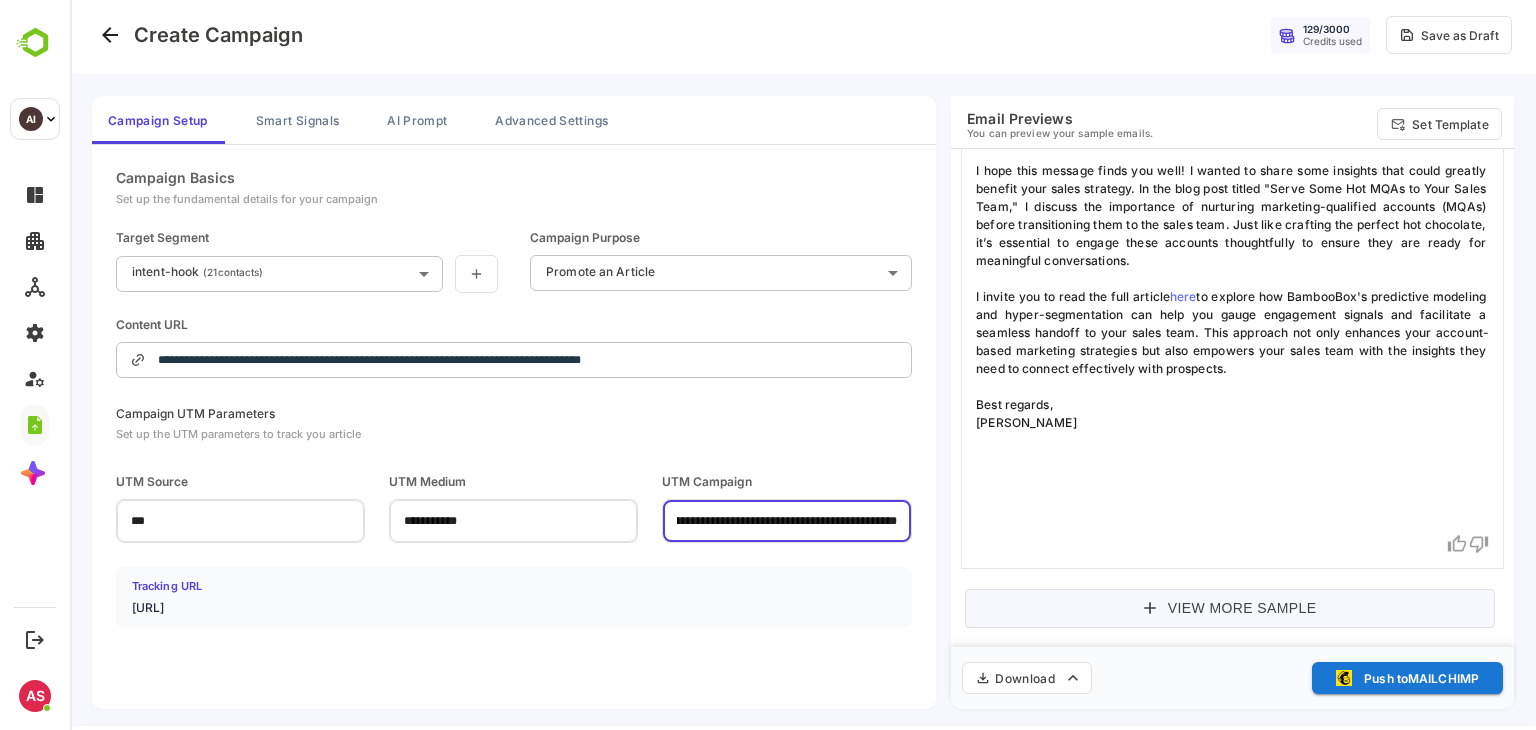 click on "**********" at bounding box center (787, 520) 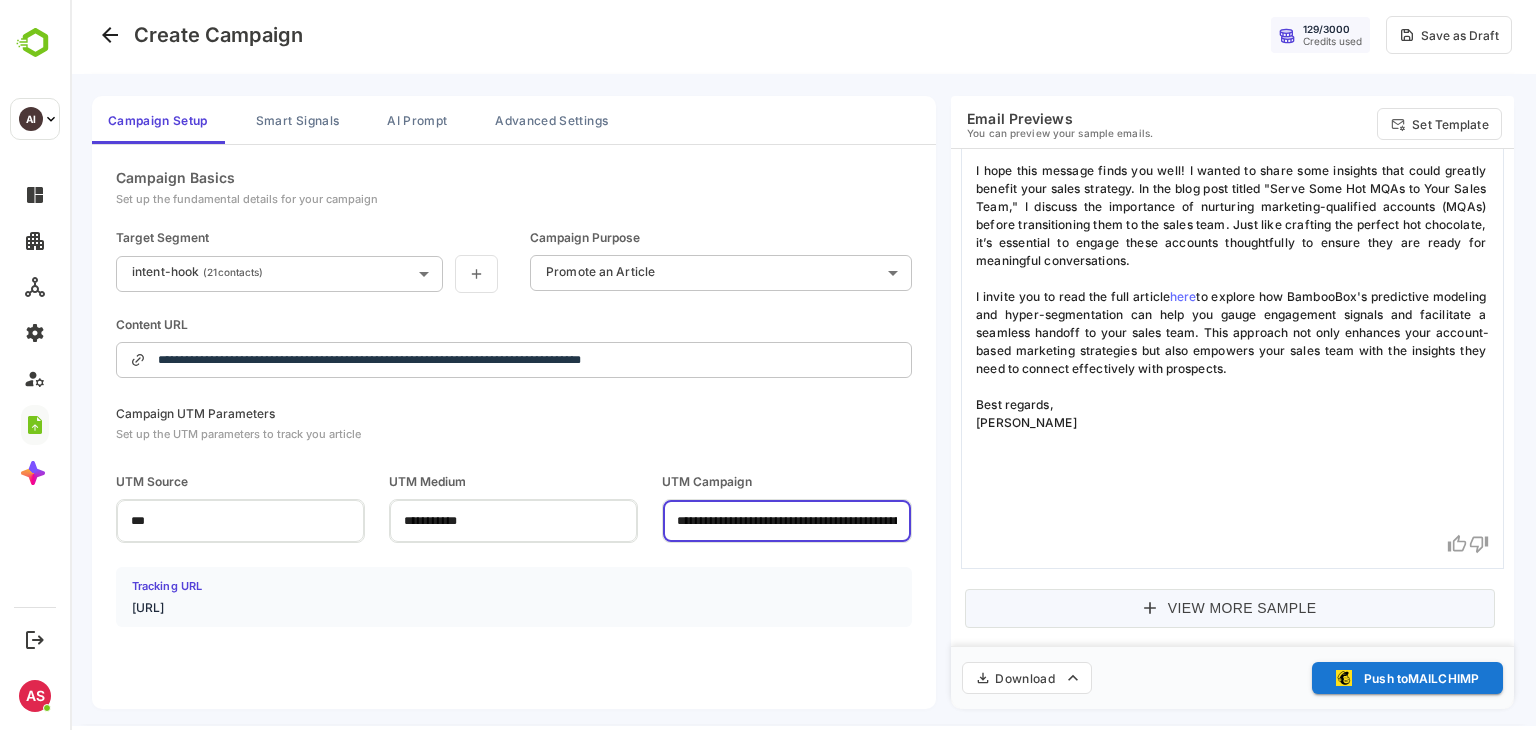 click on "**********" at bounding box center (787, 520) 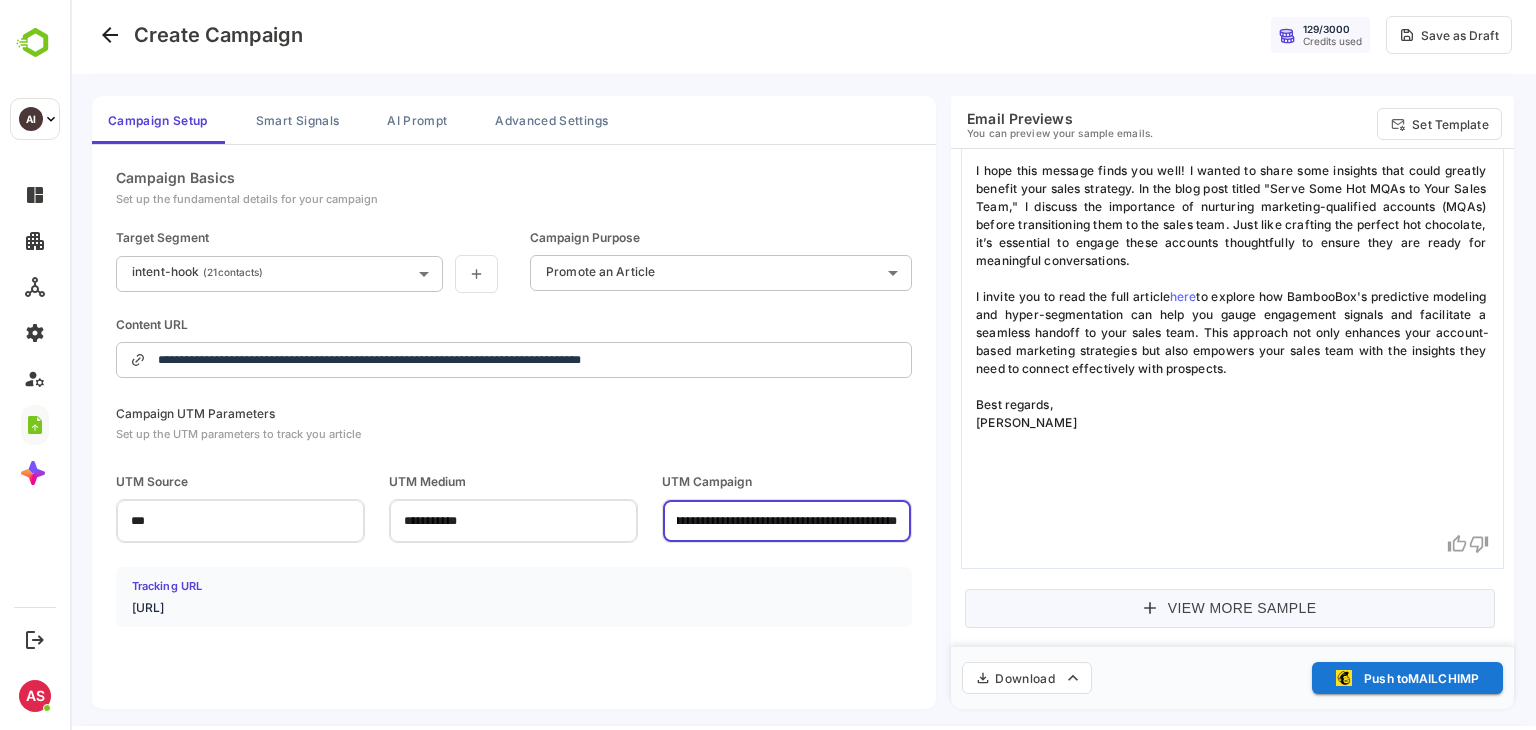 scroll, scrollTop: 0, scrollLeft: 0, axis: both 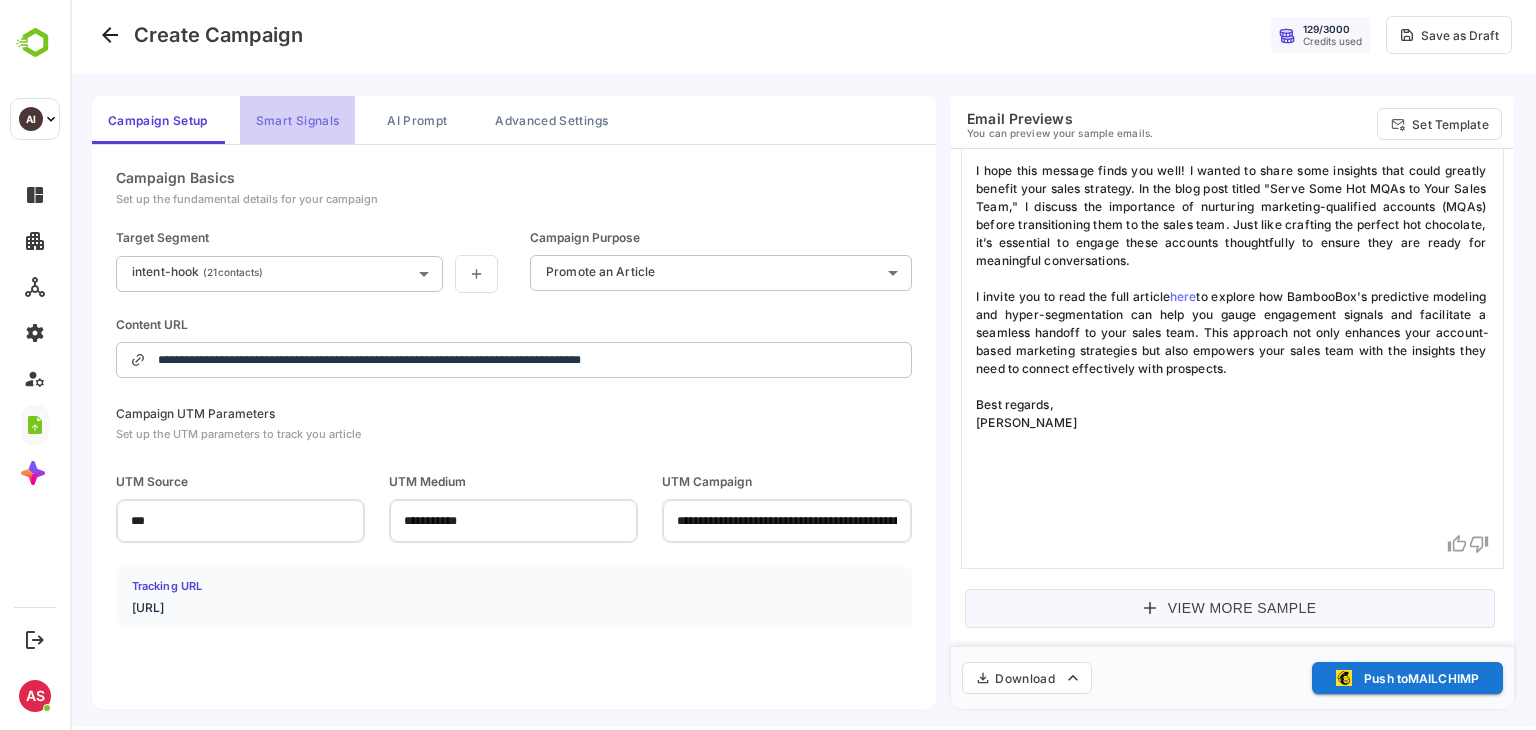 click on "Smart Signals" at bounding box center [297, 120] 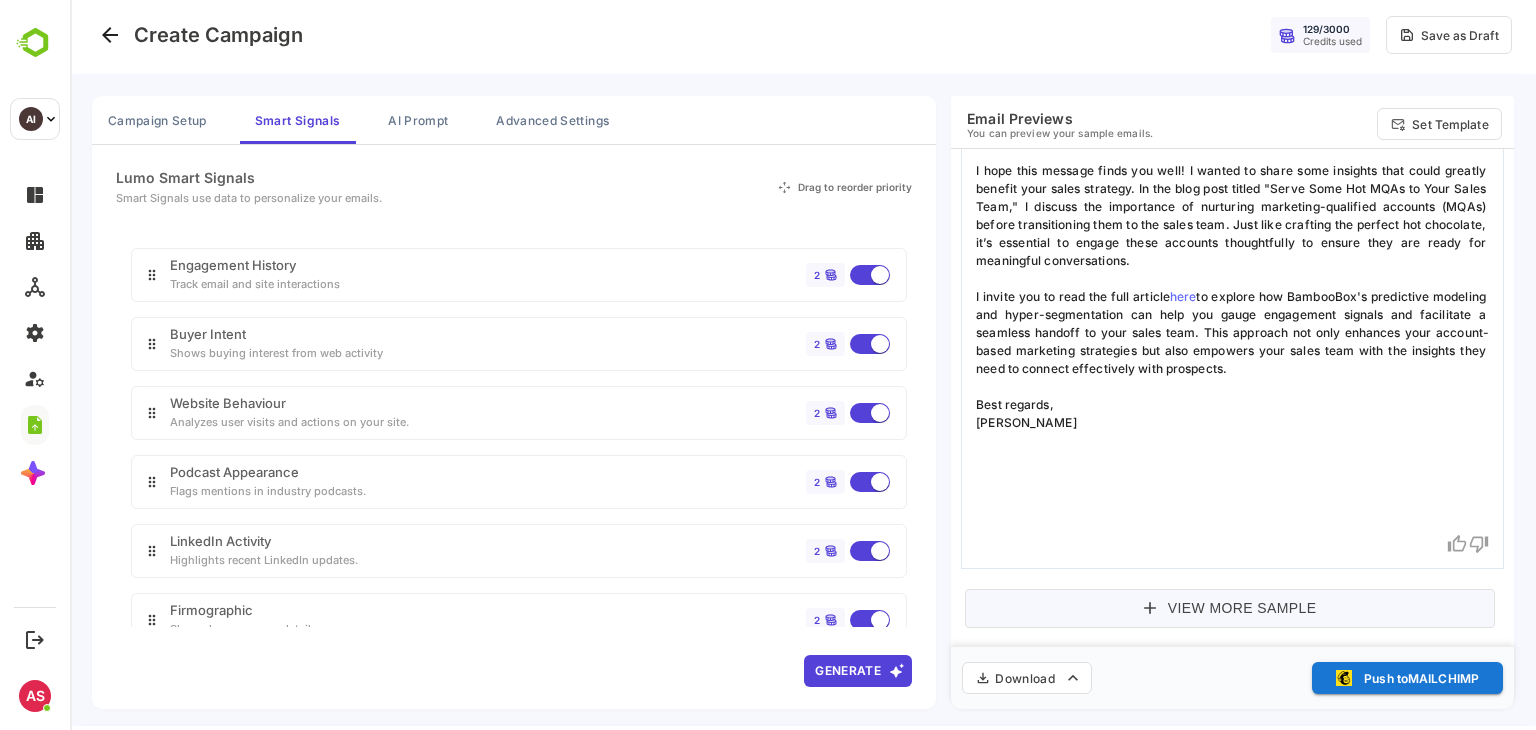 scroll, scrollTop: 148, scrollLeft: 0, axis: vertical 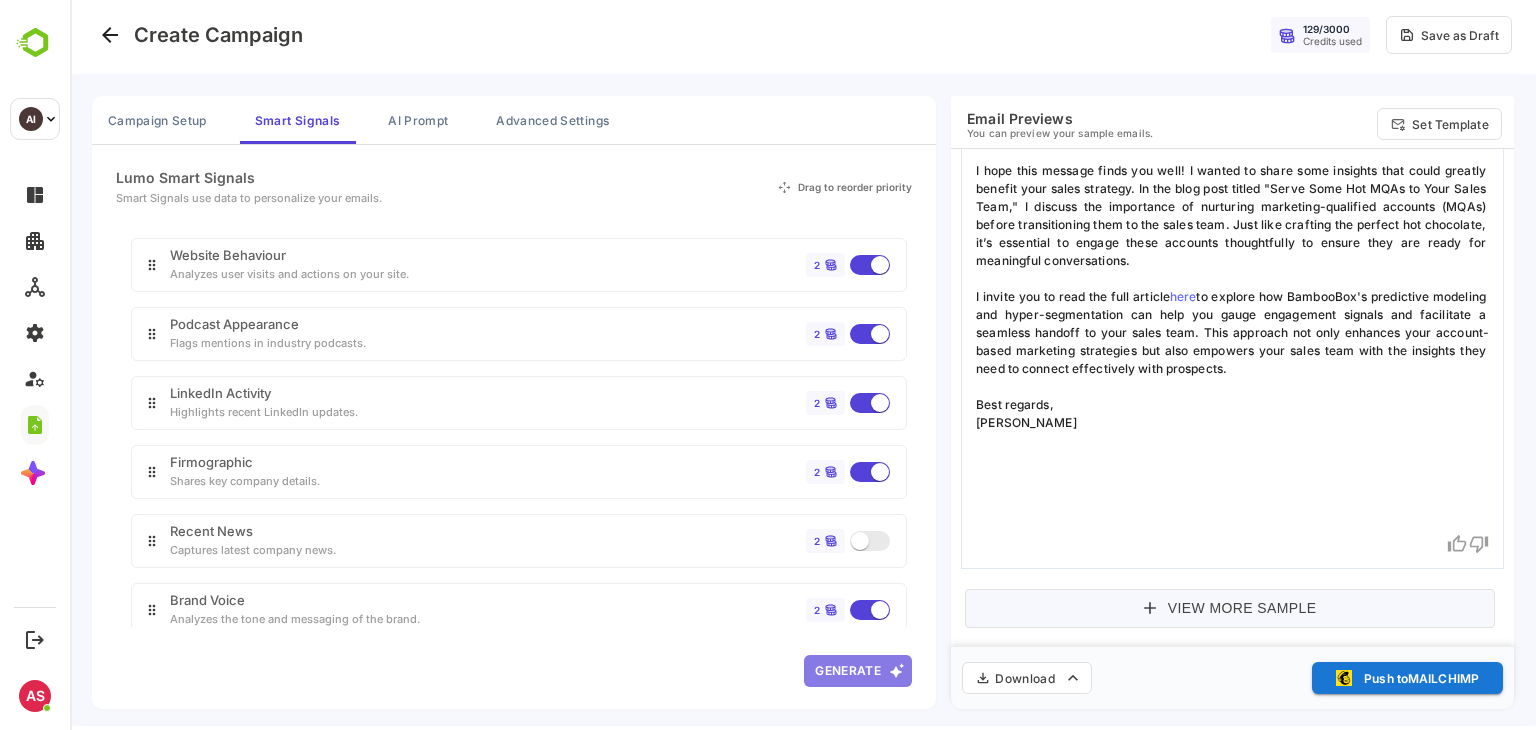 click on "Generate" at bounding box center [858, 671] 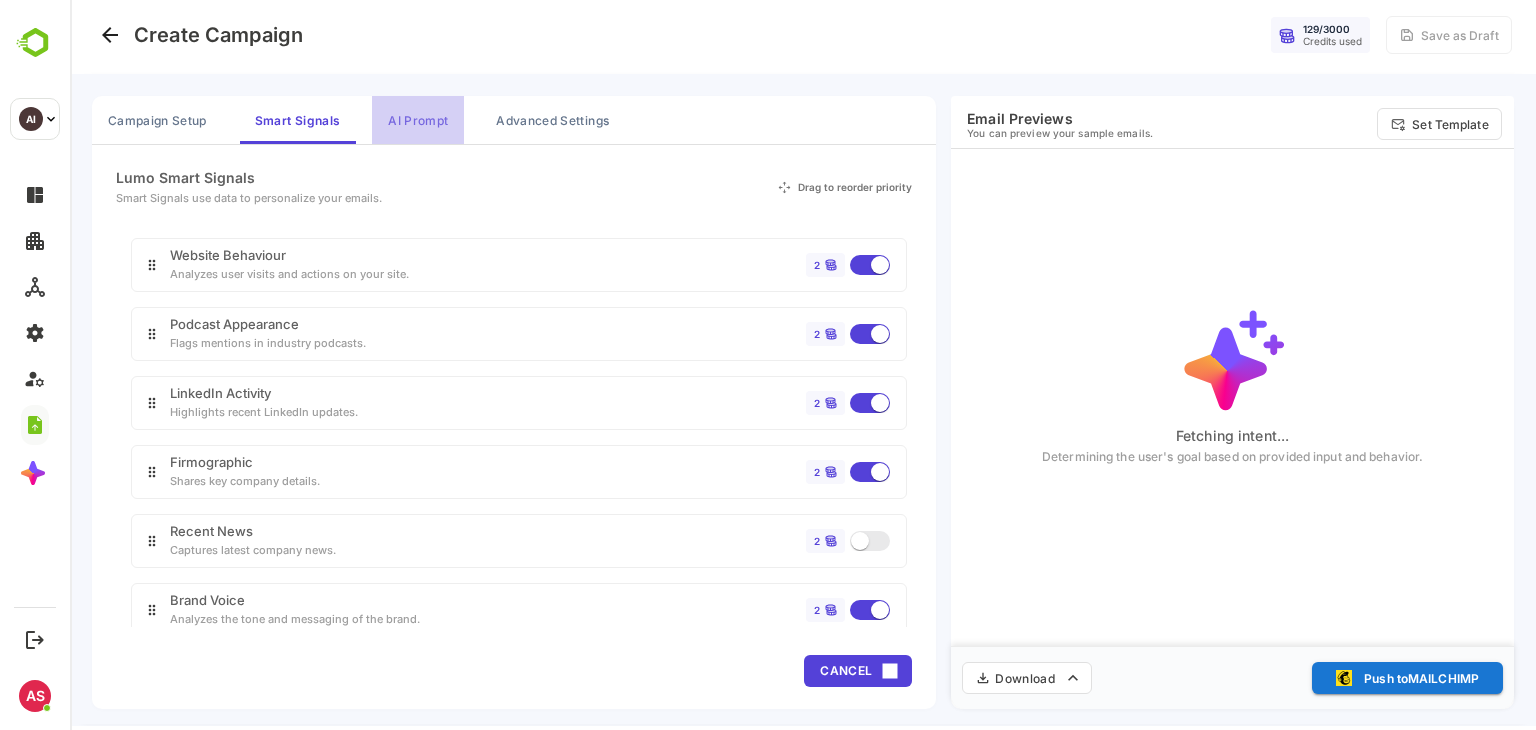 click on "AI Prompt" at bounding box center (418, 120) 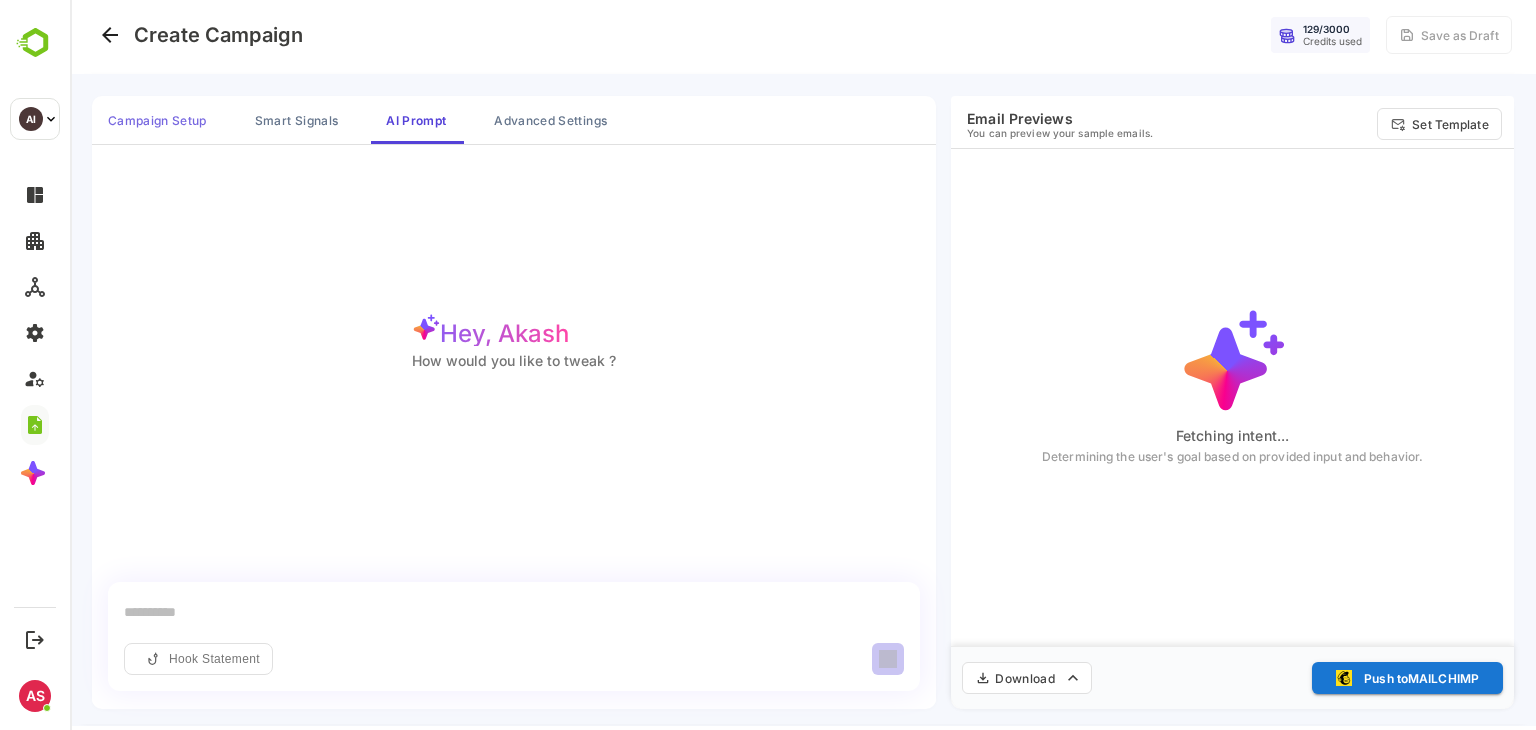 click on "Campaign Setup" at bounding box center (157, 120) 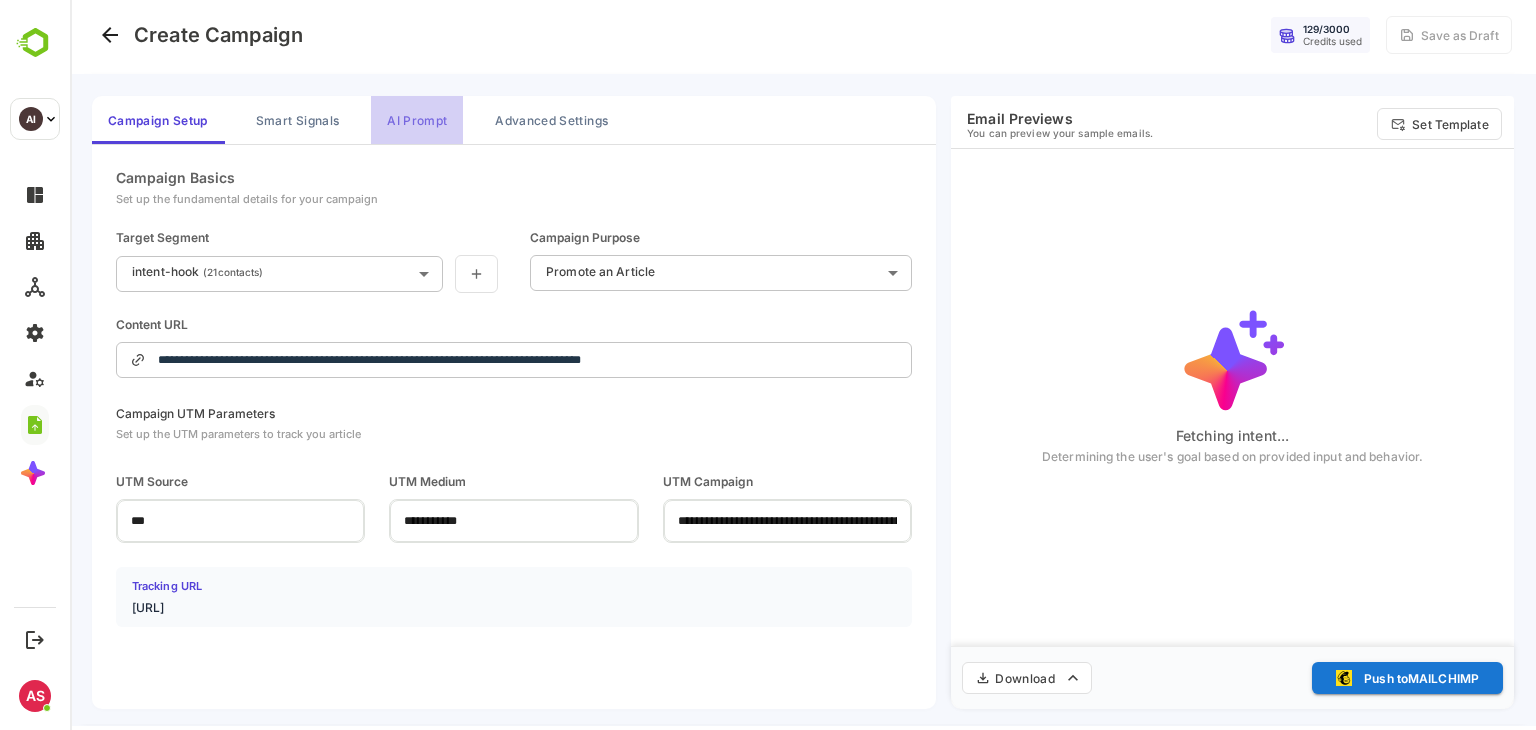 click on "AI Prompt" at bounding box center (417, 120) 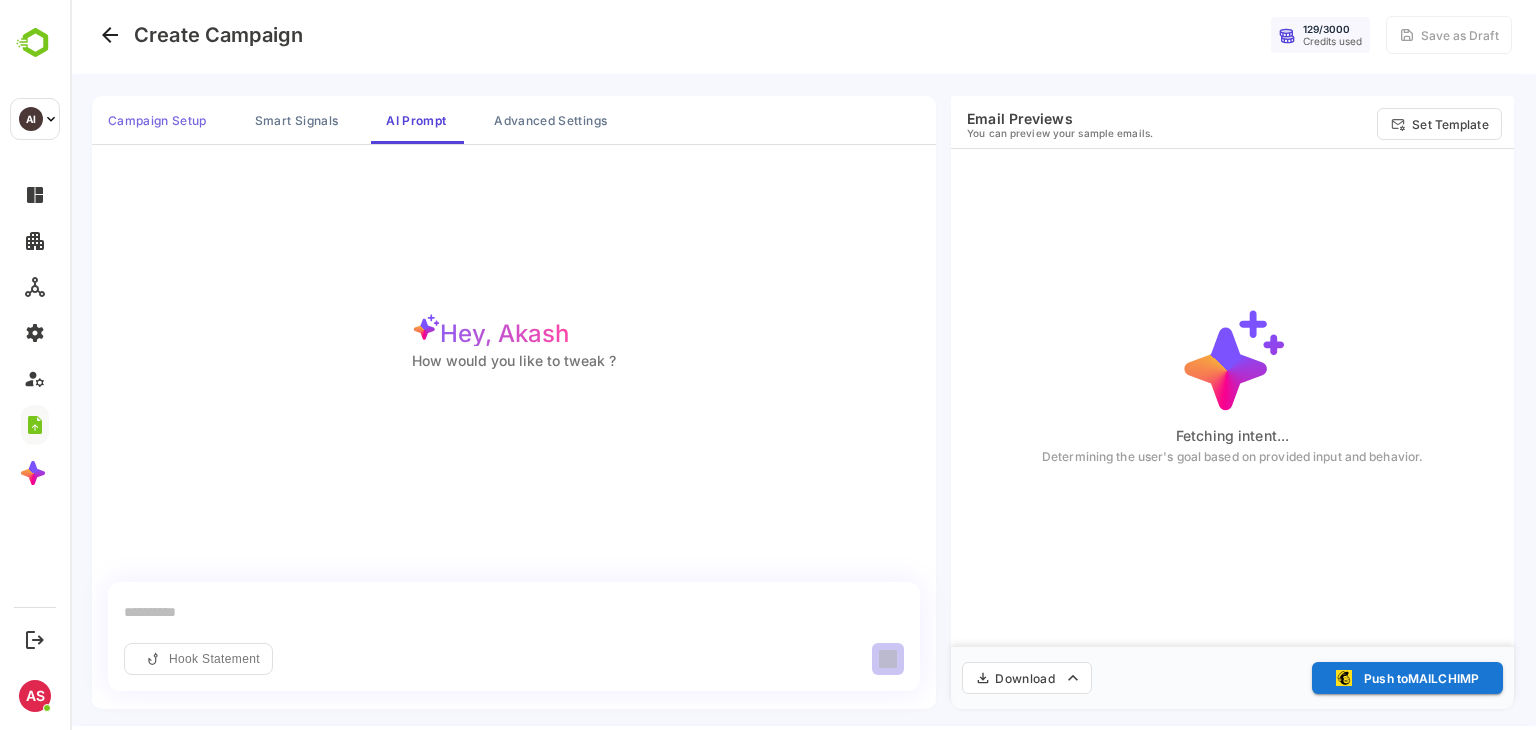 click on "Campaign Setup" at bounding box center (157, 120) 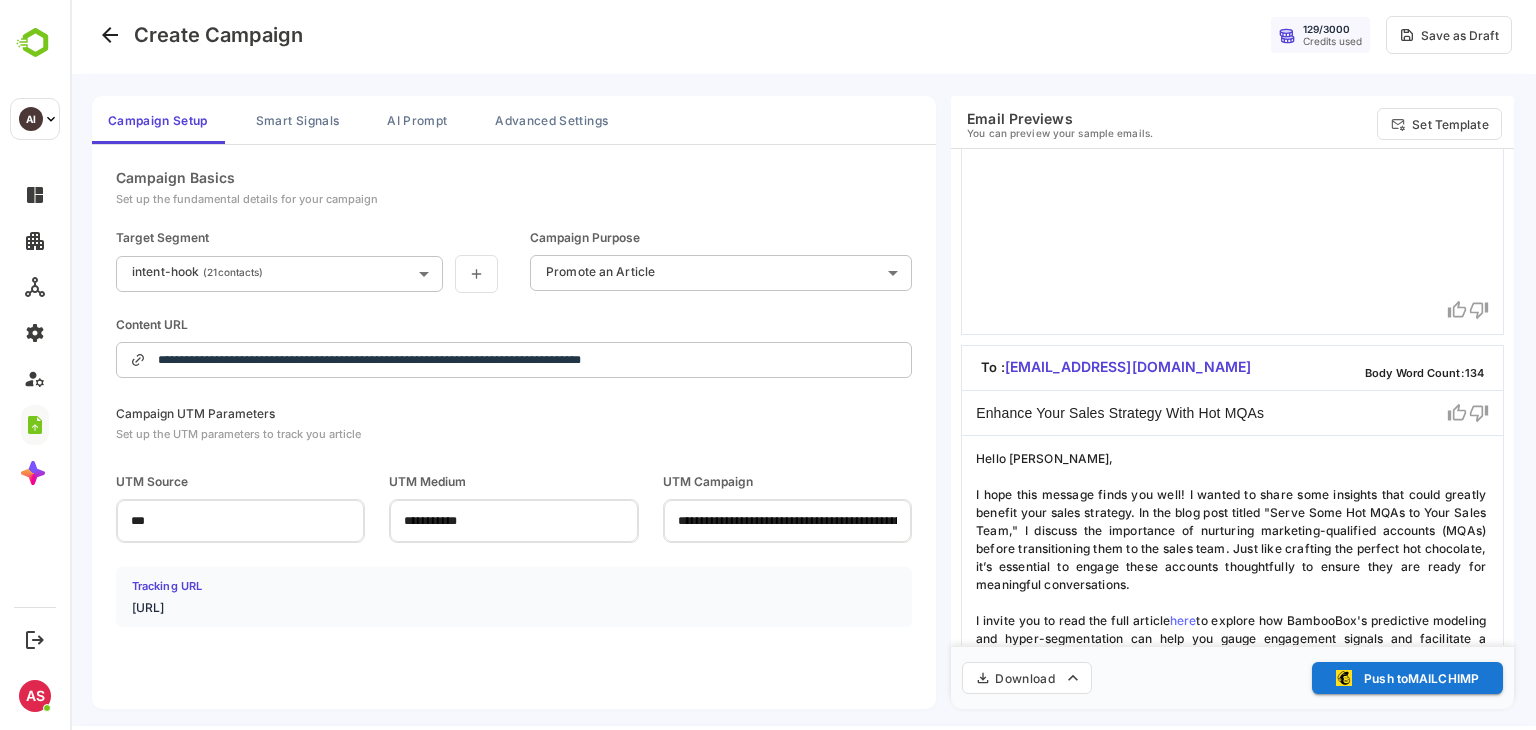 scroll, scrollTop: 696, scrollLeft: 0, axis: vertical 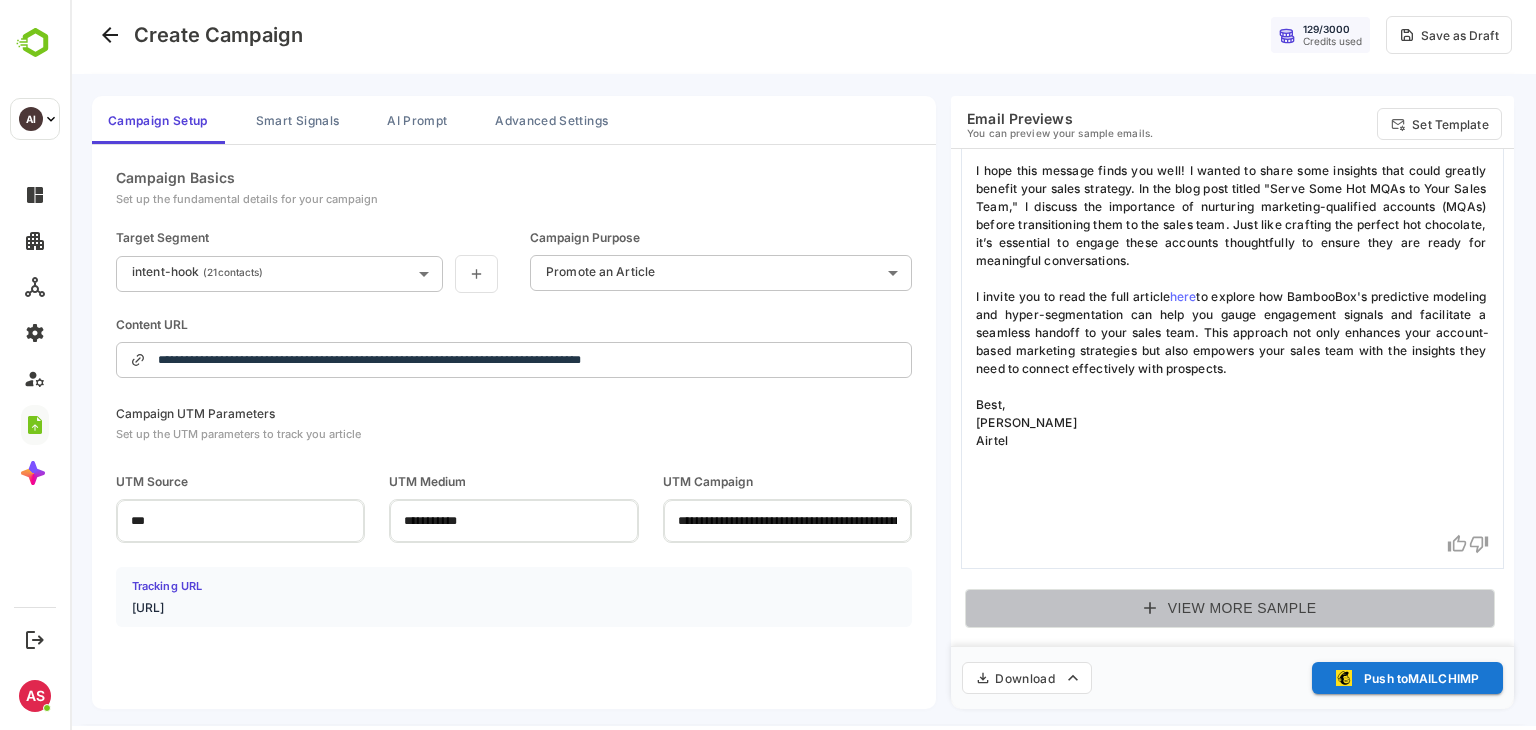 click on "View More Sample" at bounding box center [1230, 608] 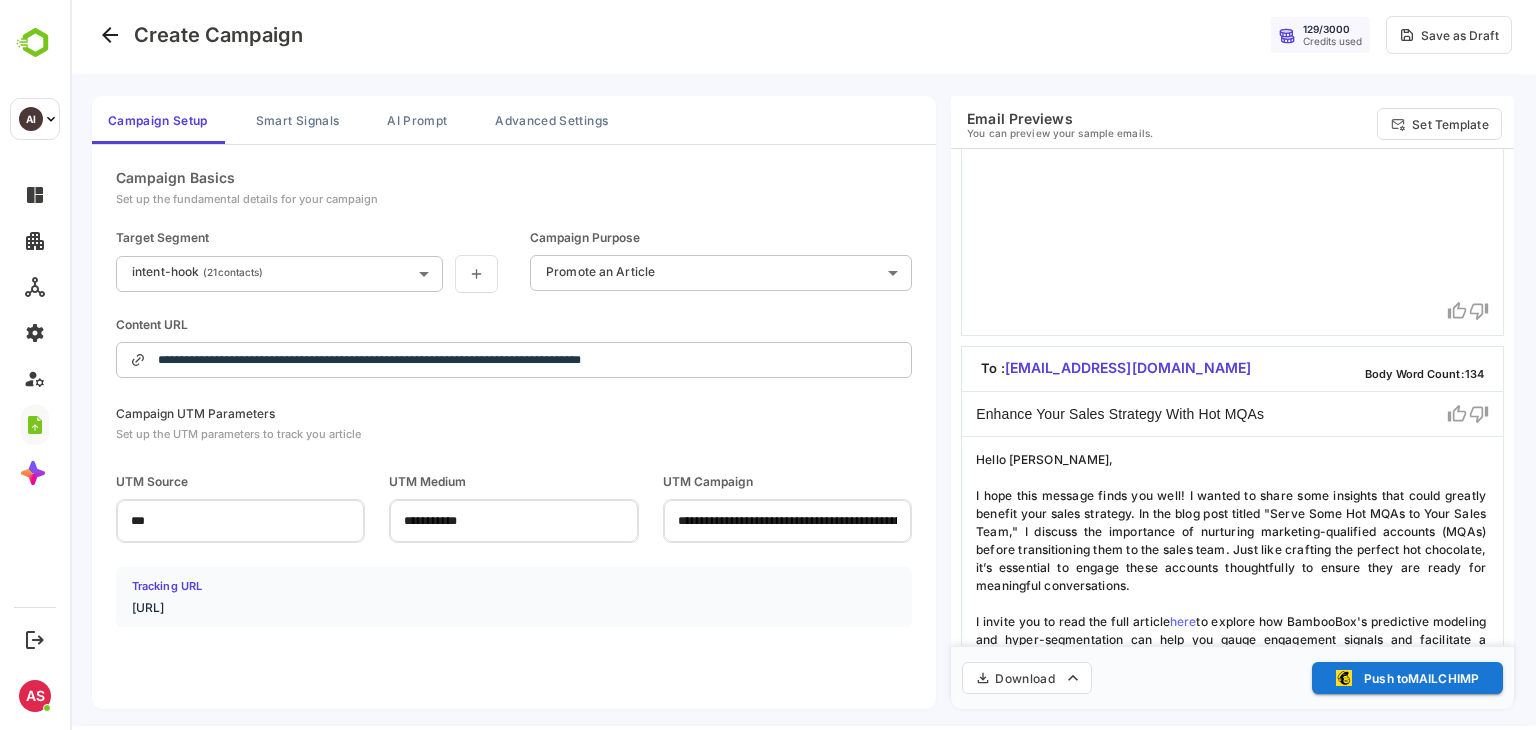 scroll, scrollTop: 660, scrollLeft: 0, axis: vertical 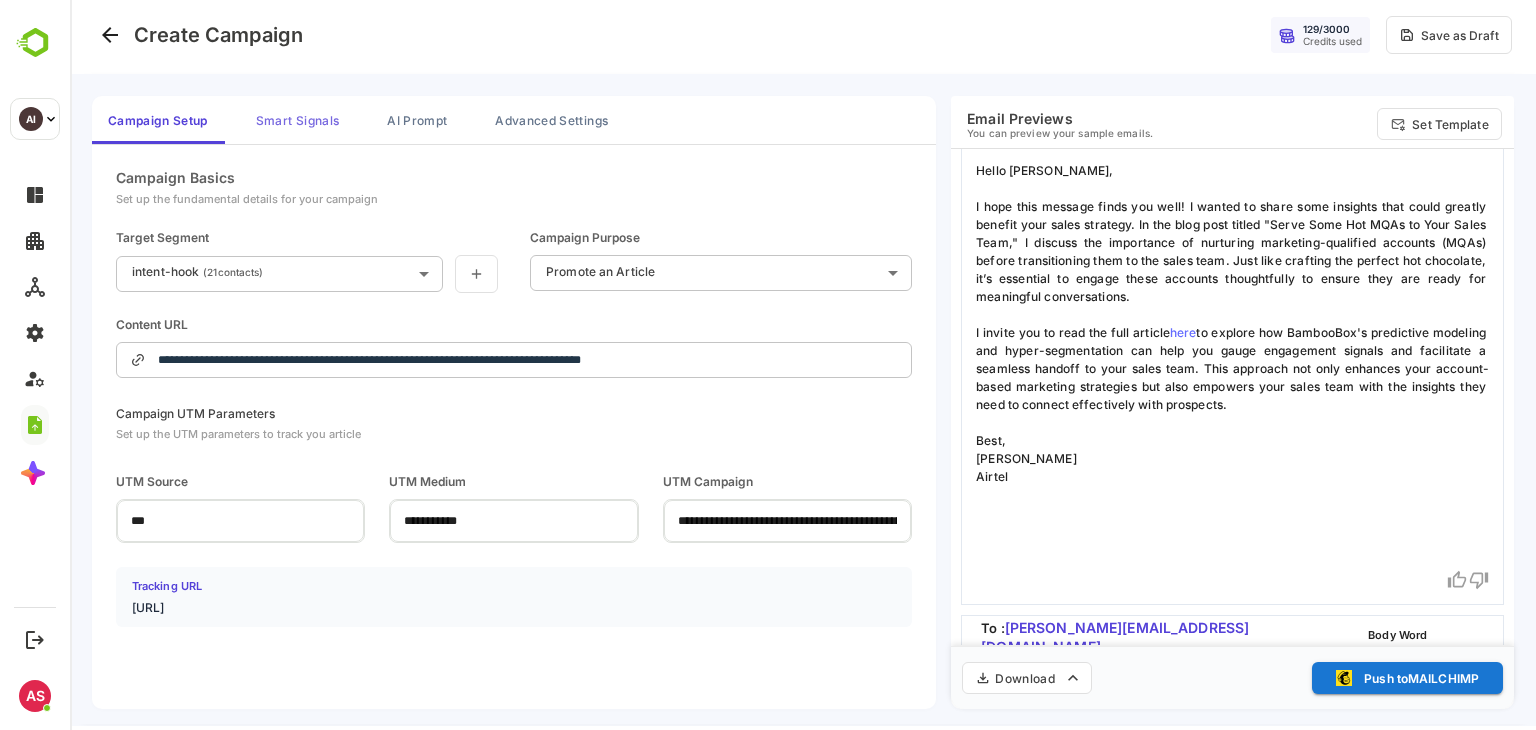 click on "Smart Signals" at bounding box center [297, 120] 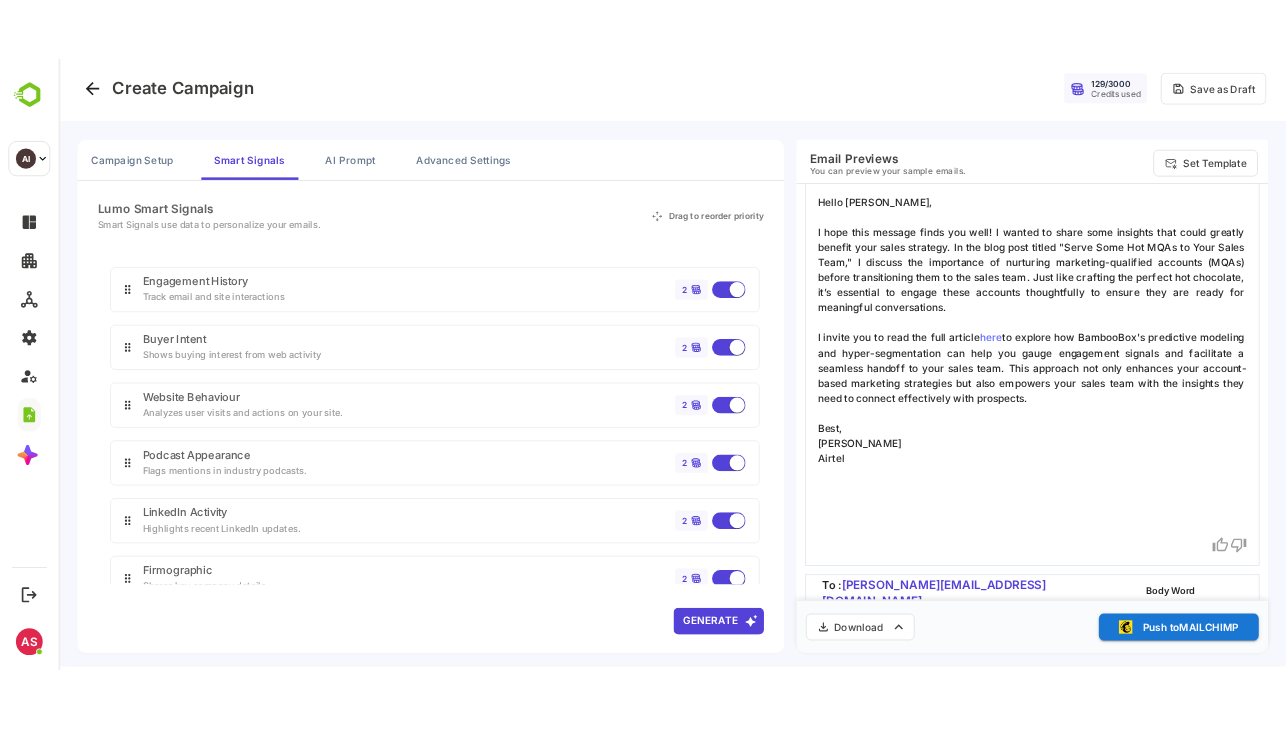 scroll, scrollTop: 148, scrollLeft: 0, axis: vertical 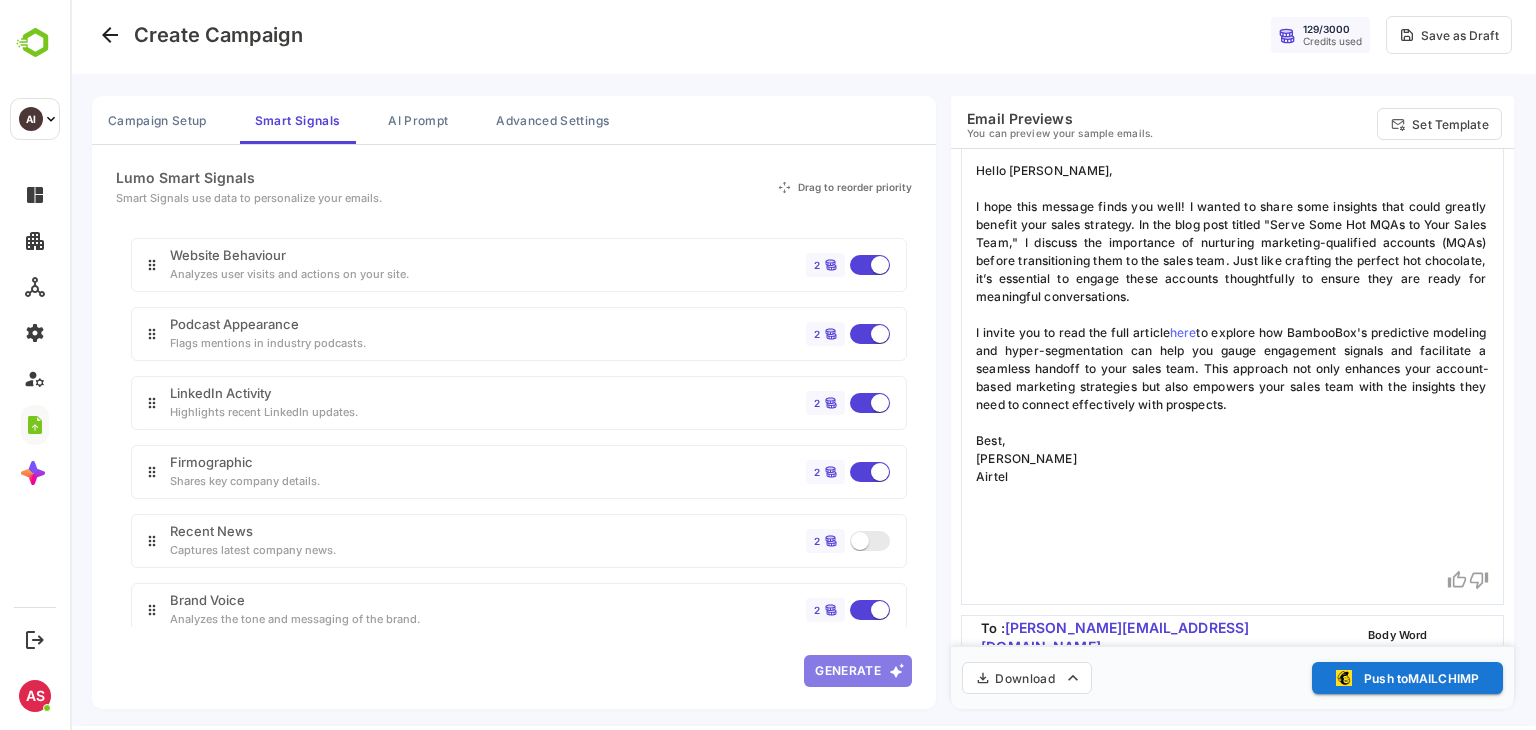 click on "Generate" at bounding box center (858, 671) 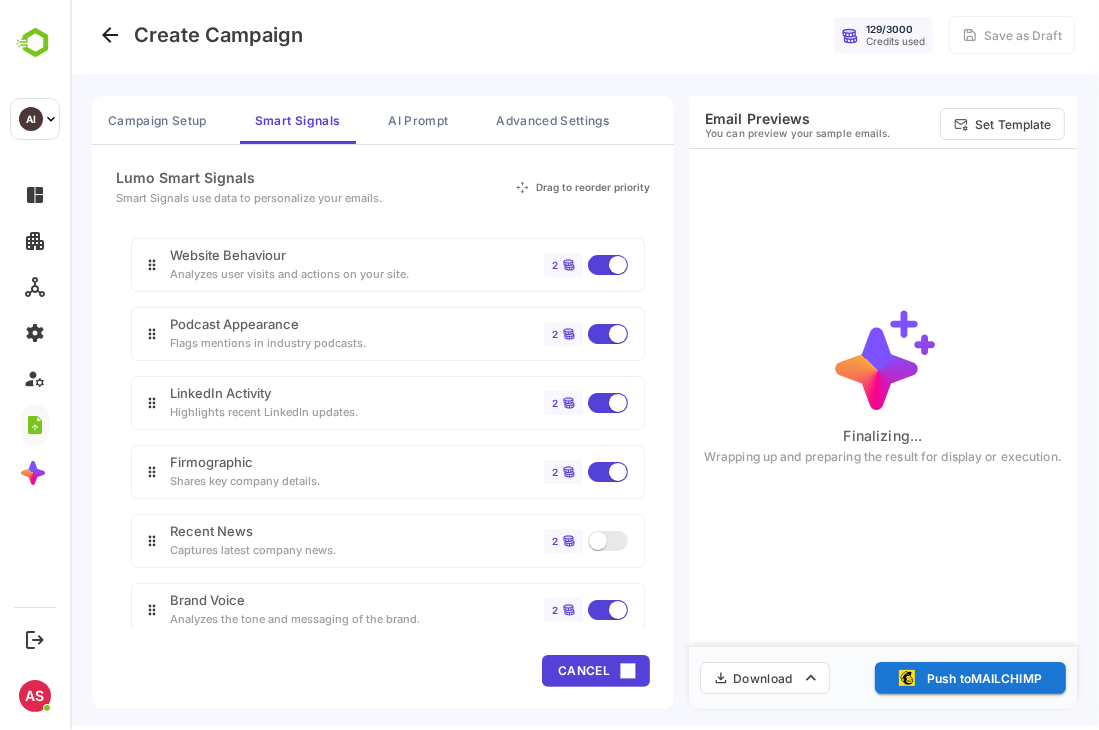 click on "Campaign Setup Smart Signals AI Prompt Advanced Settings Lumo Smart Signals Smart Signals use data to personalize your emails. Drag to reorder priority Engagement History Track email and site interactions 2 Buyer Intent Shows buying interest from web activity 2 Website Behaviour Analyzes user visits and actions on your site. 2 Podcast Appearance Flags mentions in industry podcasts. 2 LinkedIn Activity Highlights recent LinkedIn updates. 2 Firmographic Shares key company details. 2 Recent News Captures latest company news. 2 Brand Voice Analyzes the tone and messaging of the brand. 2   Cancel Email Previews You can preview your sample emails. Set Template Finalizing... Wrapping up and preparing the result for display or execution. Download Push to  MAILCHIMP" at bounding box center [583, 399] 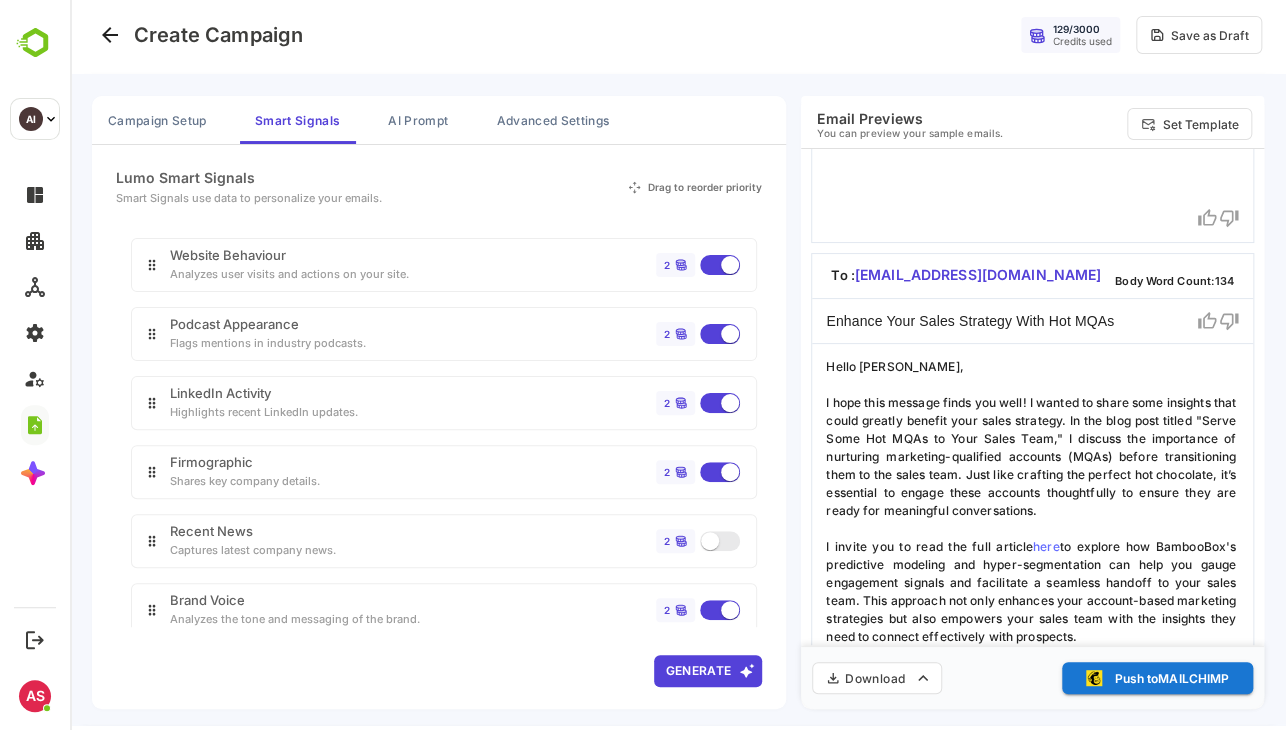 scroll, scrollTop: 696, scrollLeft: 0, axis: vertical 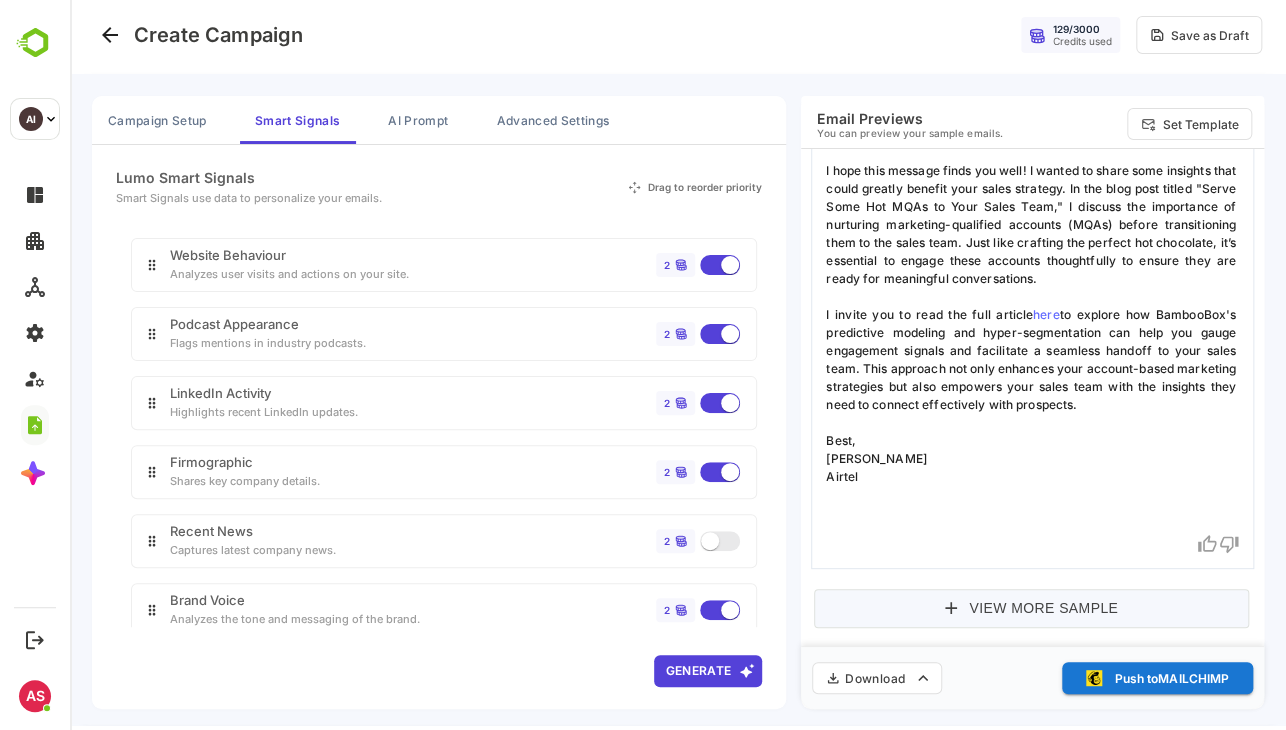 click on "View More Sample" at bounding box center (1031, 608) 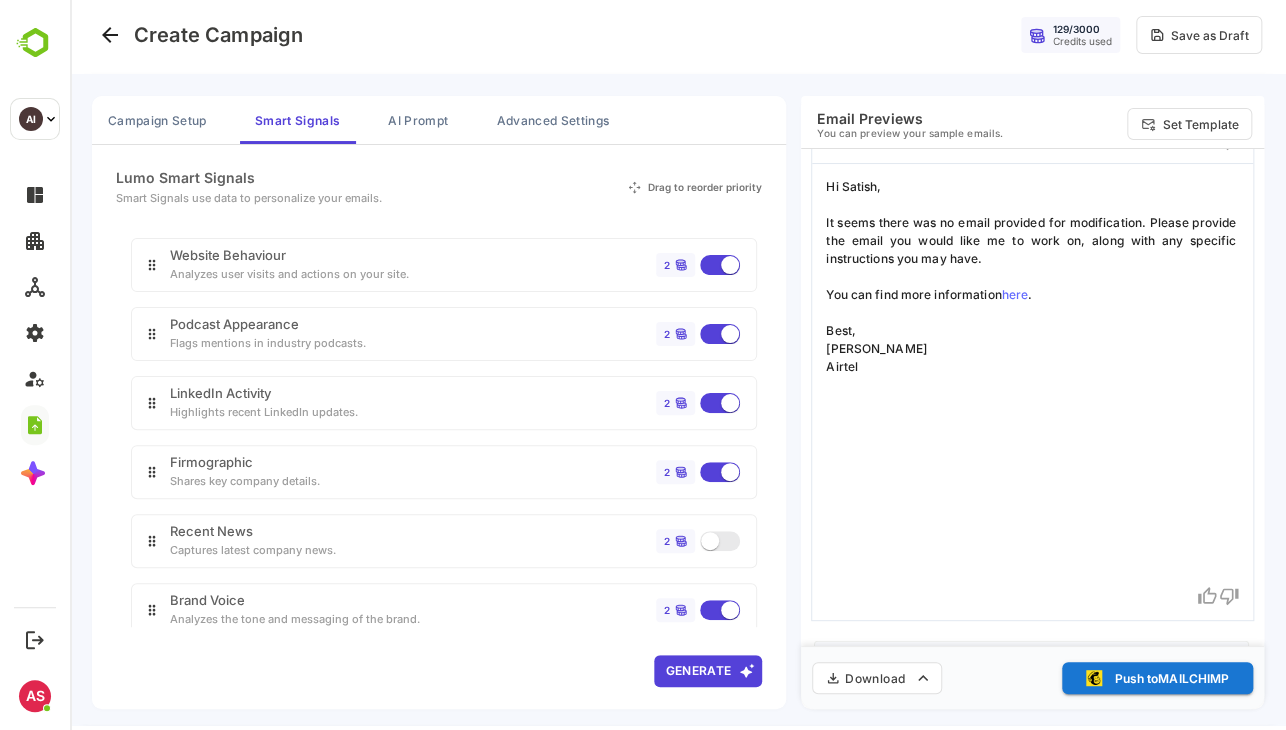 scroll, scrollTop: 1812, scrollLeft: 0, axis: vertical 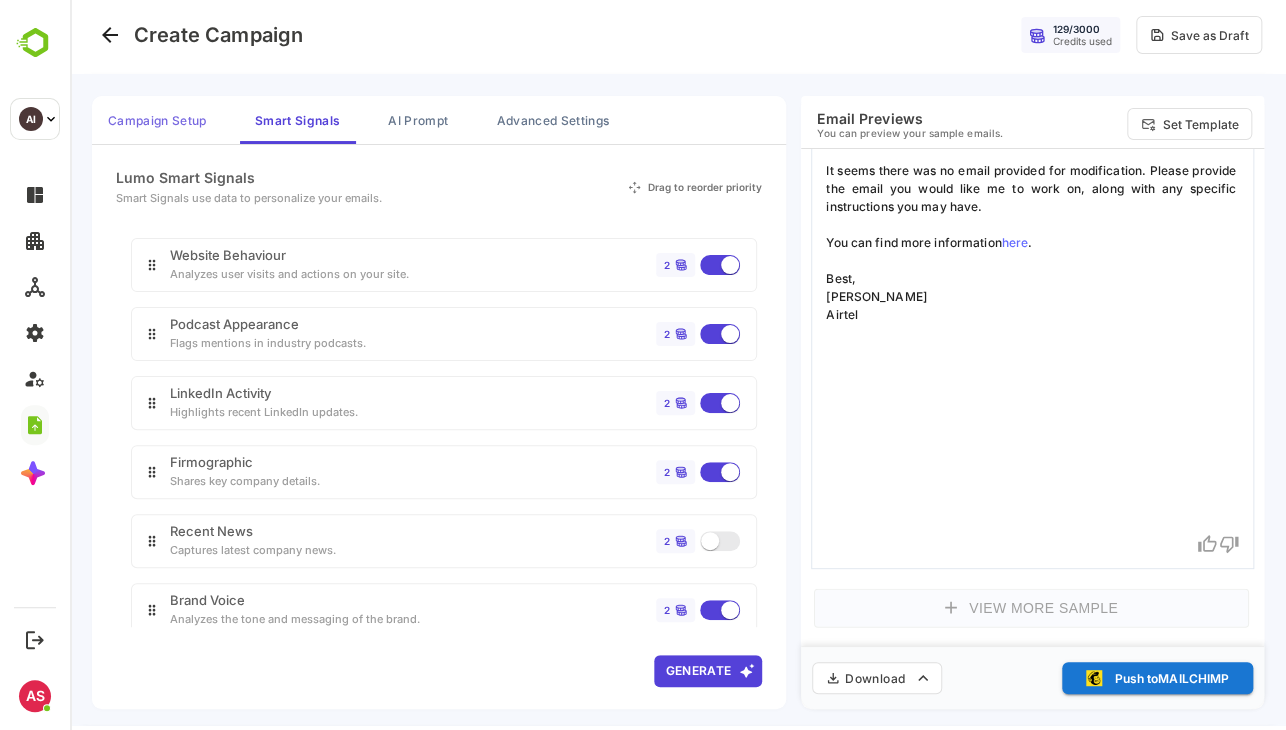 click on "Campaign Setup" at bounding box center (157, 120) 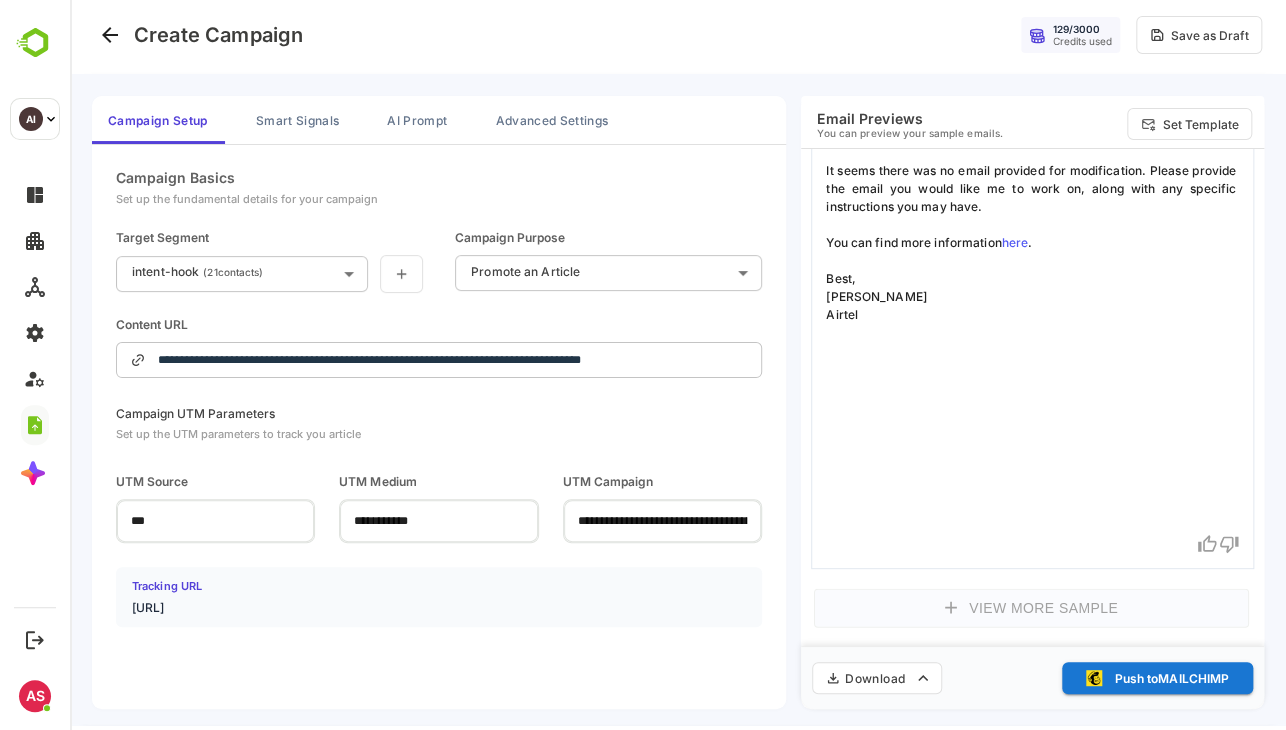 type 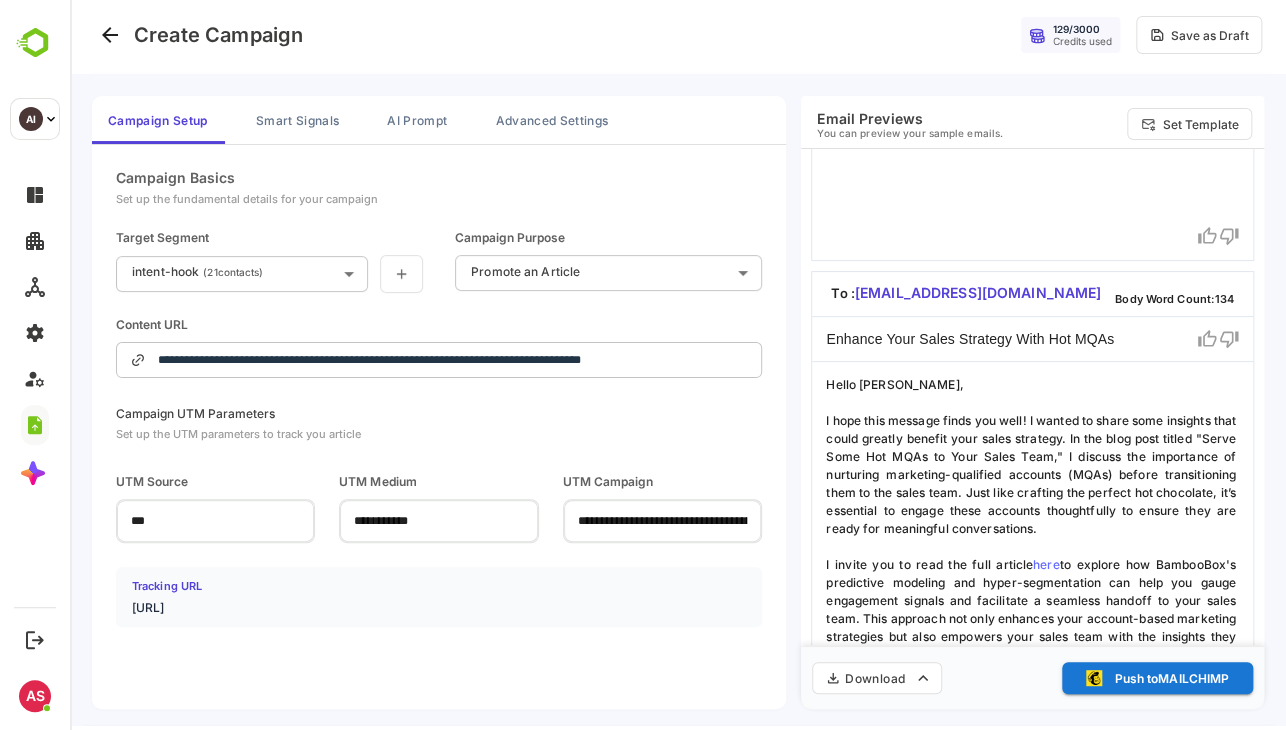 scroll, scrollTop: 0, scrollLeft: 0, axis: both 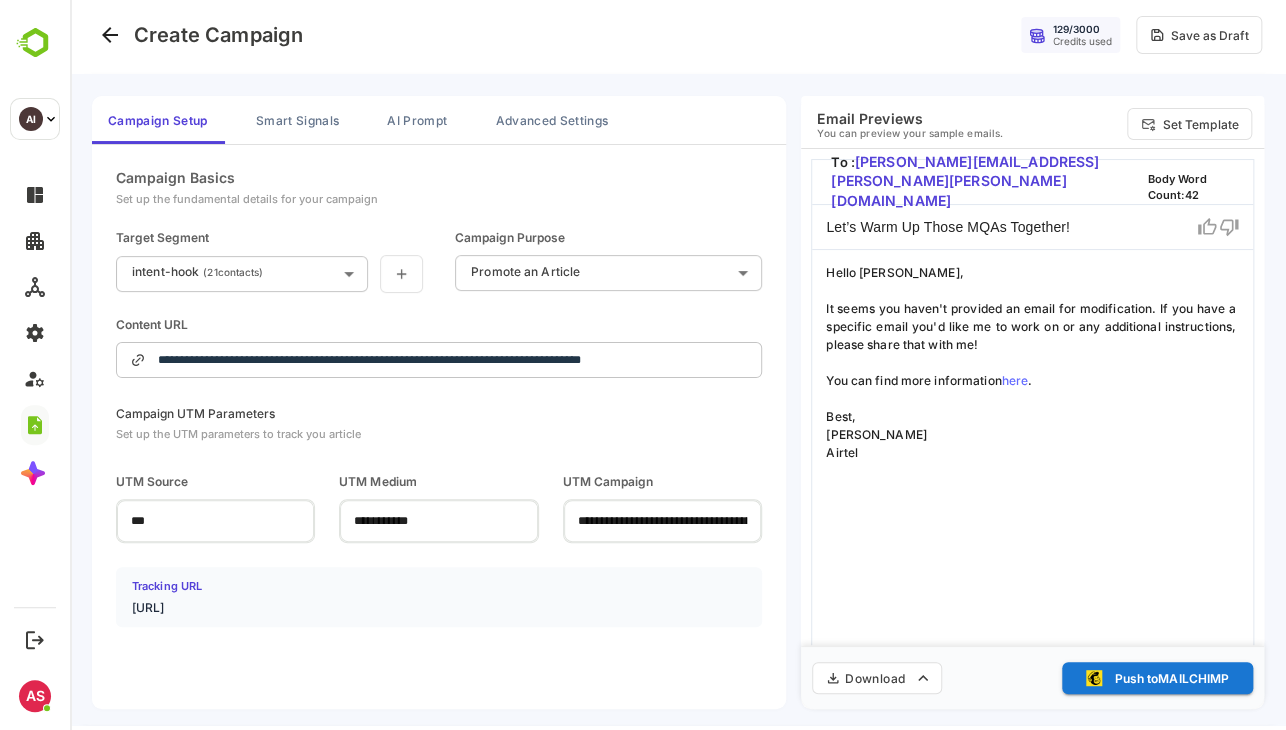 click on "**********" at bounding box center [678, 361] 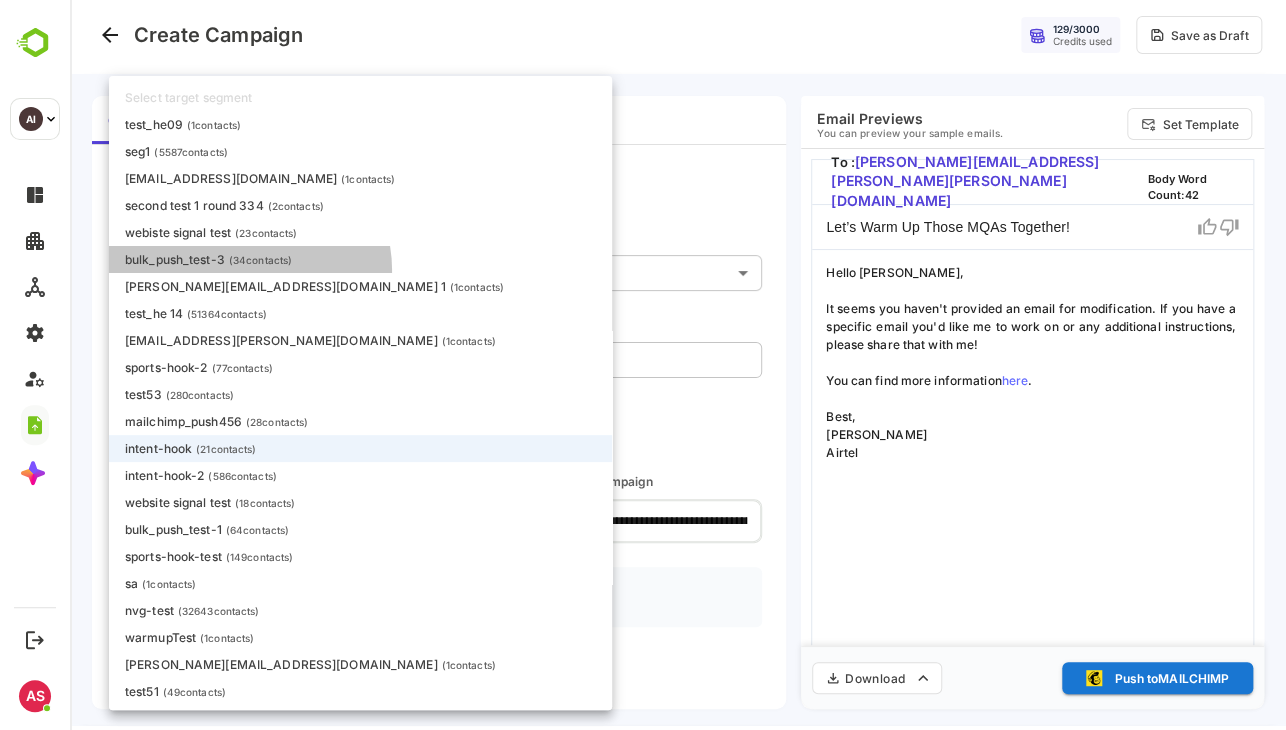click on "bulk_push_test-3 ( 34  contacts)" at bounding box center (360, 259) 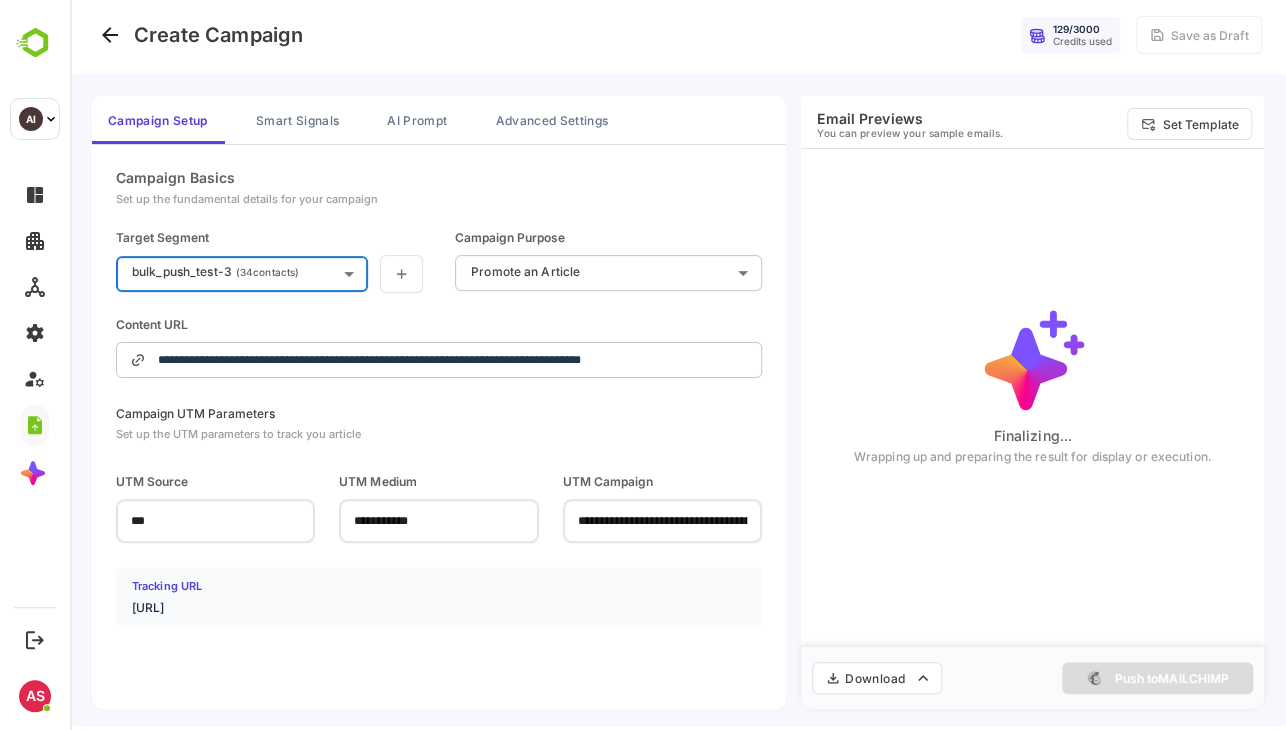 type 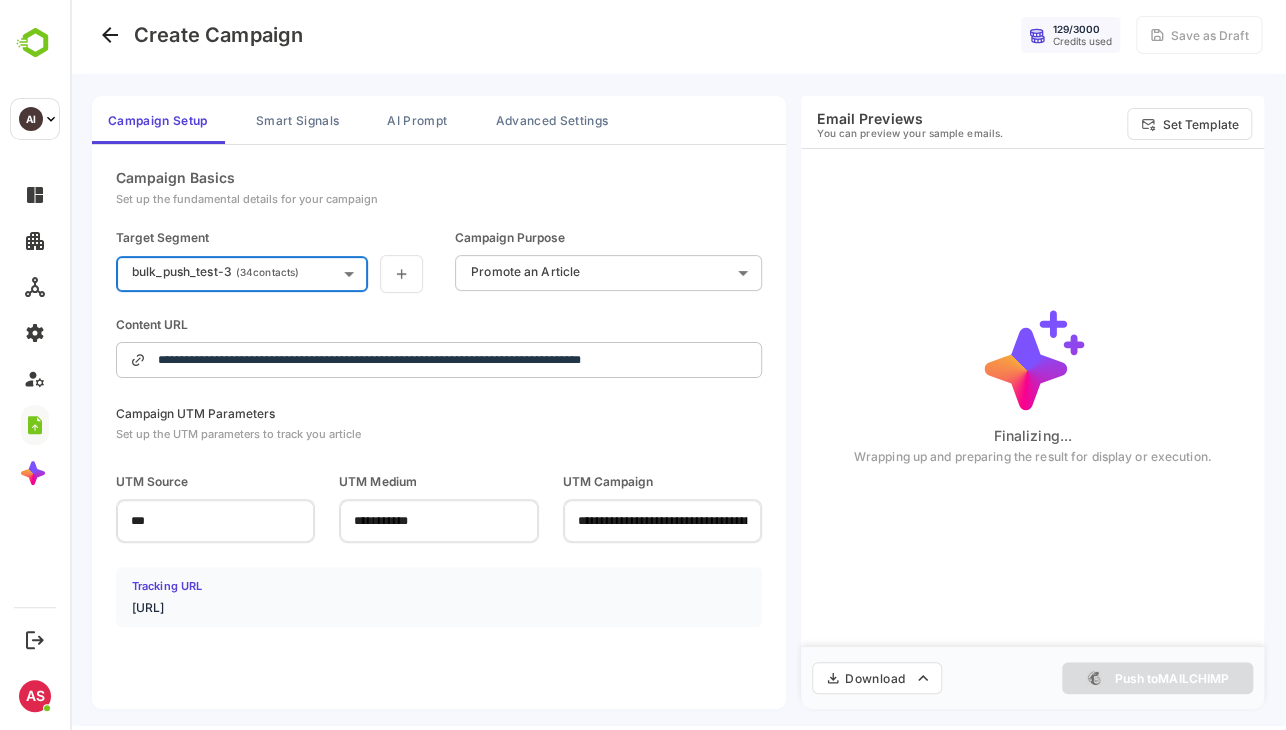 type 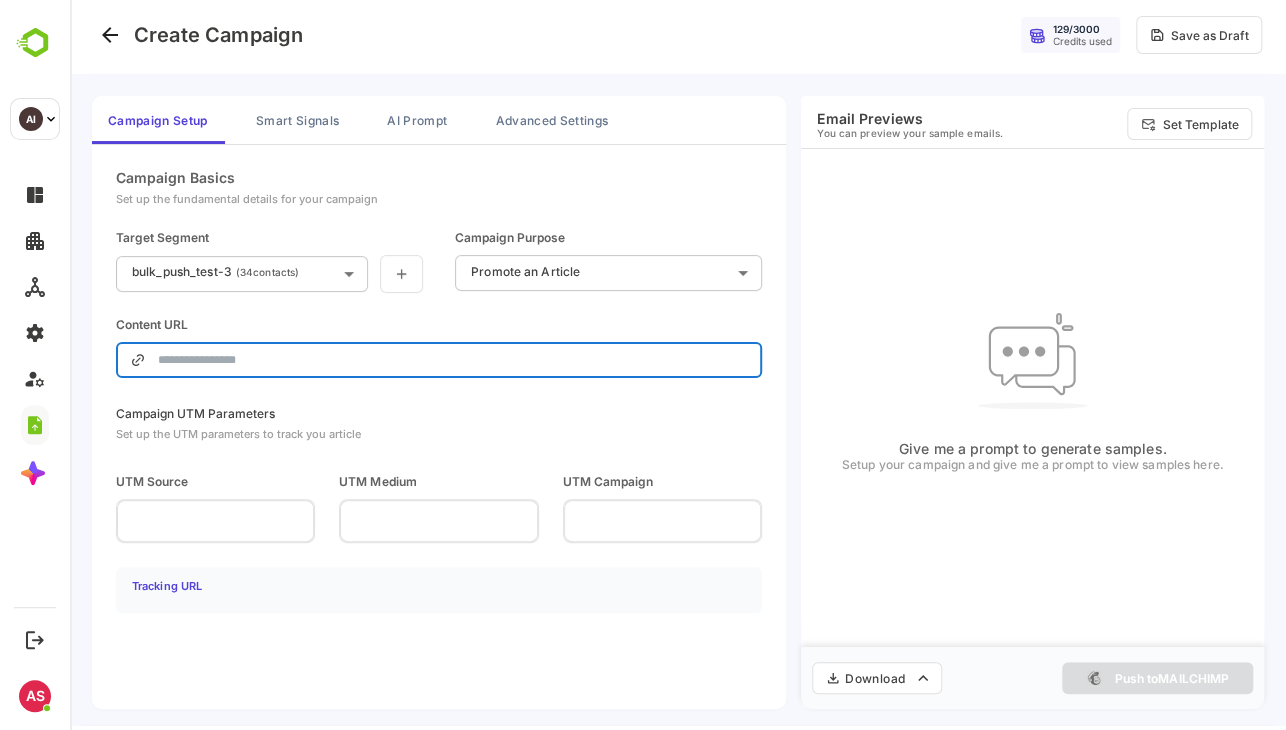 click at bounding box center [453, 360] 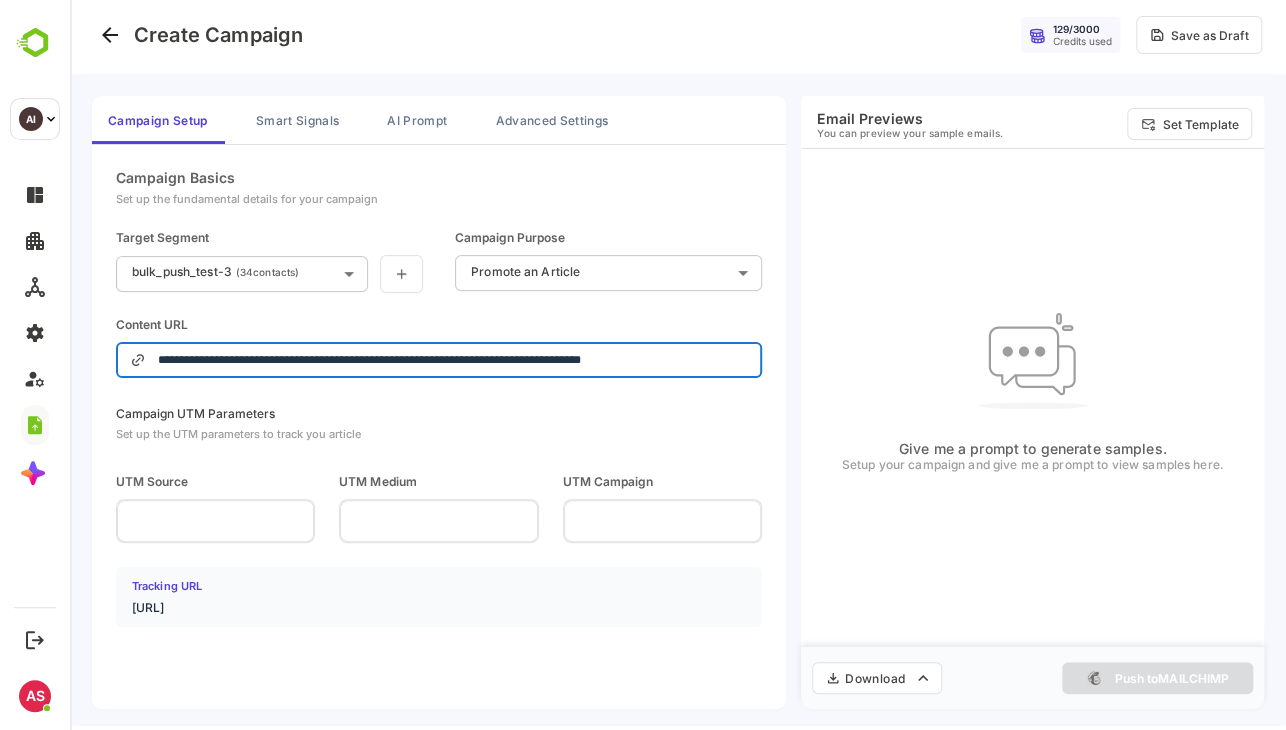 drag, startPoint x: 709, startPoint y: 365, endPoint x: 5, endPoint y: 255, distance: 712.54193 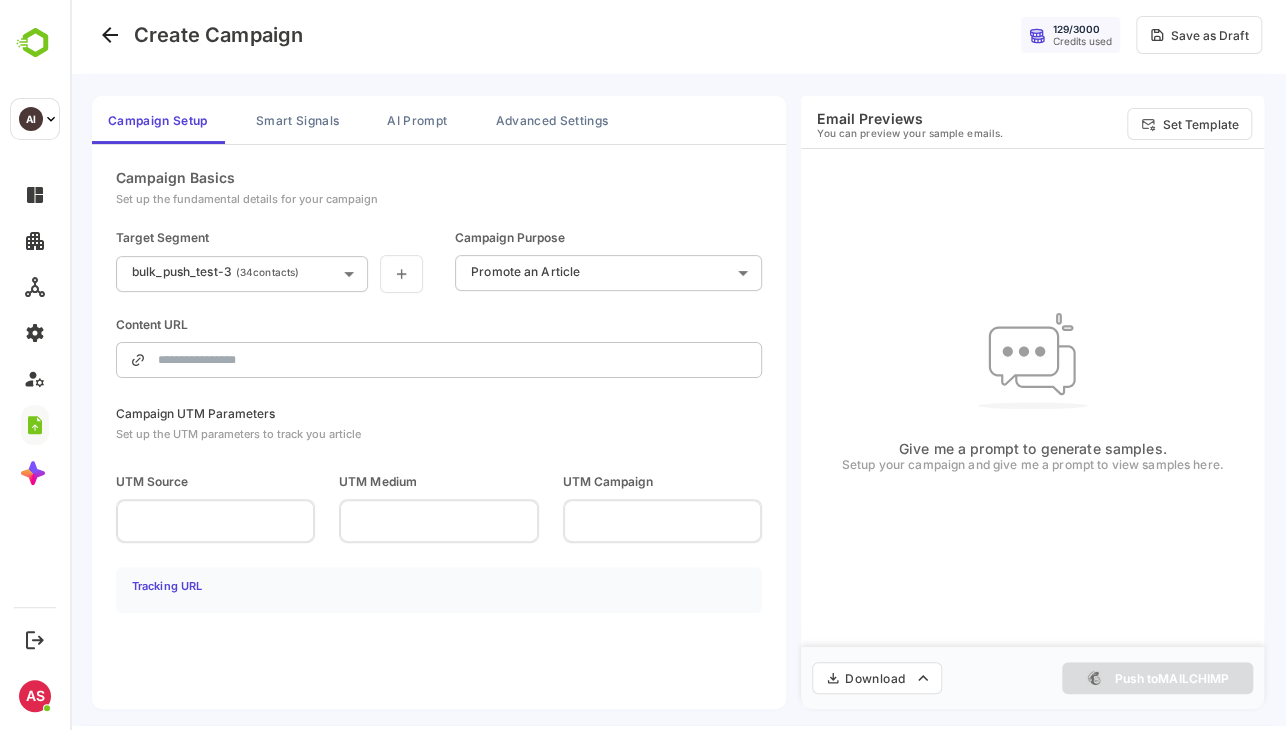click on "**********" at bounding box center (439, 273) 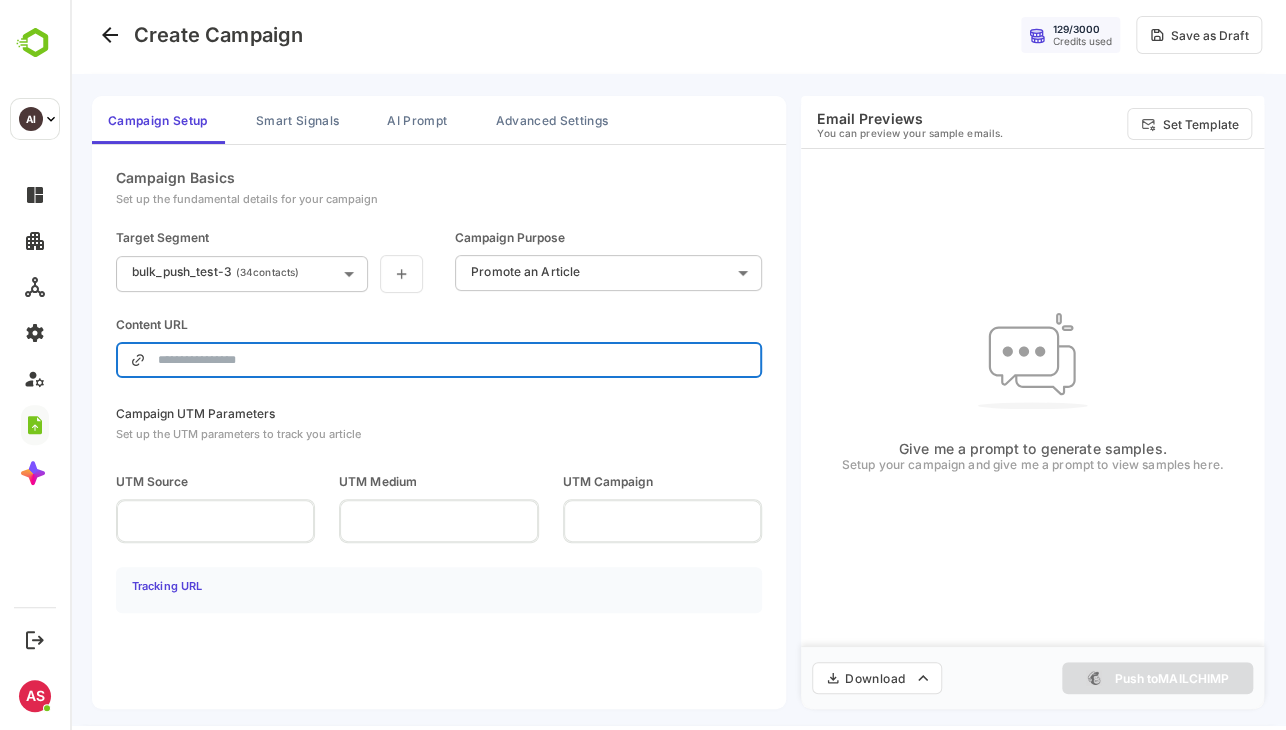 type on "**********" 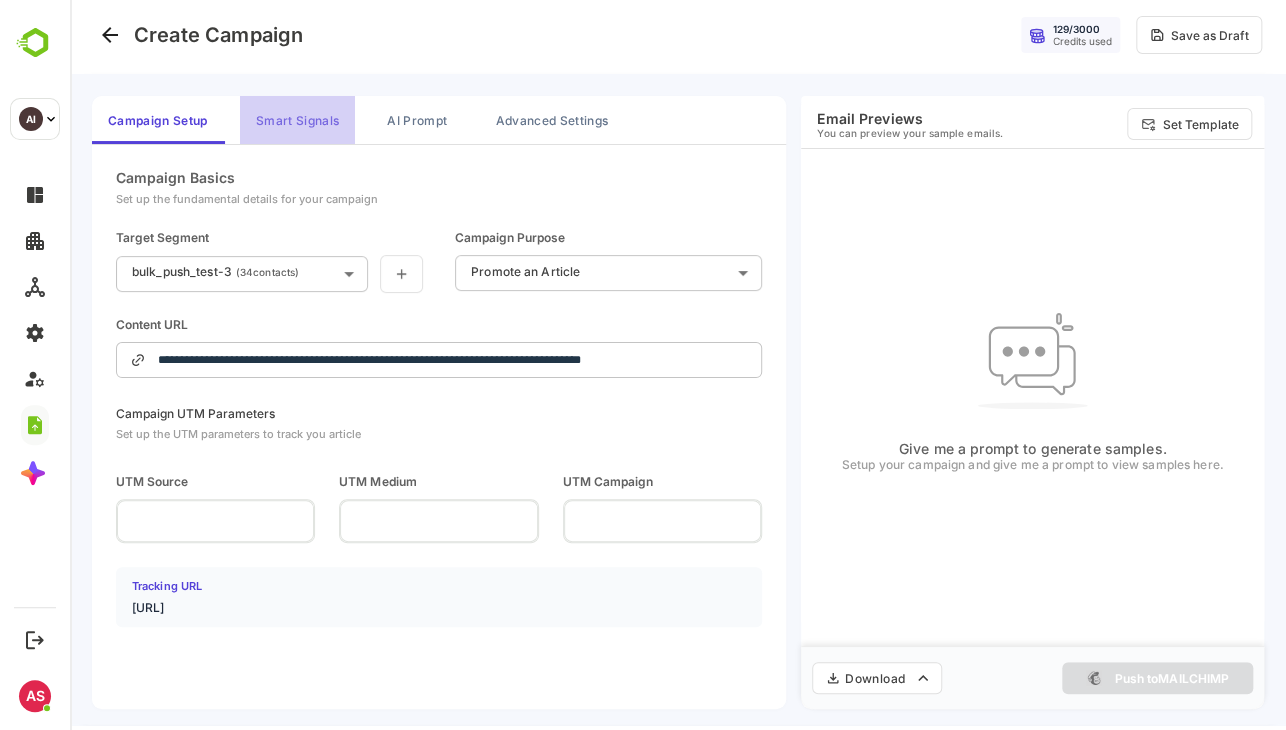 click on "Smart Signals" at bounding box center (297, 120) 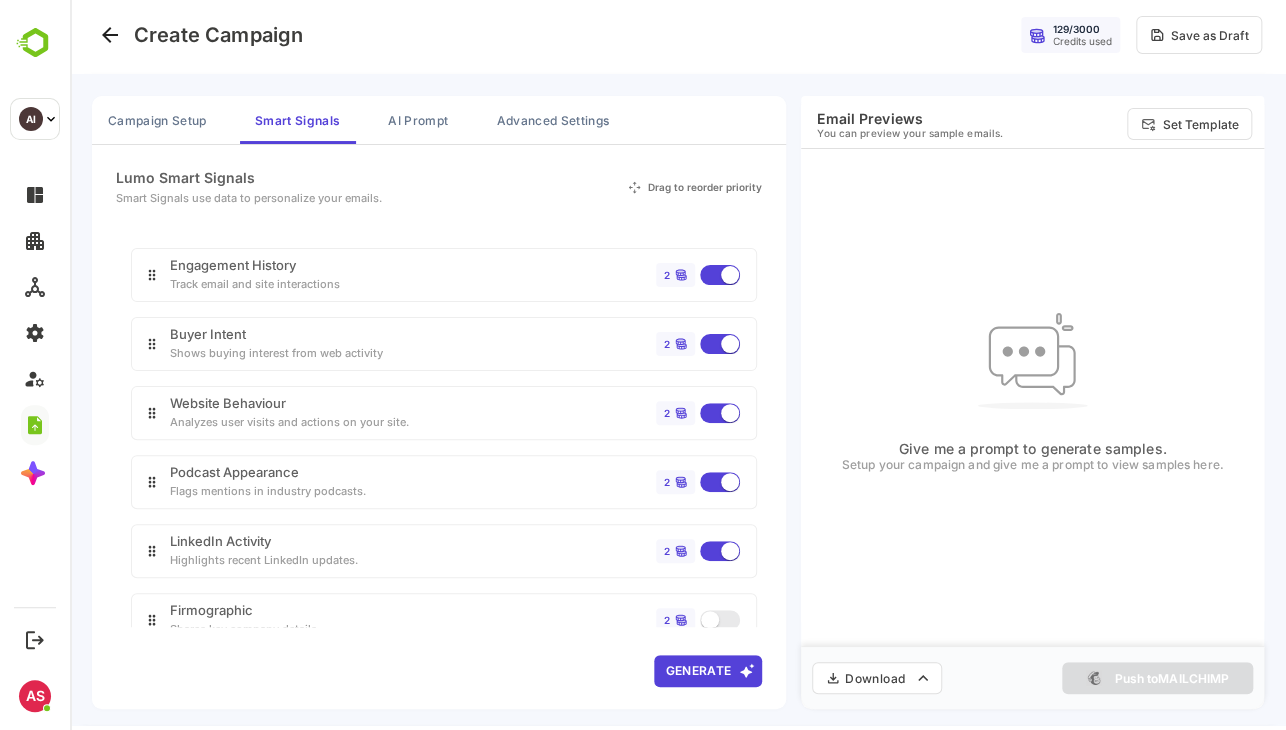 scroll, scrollTop: 148, scrollLeft: 0, axis: vertical 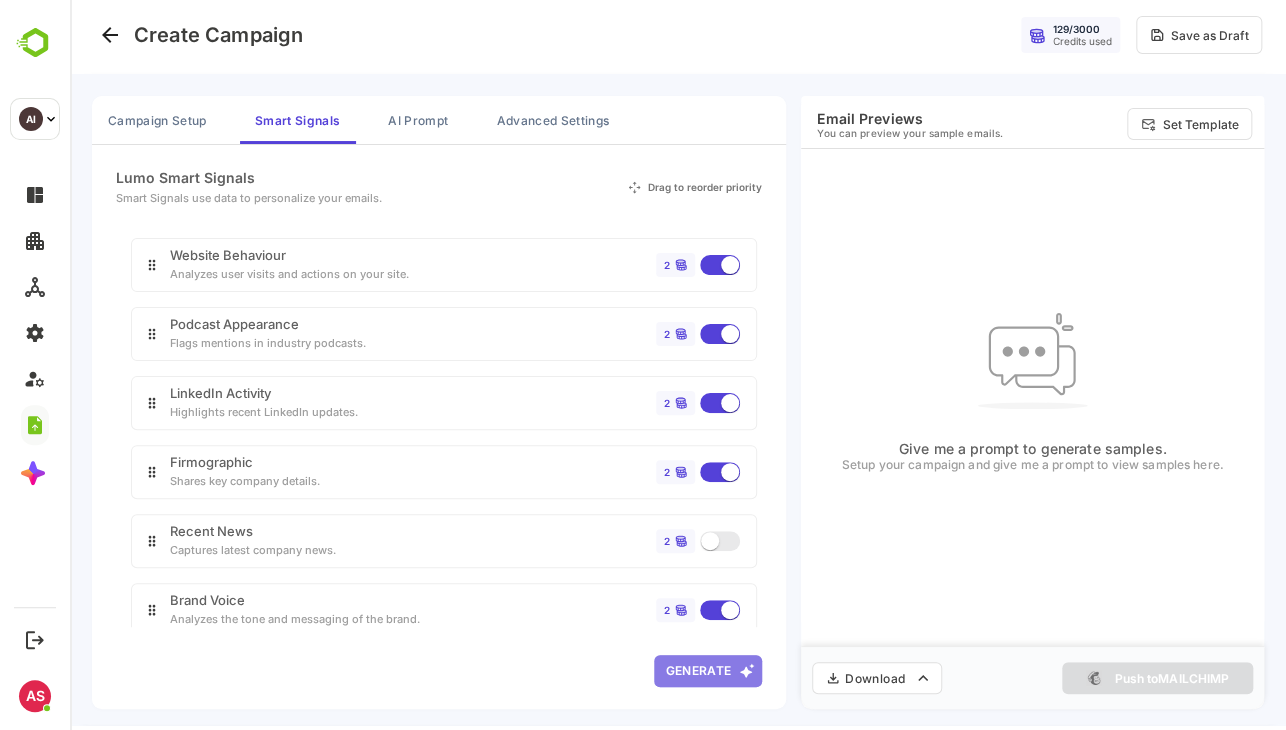 click 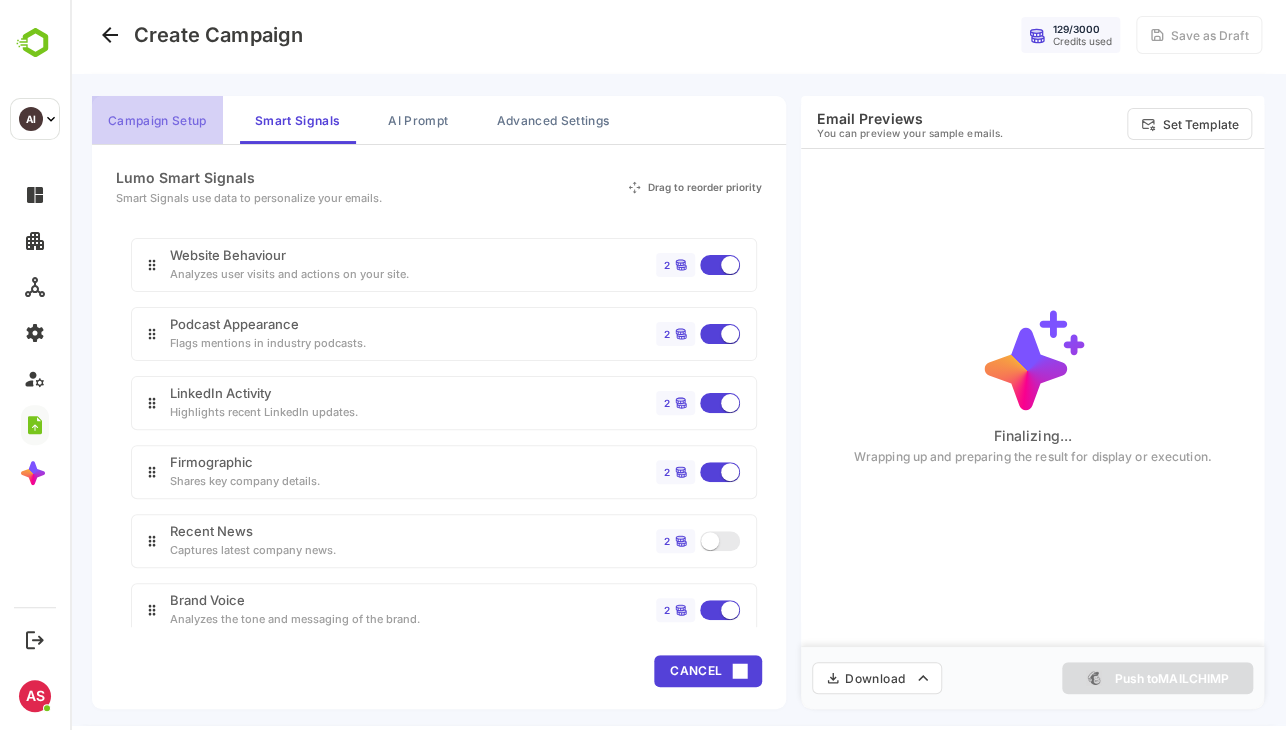click on "Campaign Setup" at bounding box center (157, 120) 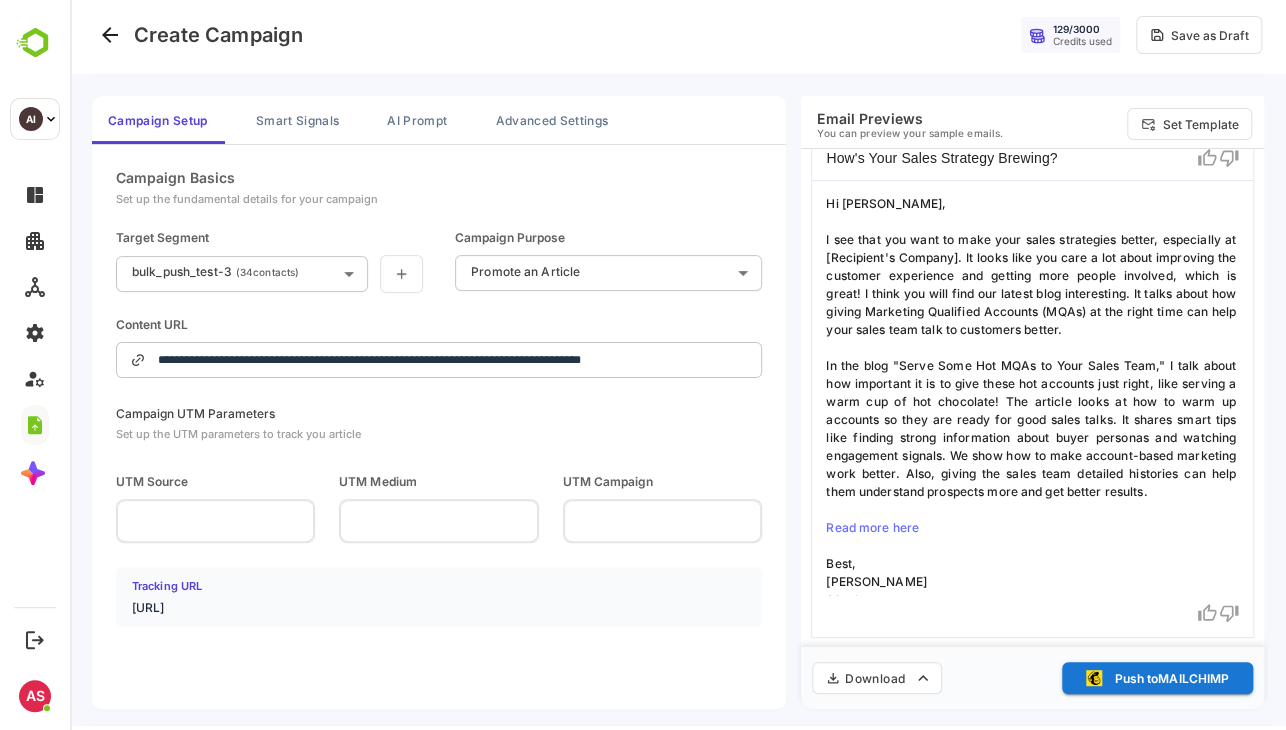 scroll, scrollTop: 687, scrollLeft: 0, axis: vertical 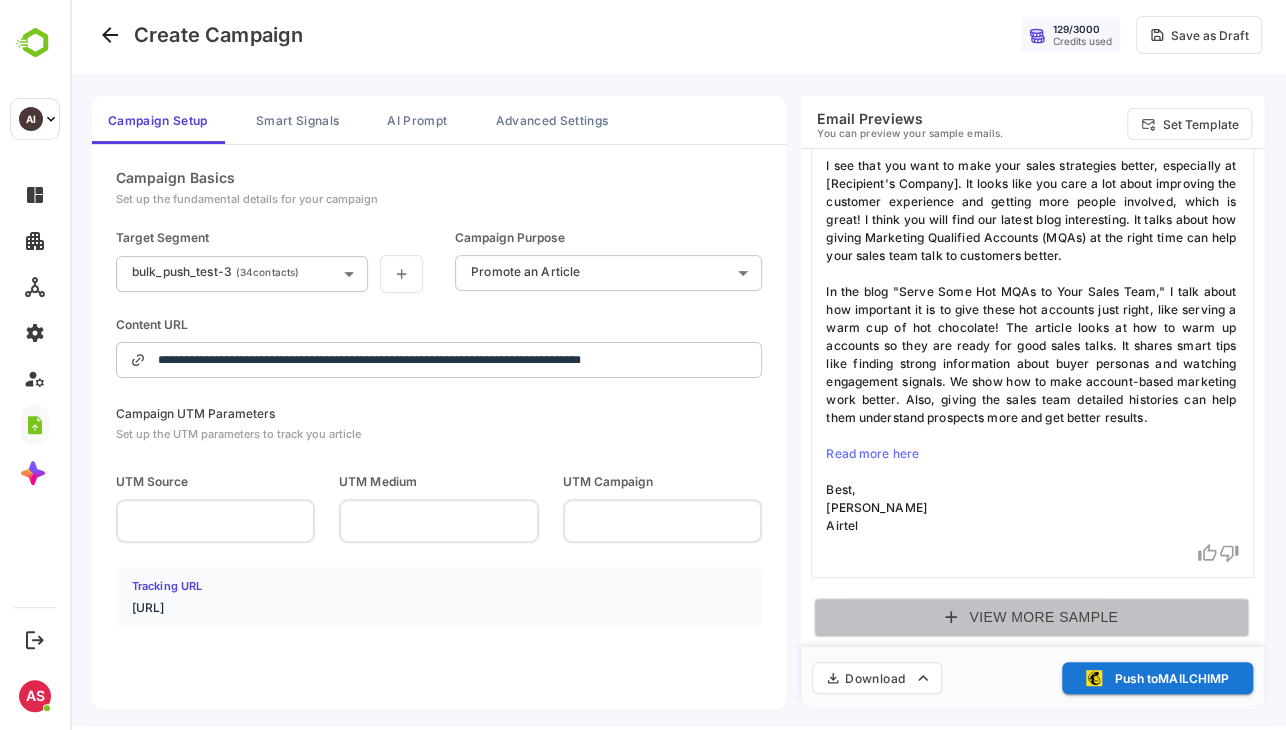 click on "View More Sample" at bounding box center [1031, 617] 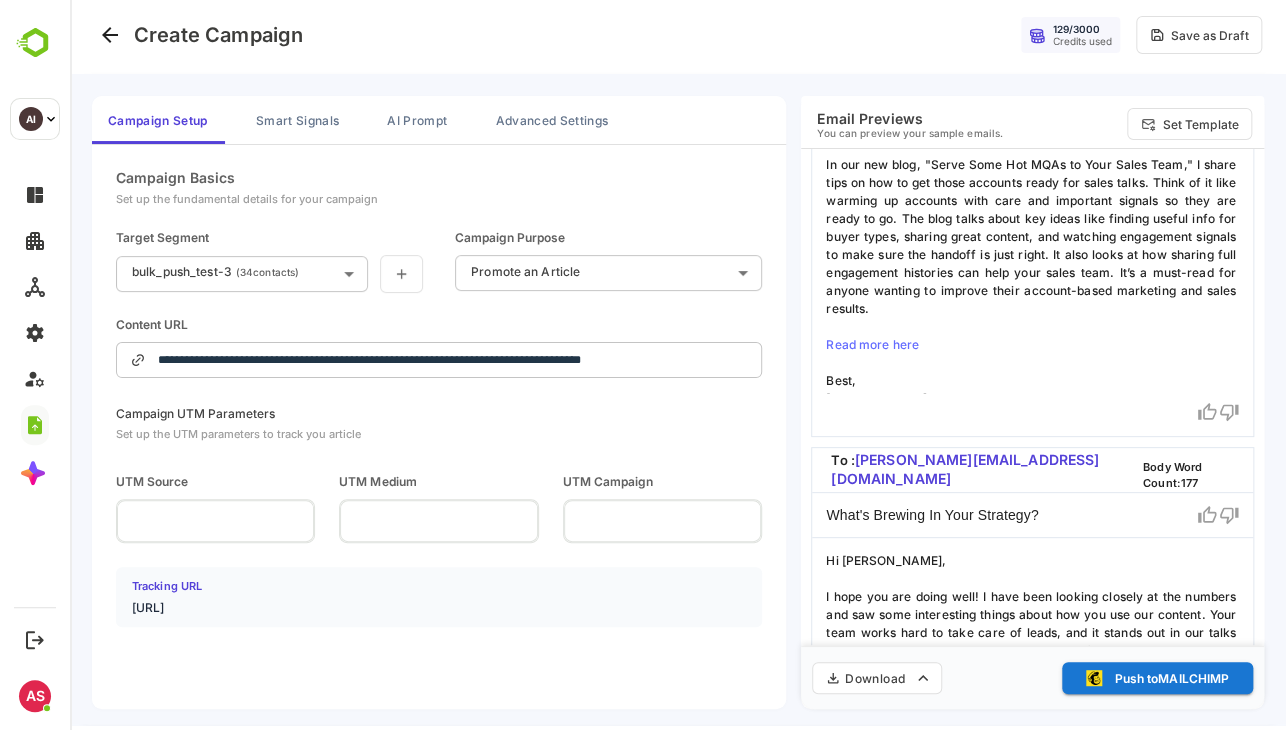 scroll, scrollTop: 1628, scrollLeft: 0, axis: vertical 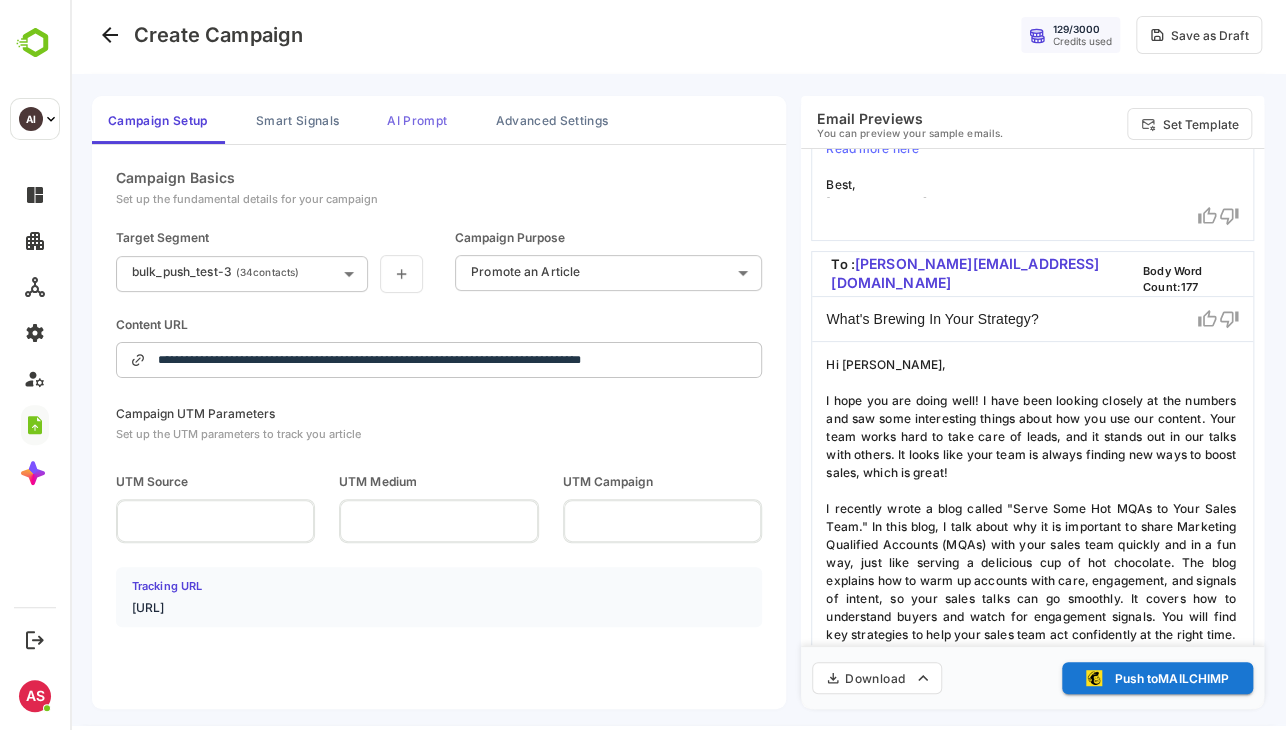 click on "AI Prompt" at bounding box center (417, 120) 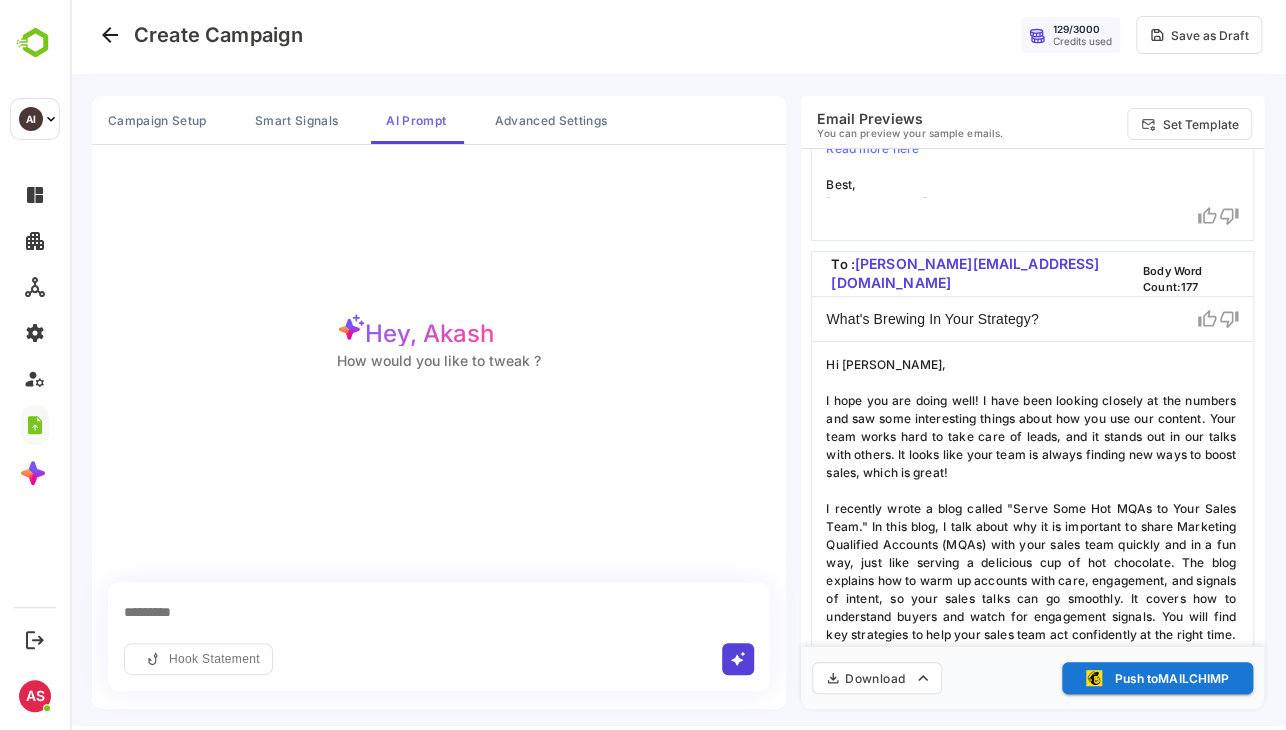 click on "AI Prompt" at bounding box center (416, 120) 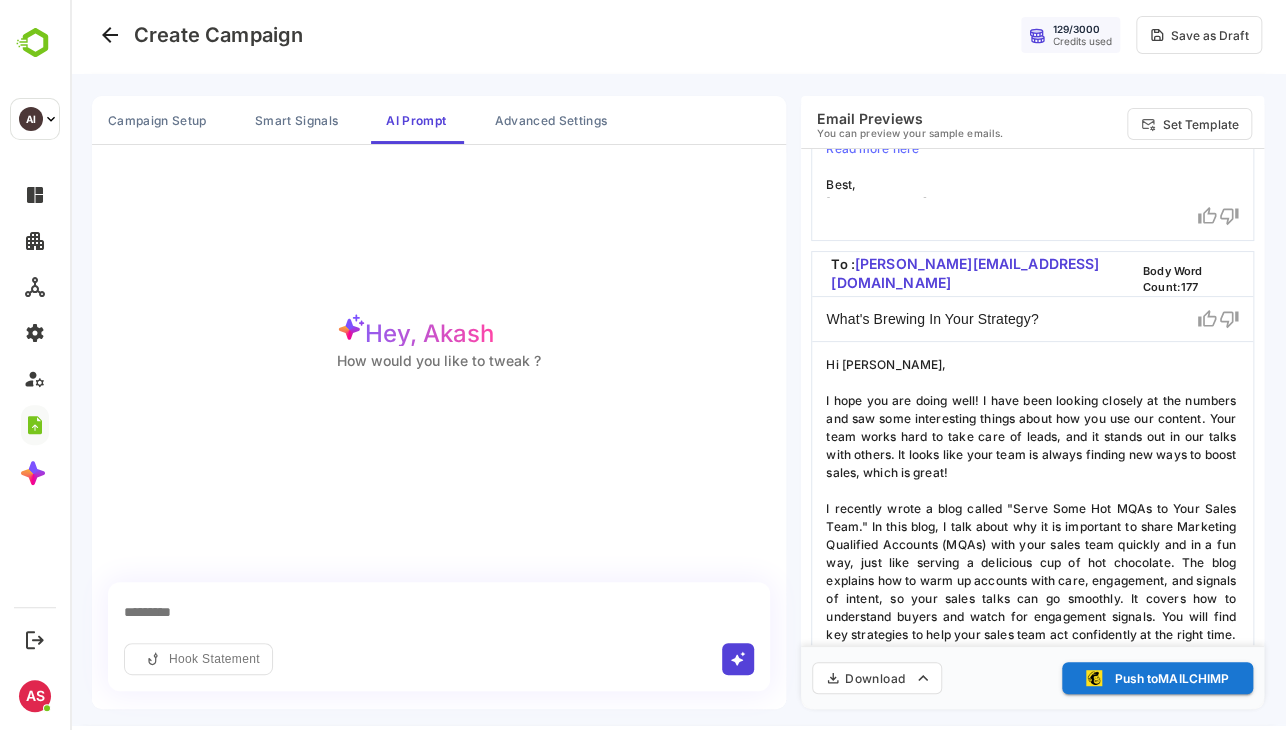 click on "*********" at bounding box center (439, 612) 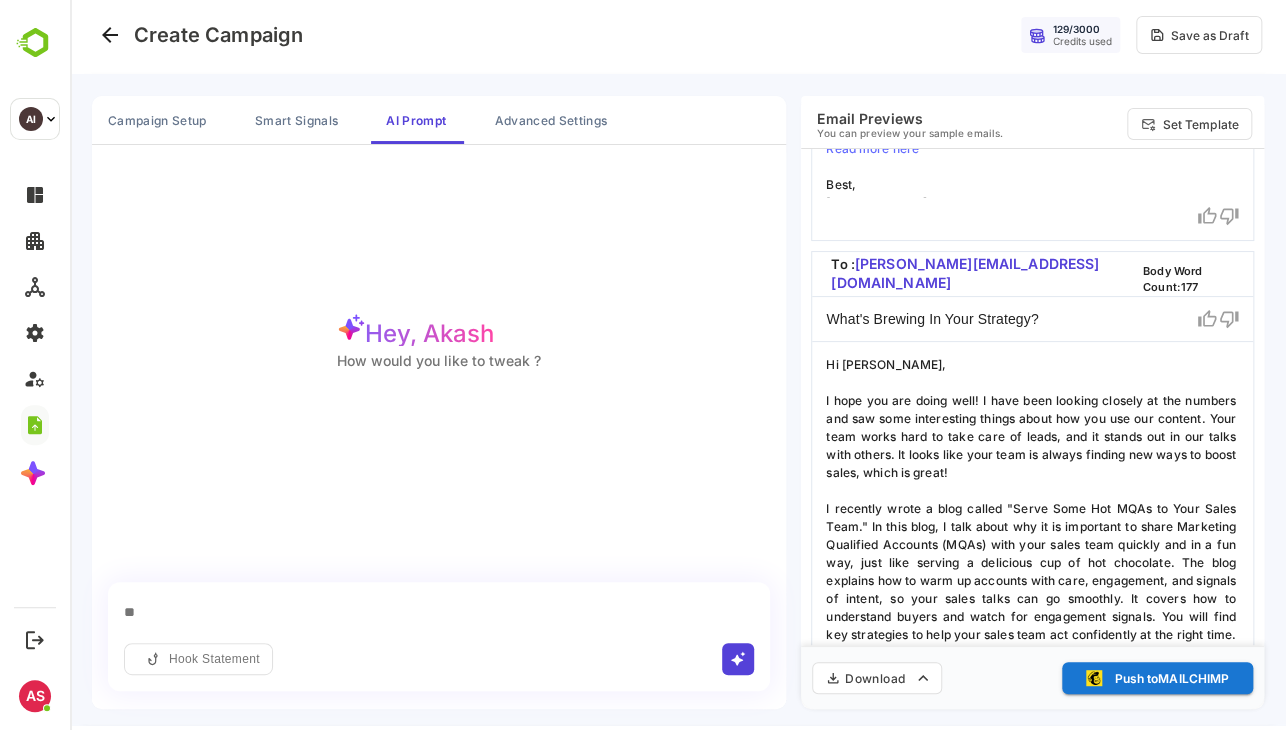 type on "*" 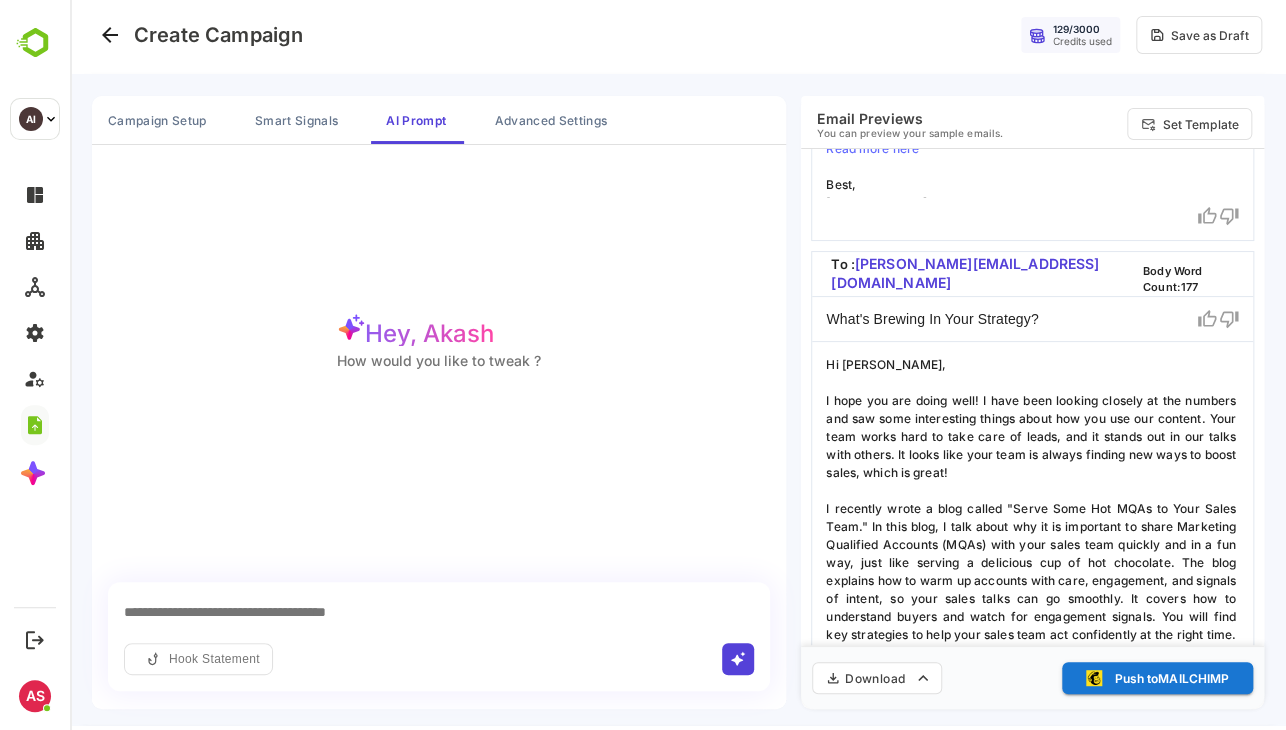 type on "**********" 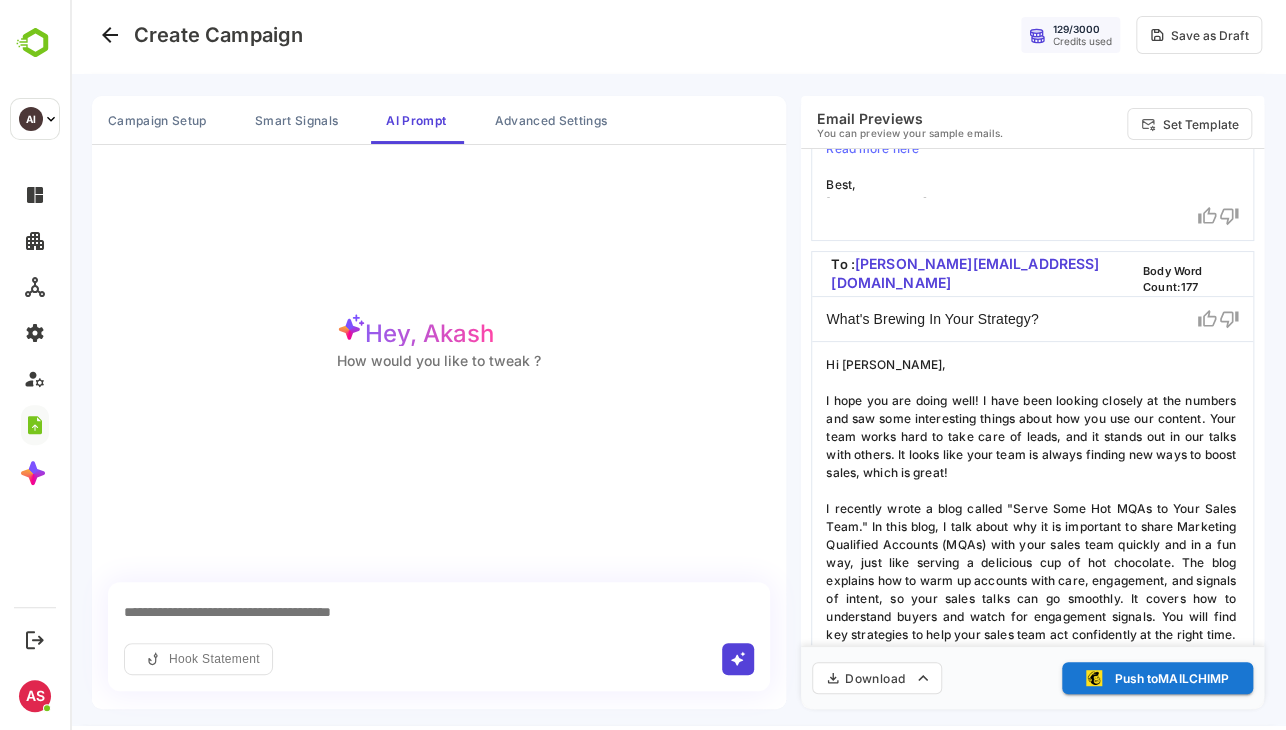 type 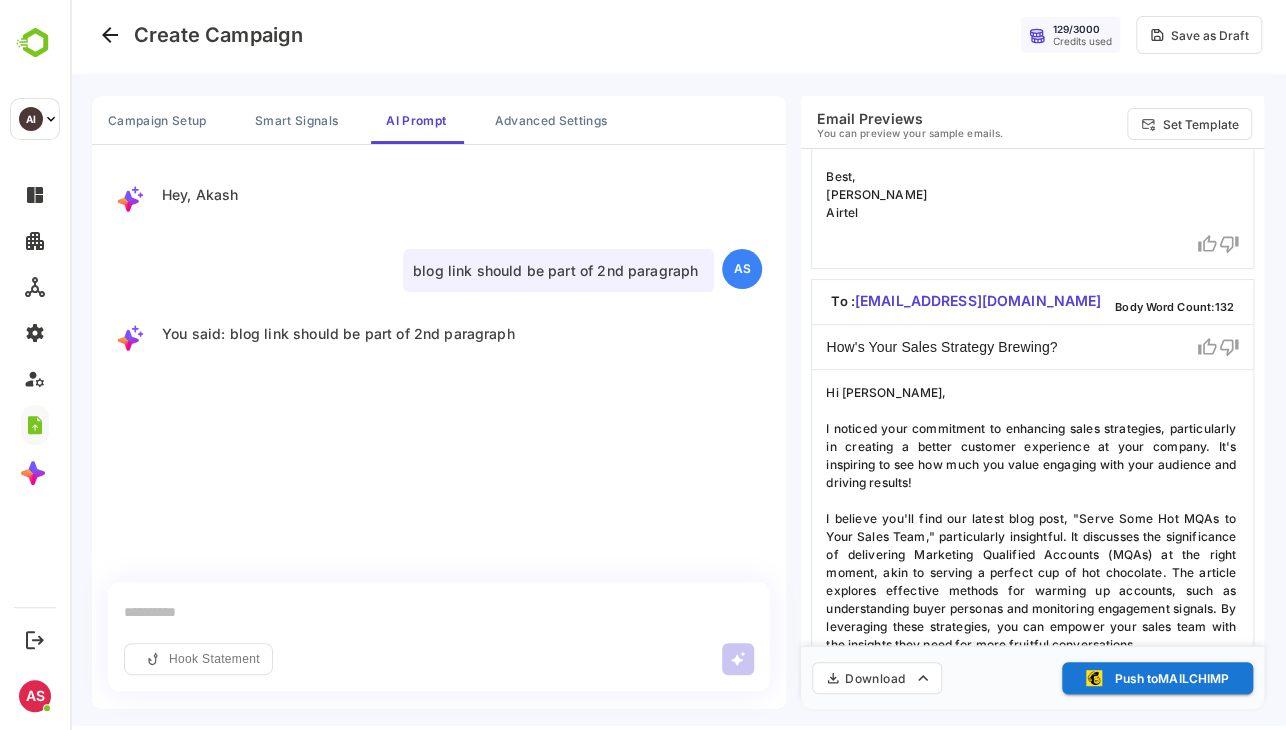 scroll, scrollTop: 696, scrollLeft: 0, axis: vertical 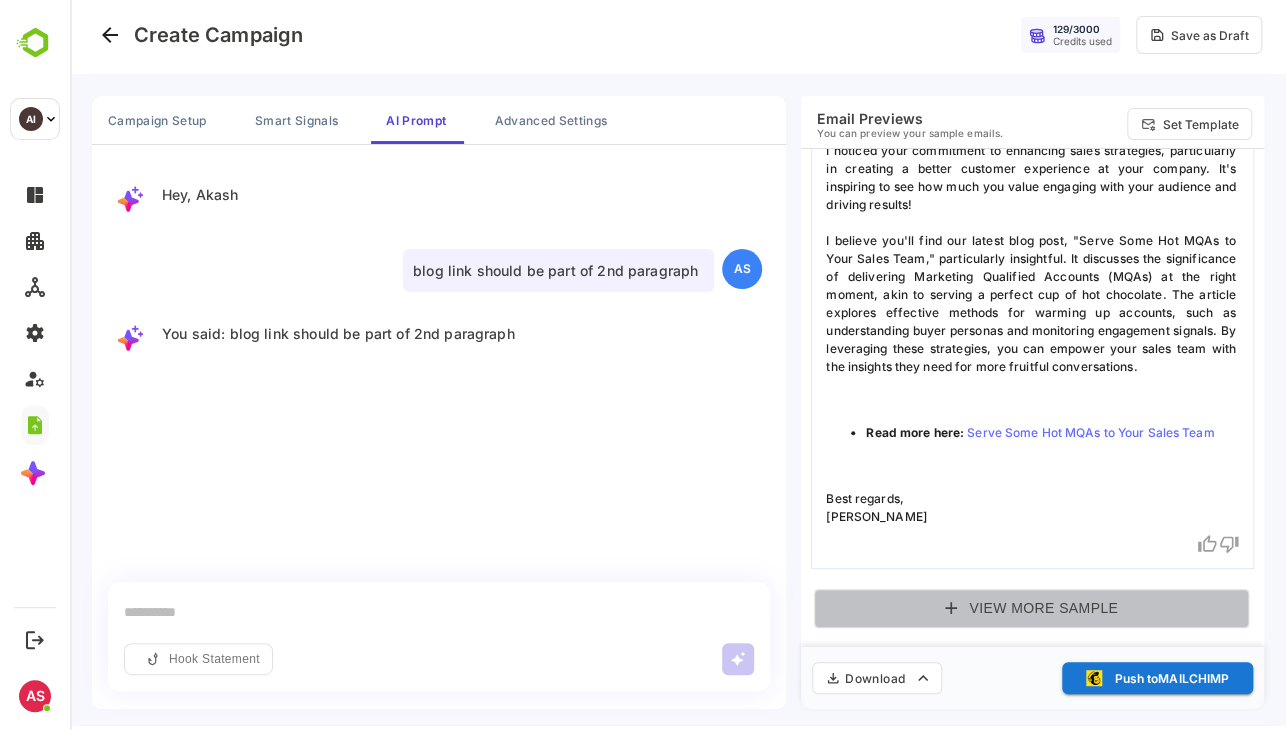 click on "View More Sample" at bounding box center (1031, 608) 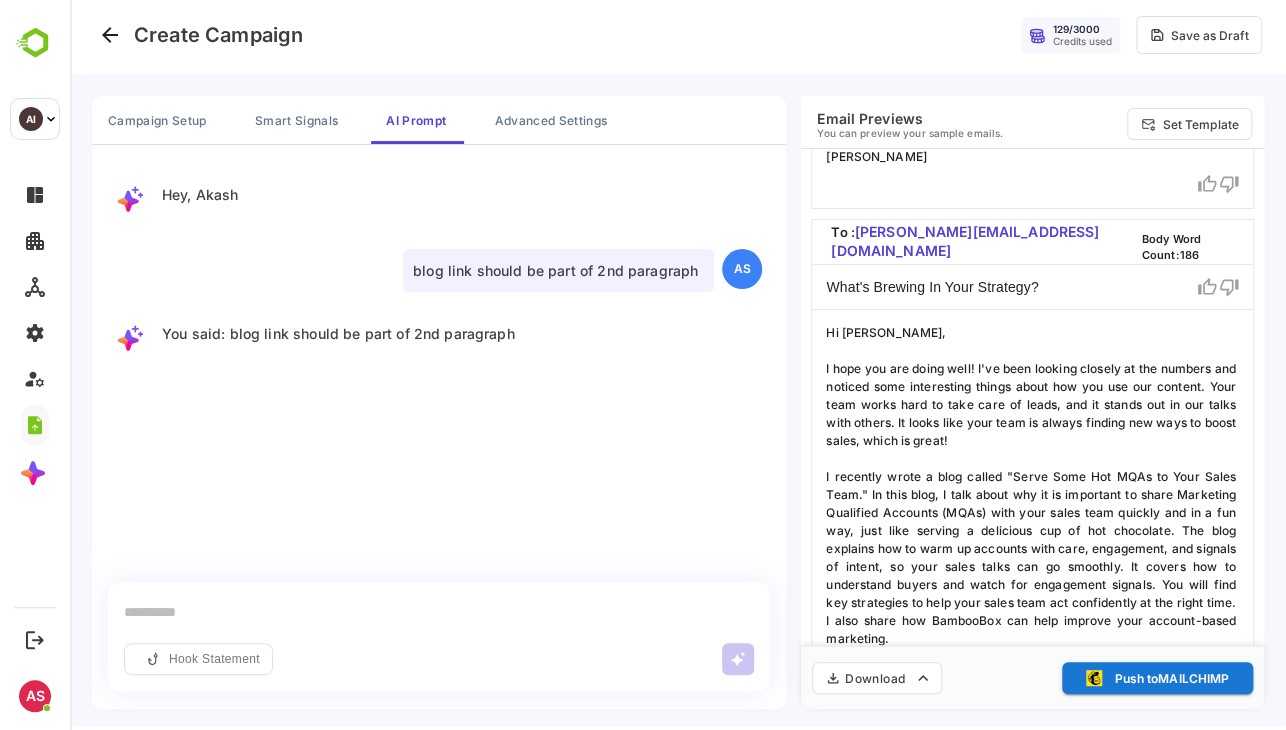scroll, scrollTop: 1124, scrollLeft: 0, axis: vertical 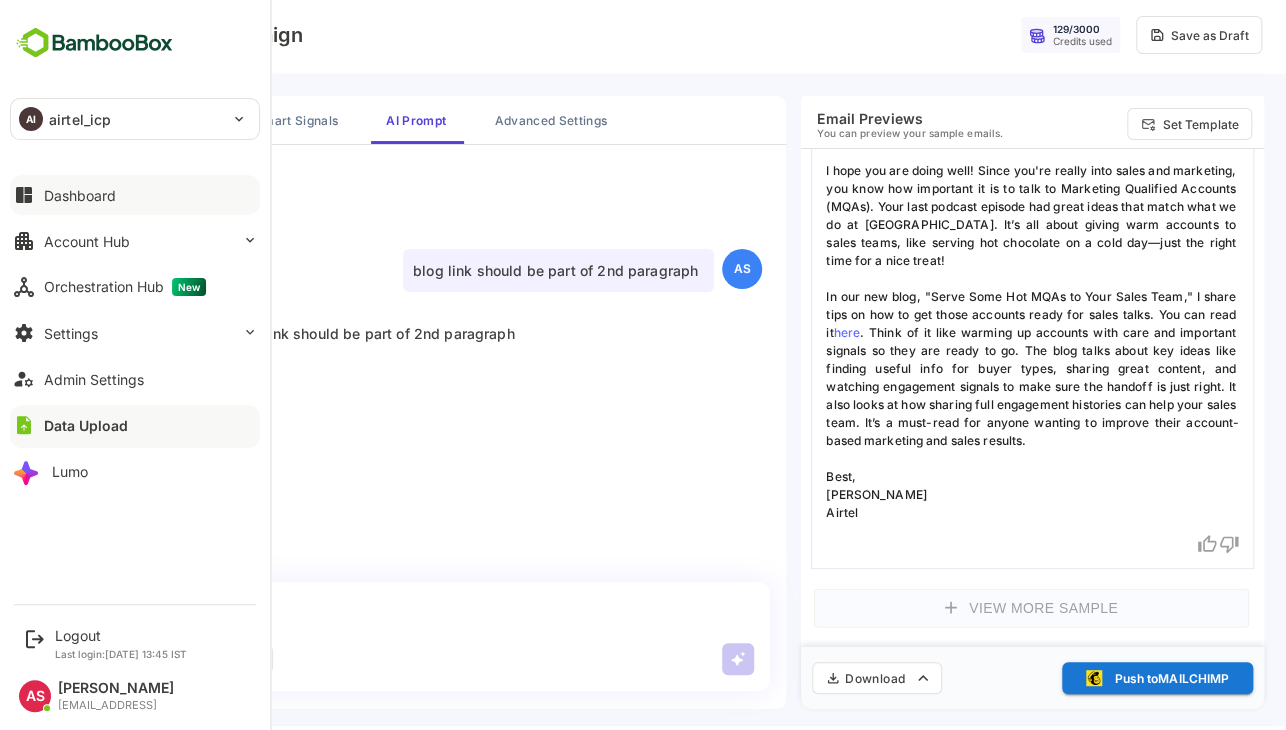 click 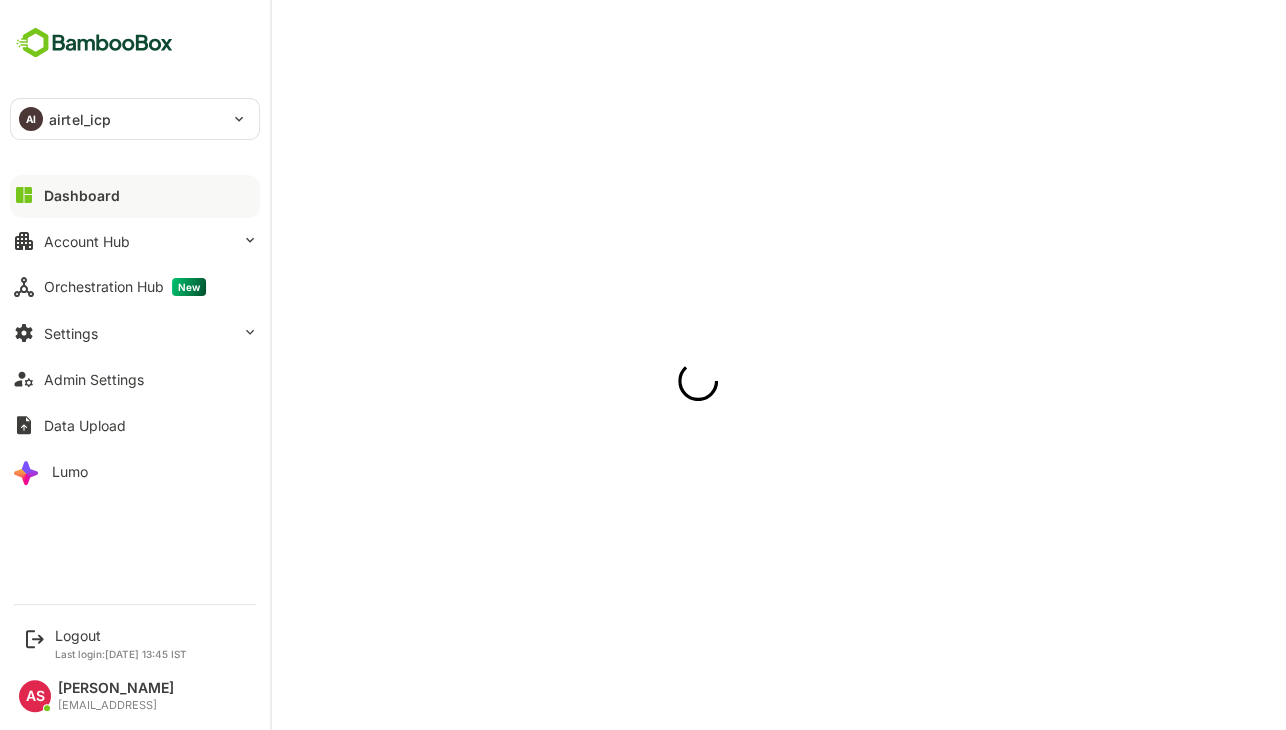 scroll, scrollTop: 0, scrollLeft: 0, axis: both 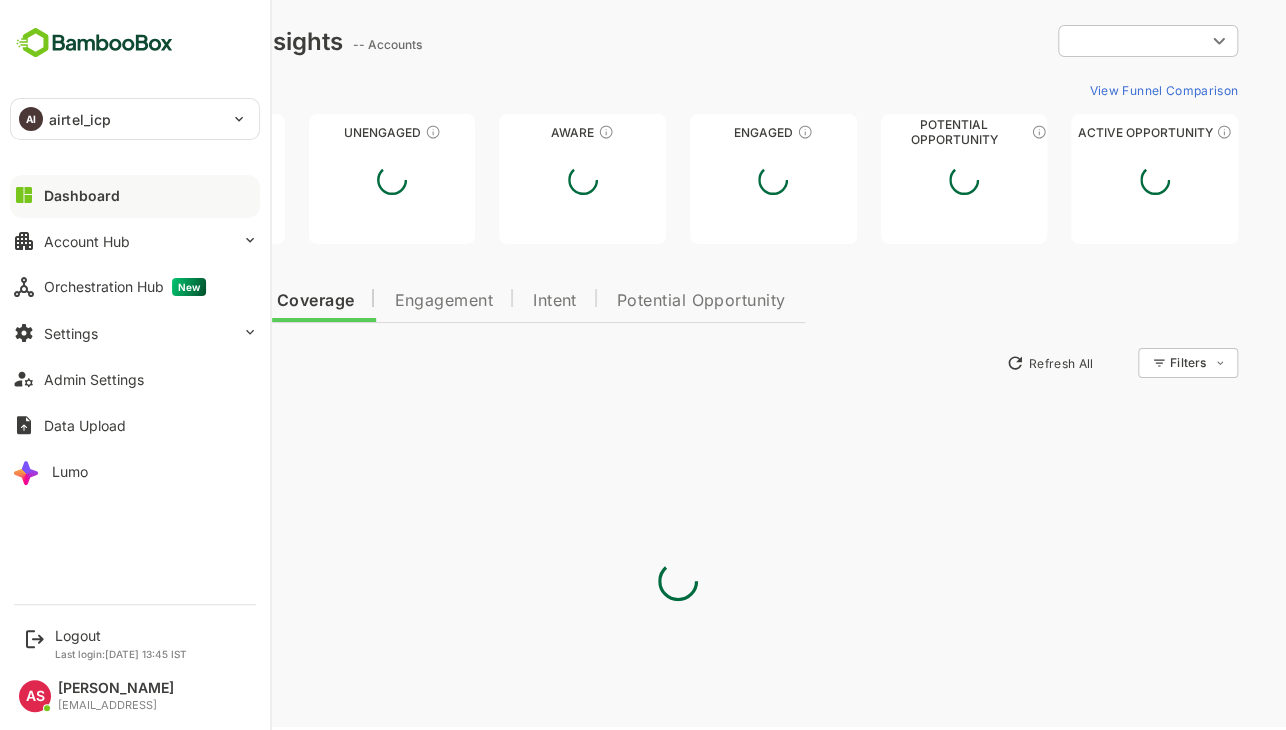 type on "**********" 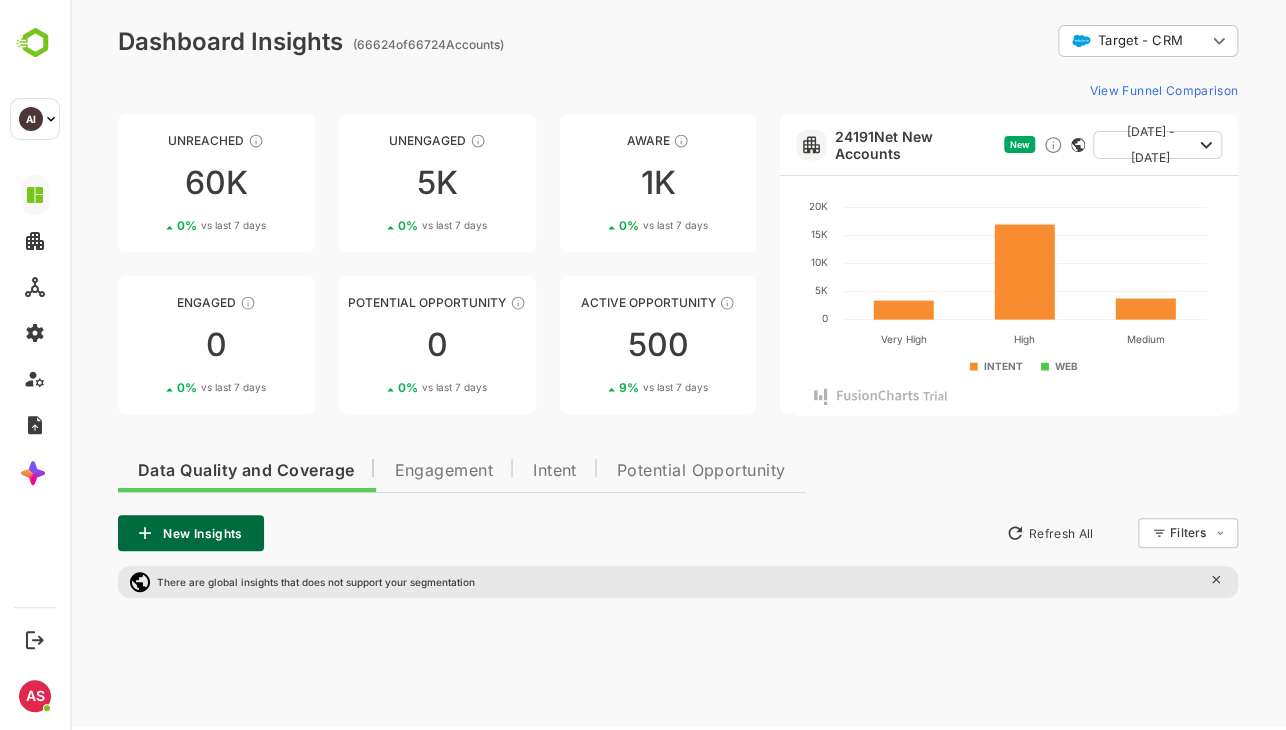 click on "Data Quality and Coverage Engagement Intent Potential Opportunity New Insights Refresh All Filters ​ There are global insights that does not support your segmentation          No data found" at bounding box center (678, 713) 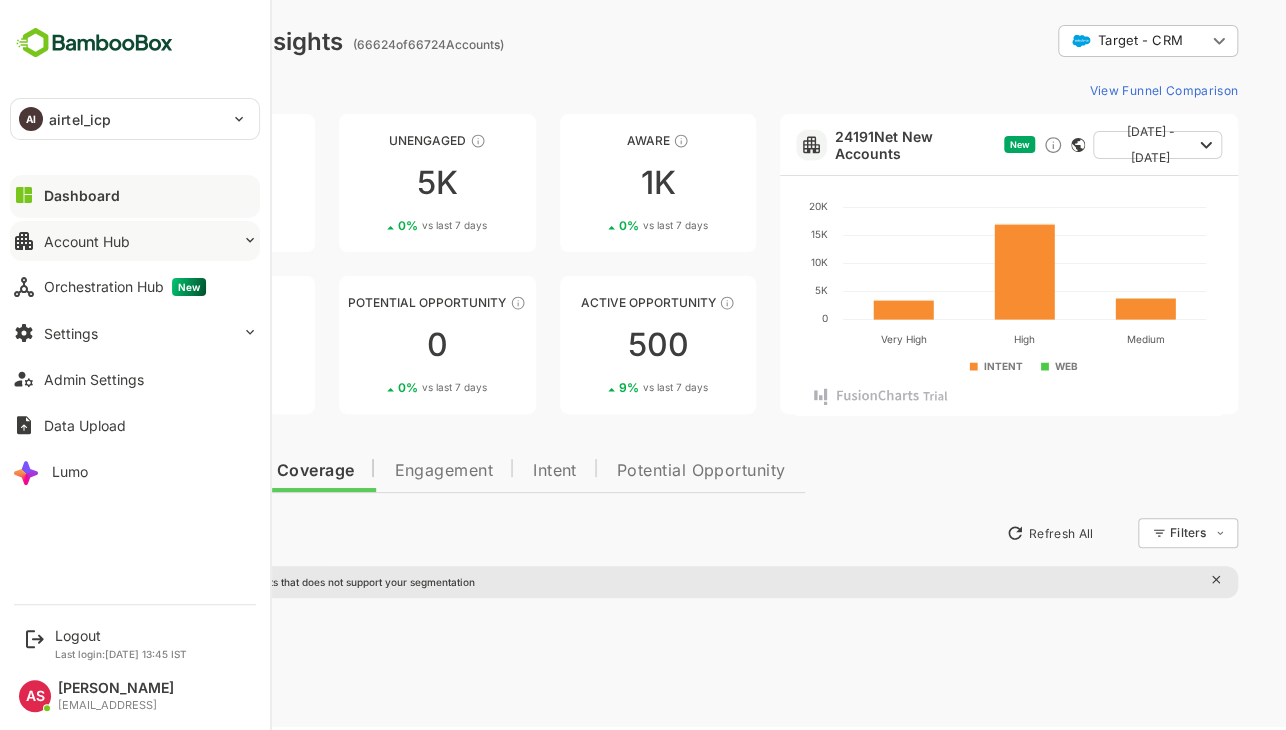 click on "Account Hub" at bounding box center [135, 241] 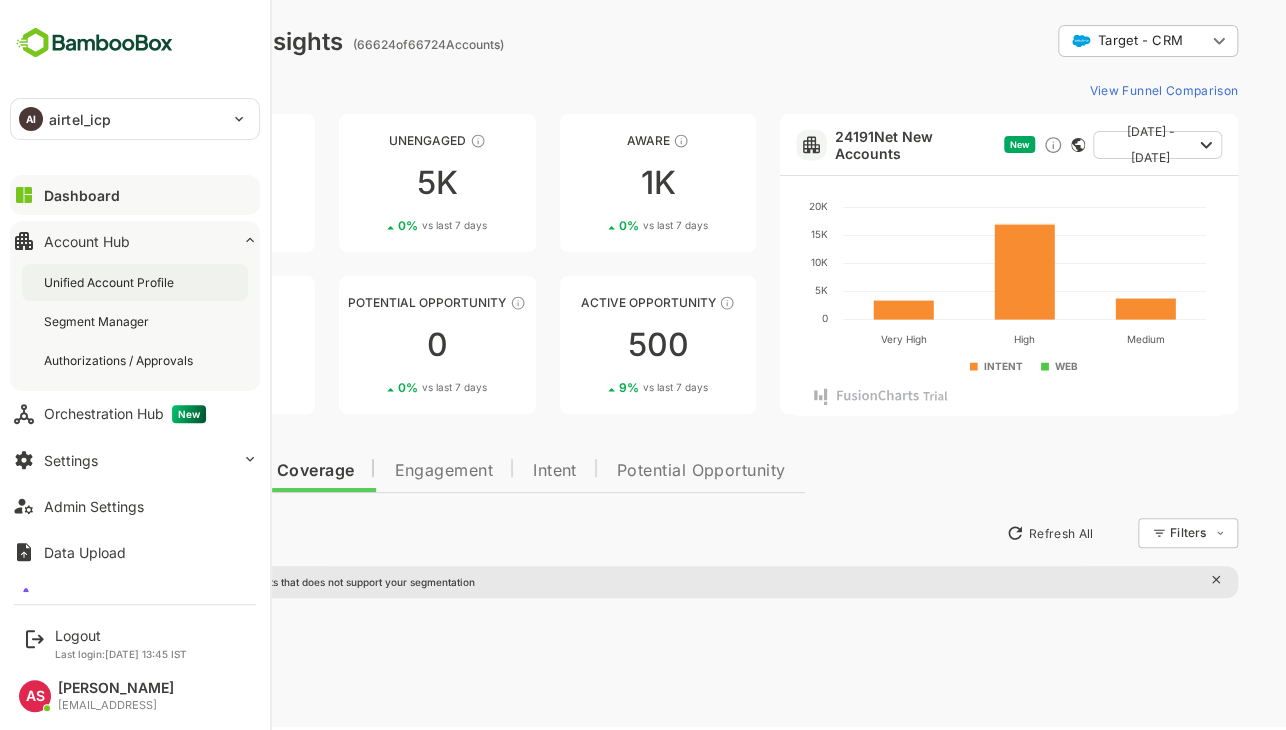 click on "Unified Account Profile" at bounding box center (111, 282) 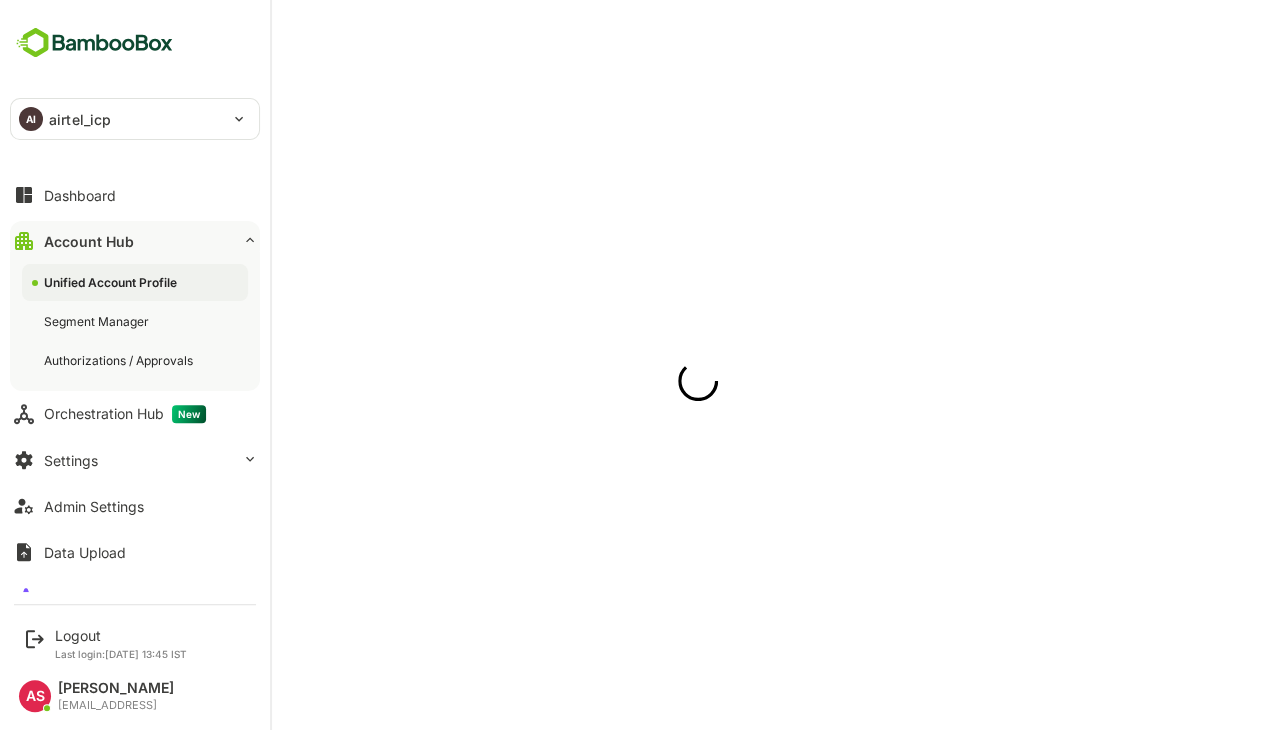 scroll, scrollTop: 0, scrollLeft: 0, axis: both 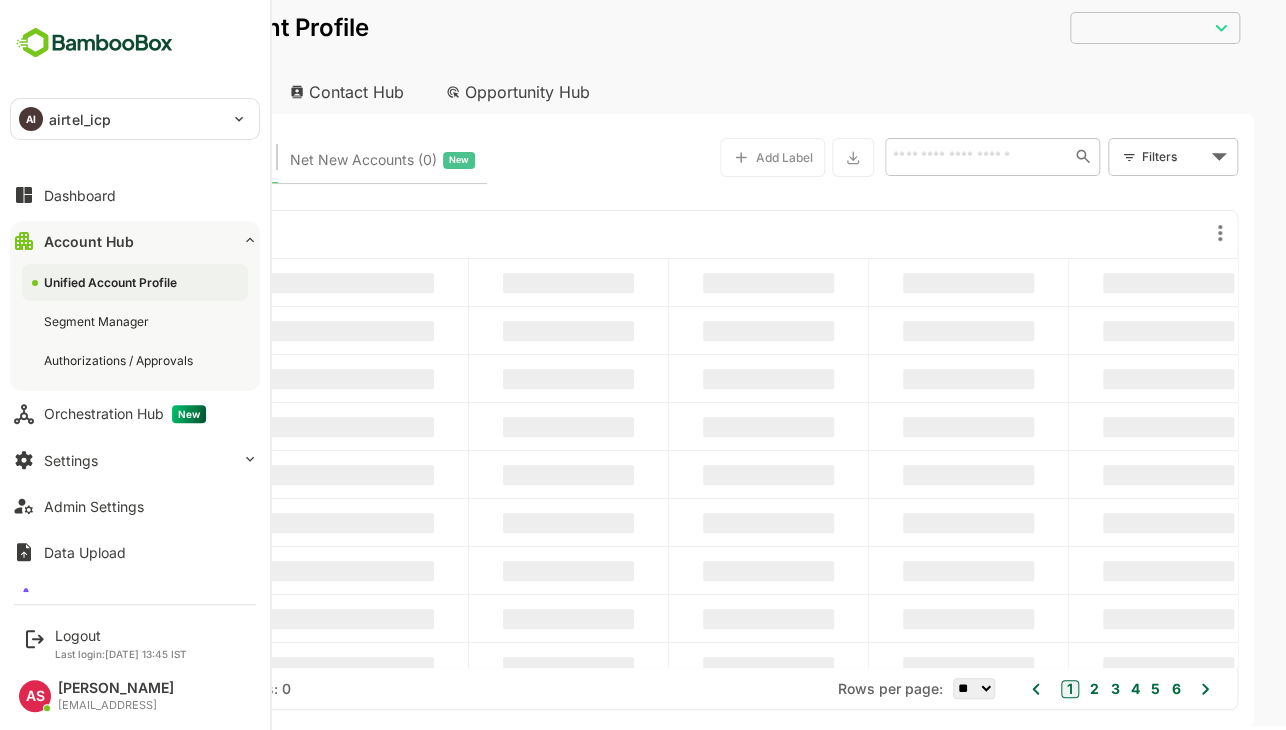 type on "**********" 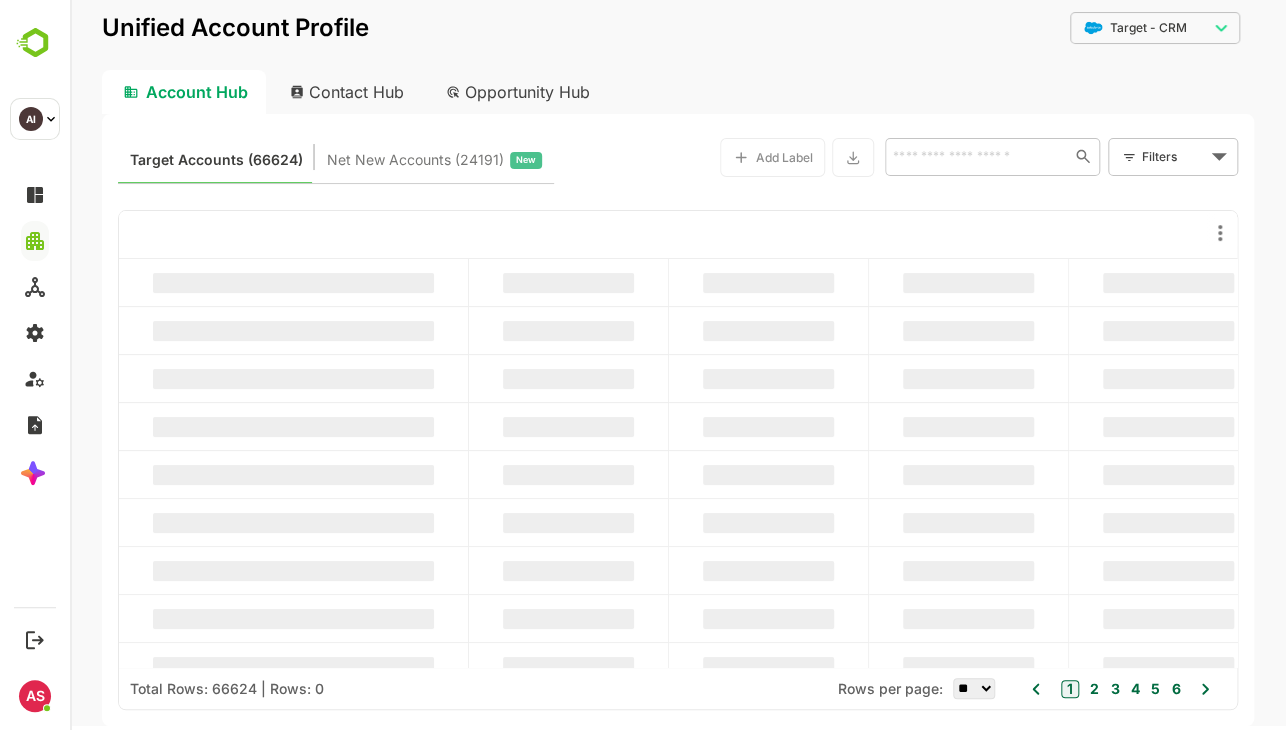 click on "**********" at bounding box center (678, 41) 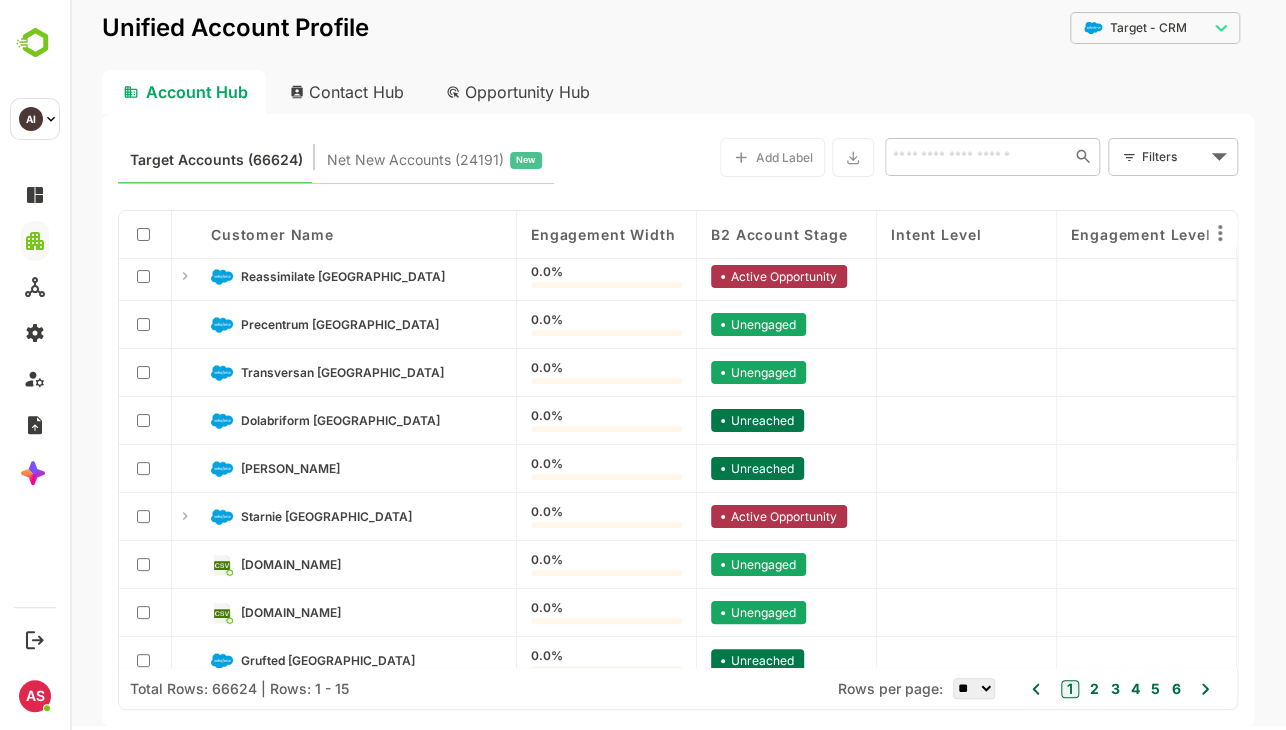 scroll, scrollTop: 0, scrollLeft: 0, axis: both 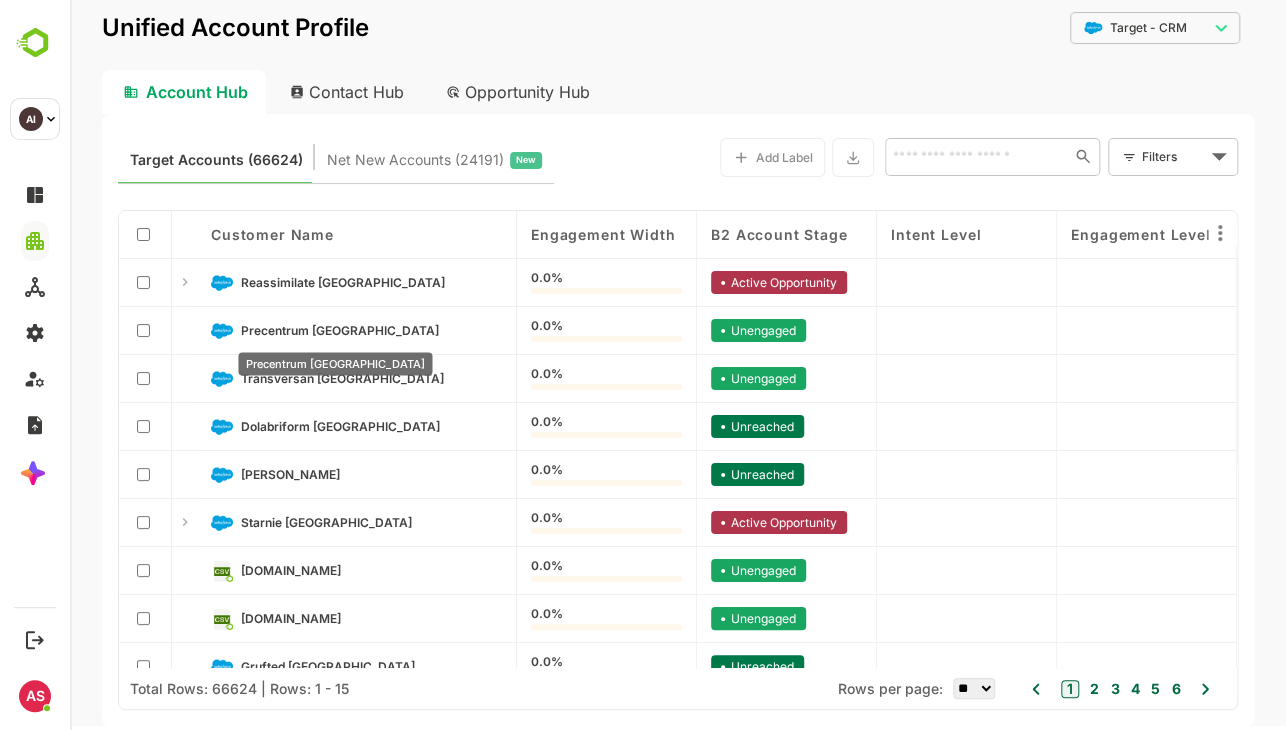 click on "Precentrum [GEOGRAPHIC_DATA]" at bounding box center [340, 330] 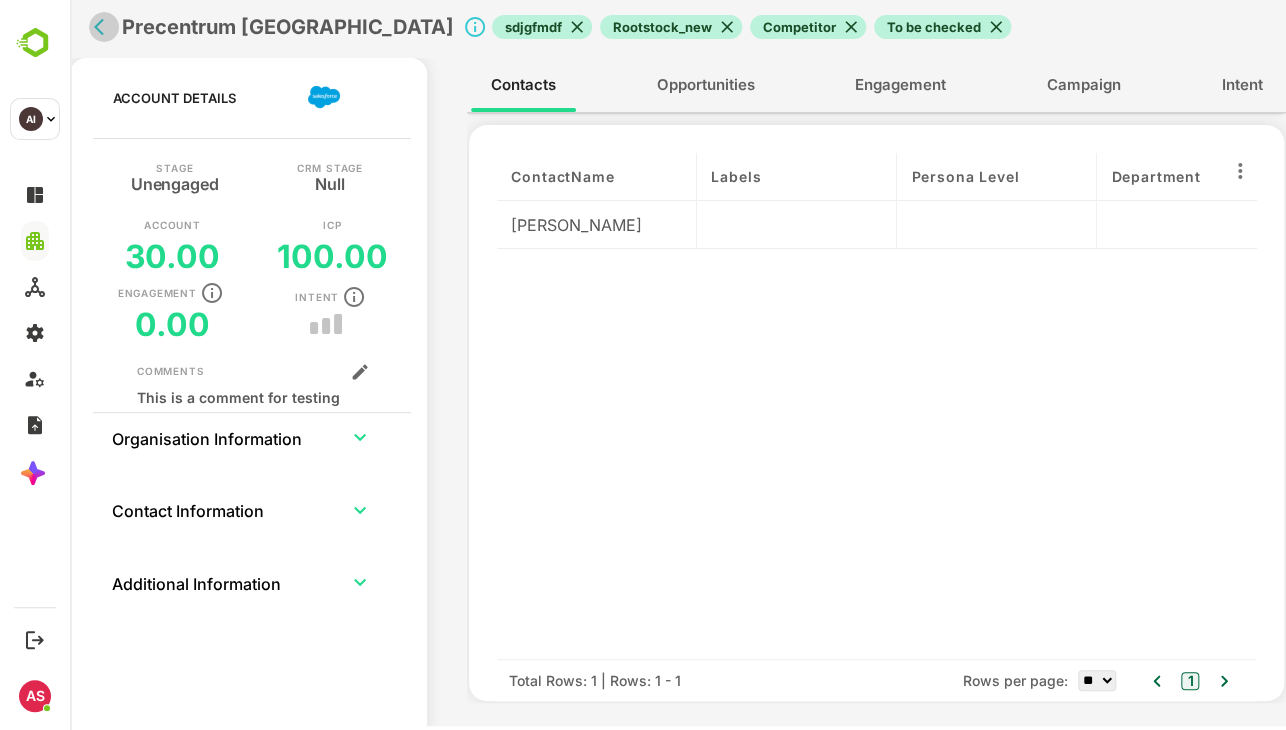 click 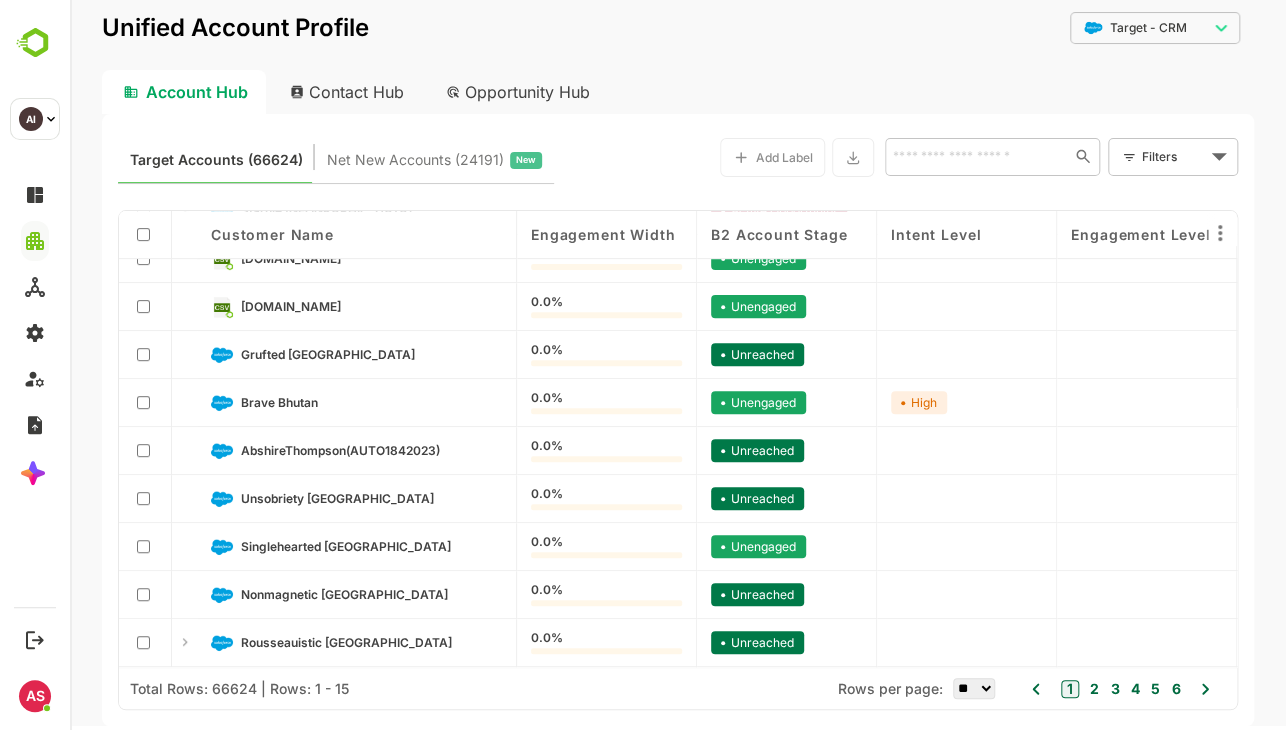 scroll, scrollTop: 316, scrollLeft: 0, axis: vertical 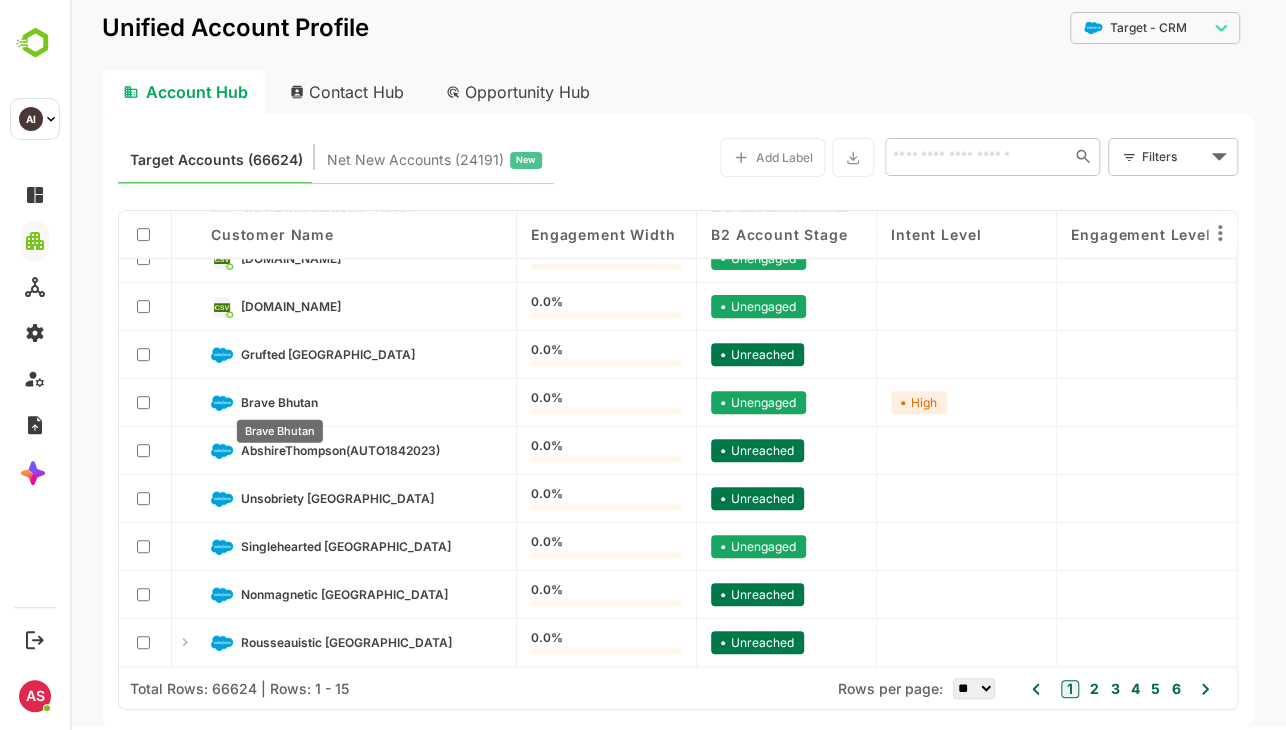 click on "Brave Bhutan" at bounding box center [279, 402] 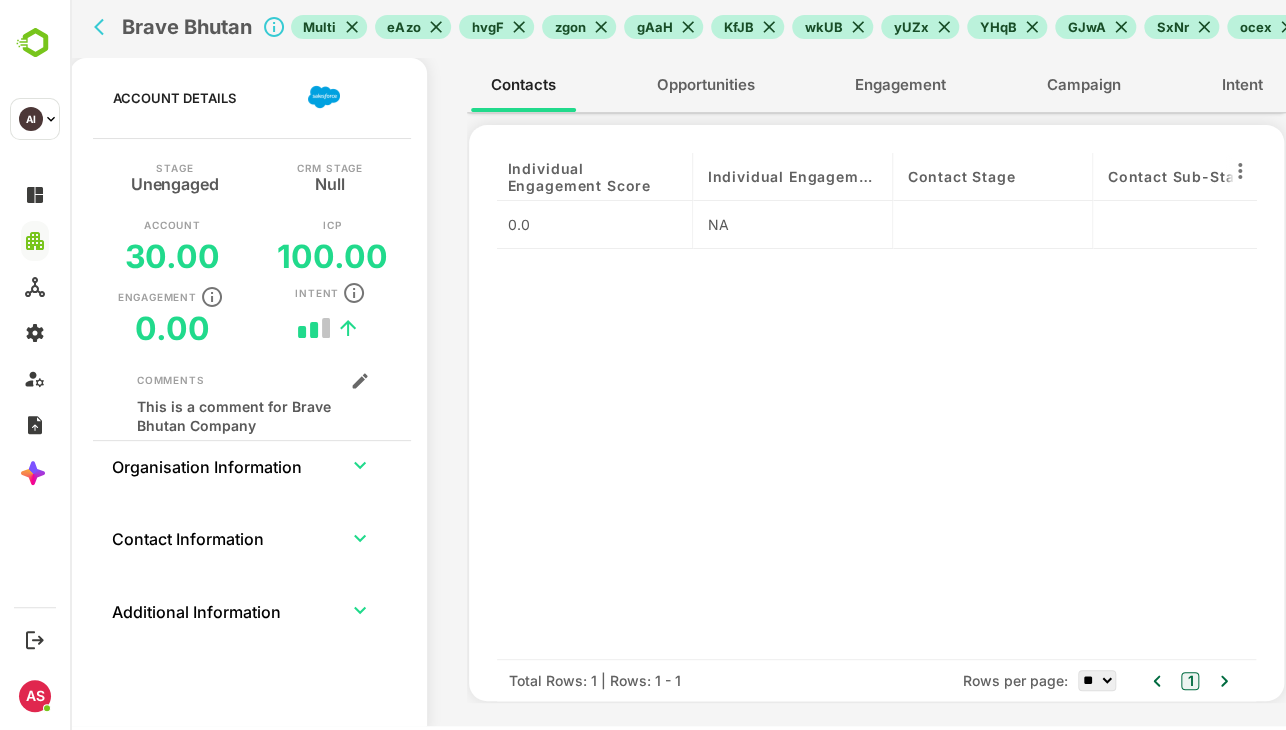 scroll, scrollTop: 0, scrollLeft: 187, axis: horizontal 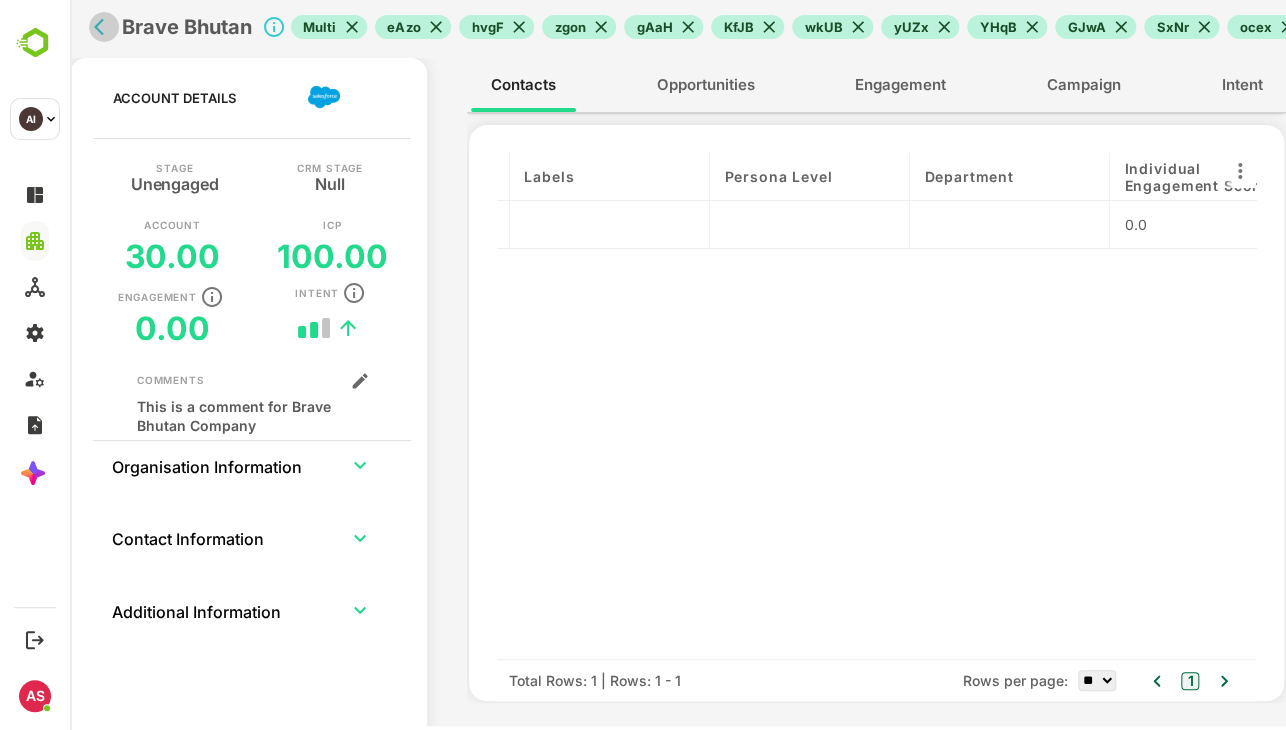 click at bounding box center [104, 27] 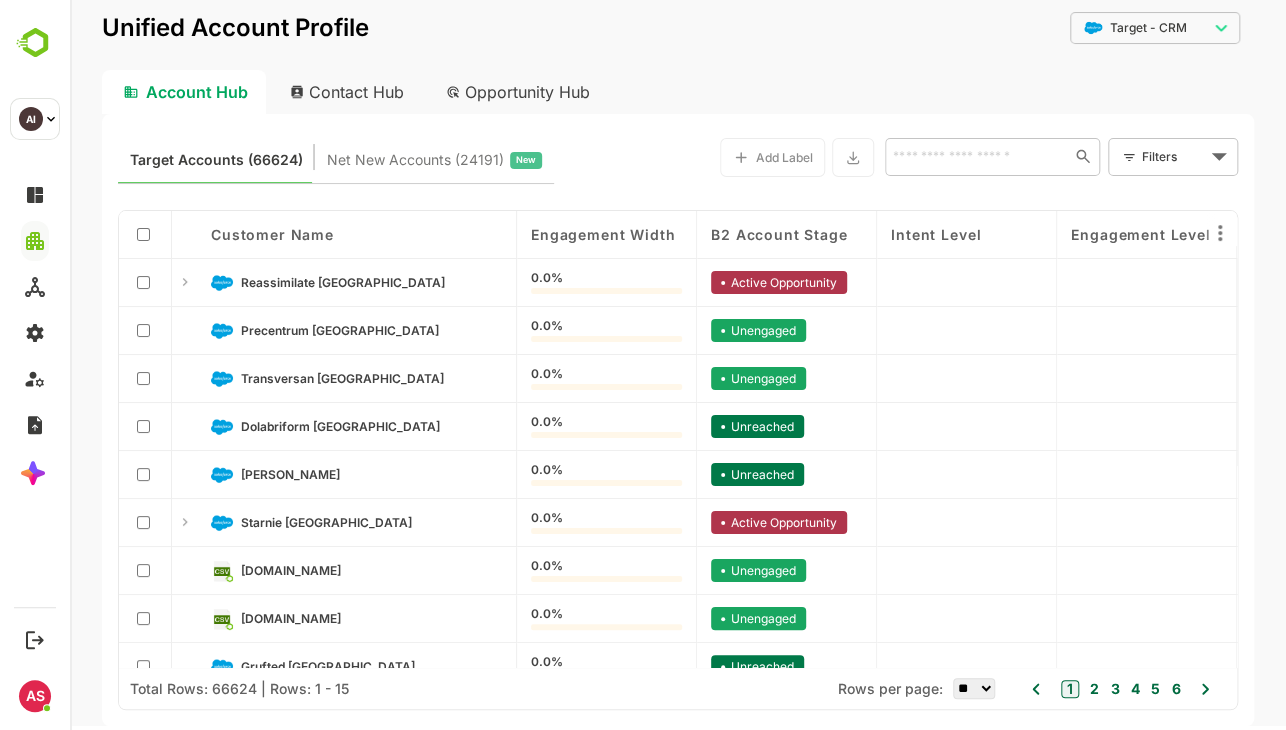 scroll, scrollTop: 316, scrollLeft: 0, axis: vertical 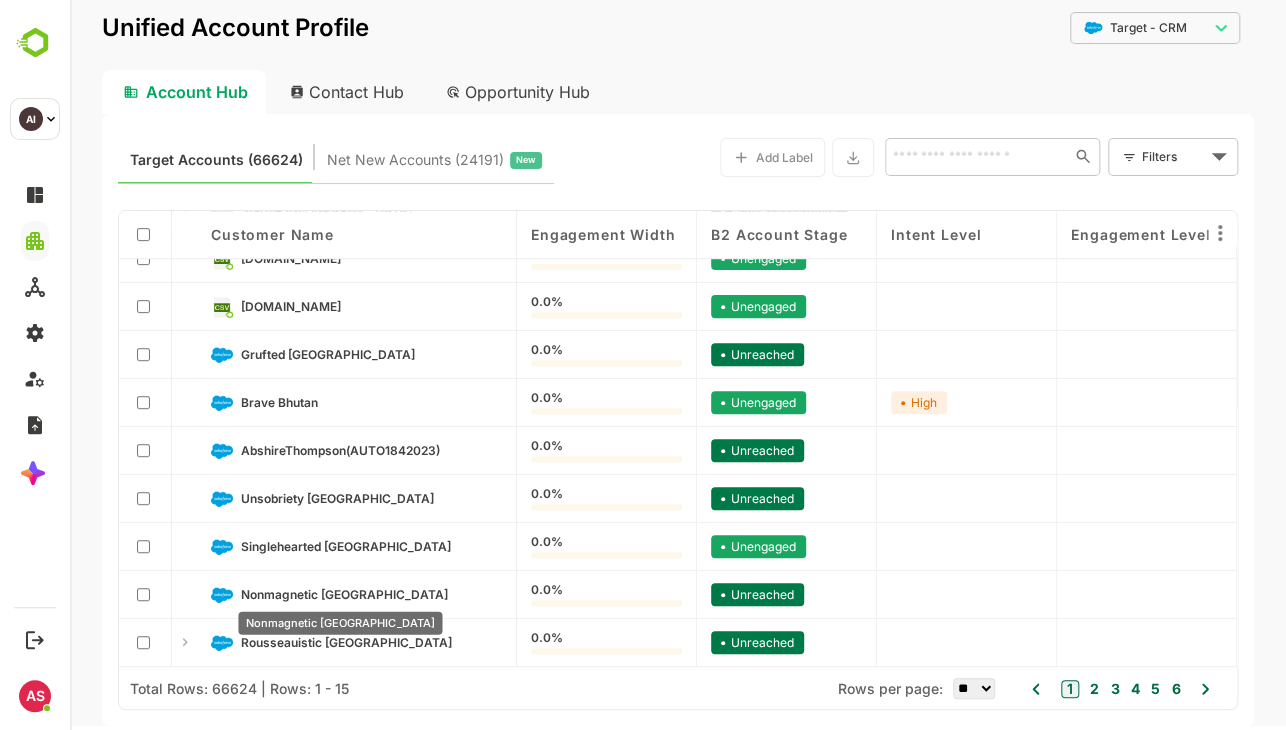 click on "Nonmagnetic Kuwait" at bounding box center (344, 594) 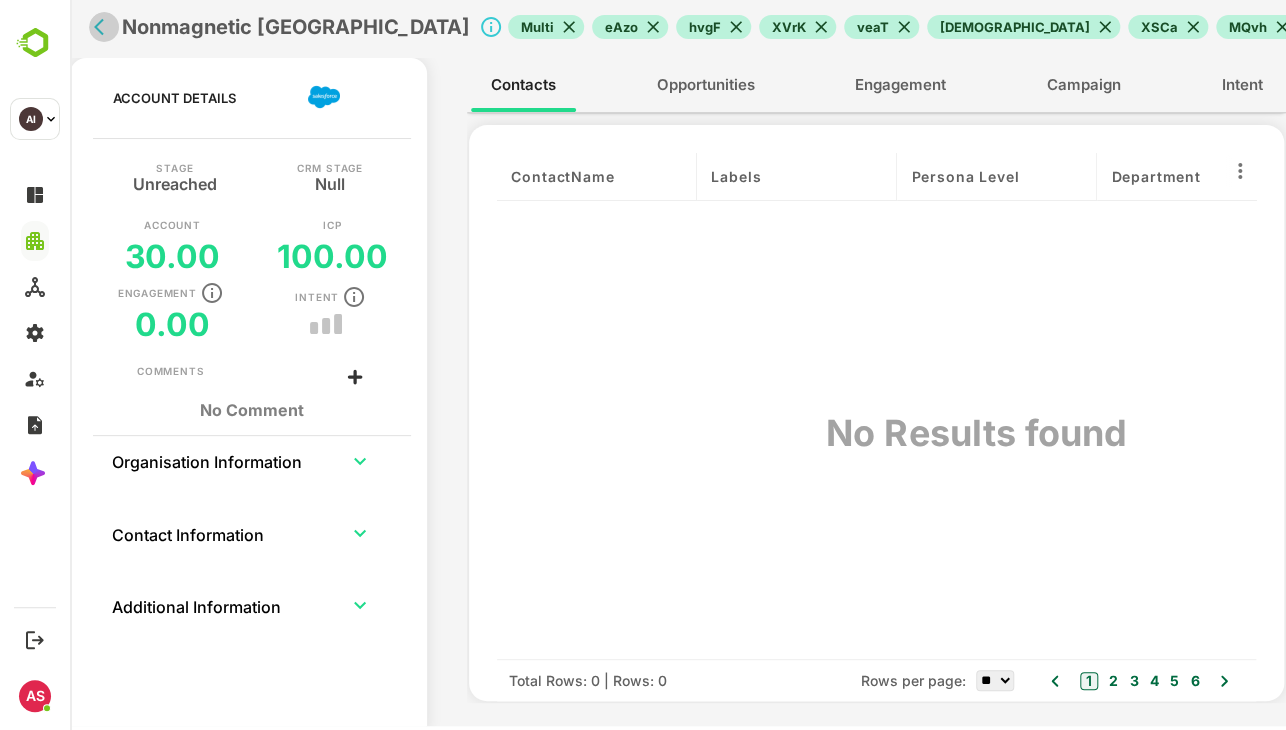 click 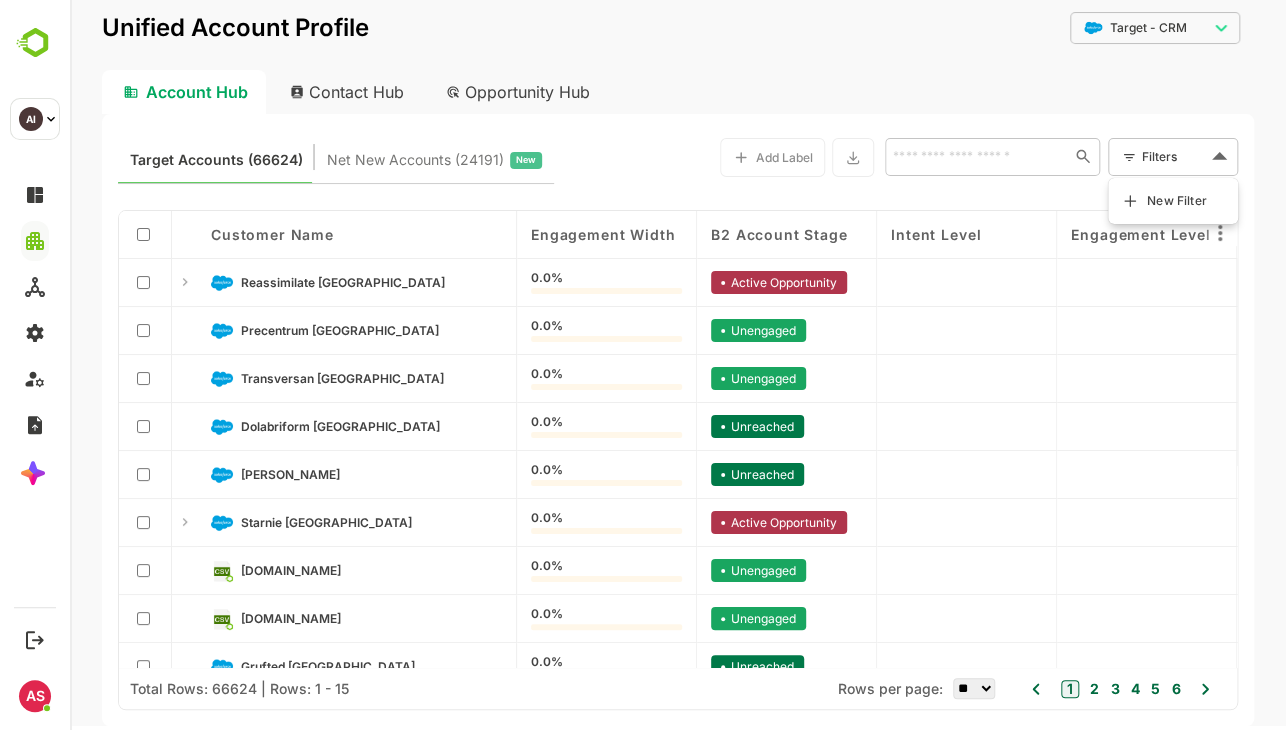 click on "**********" at bounding box center [678, 361] 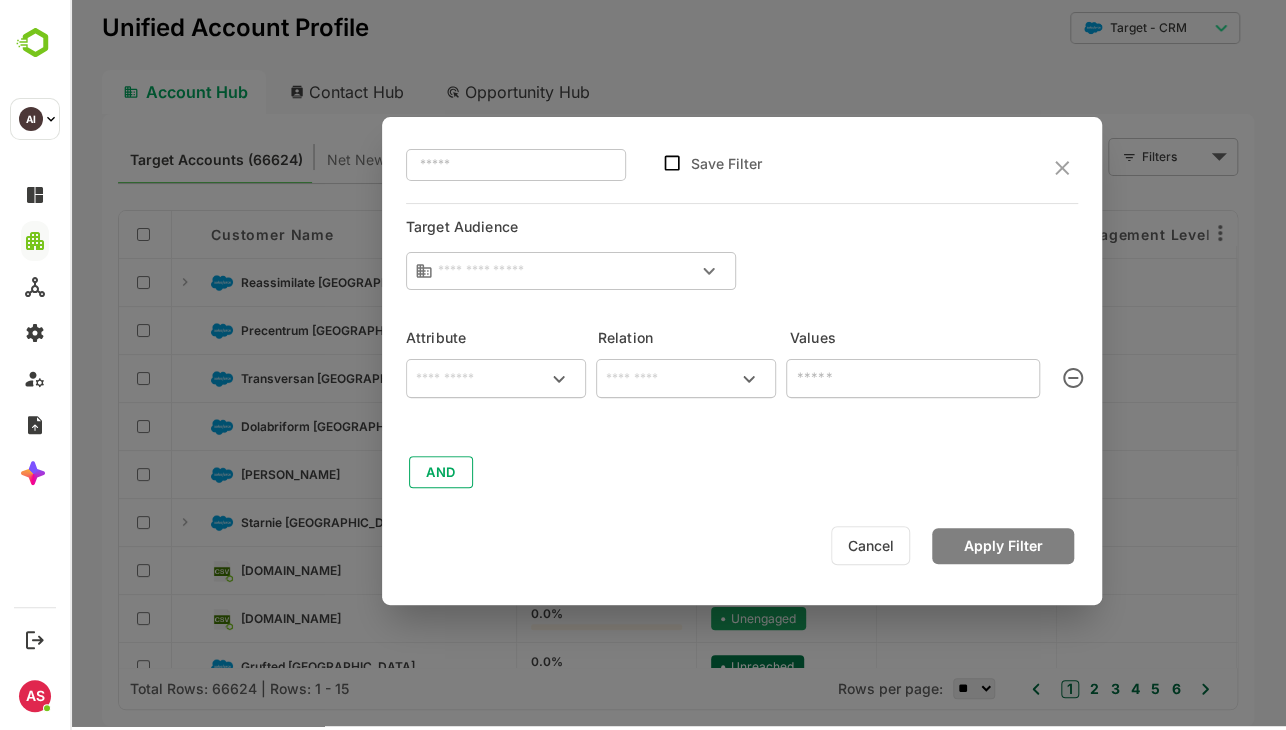 type on "**********" 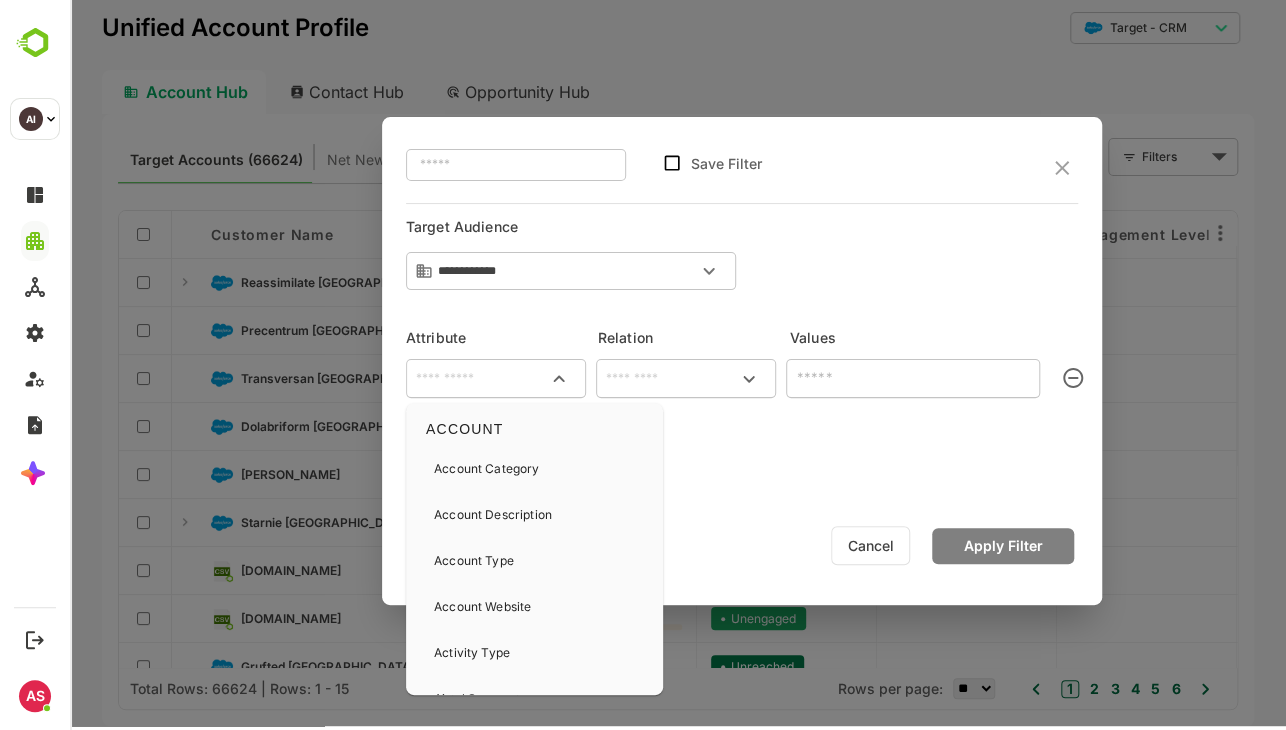 click at bounding box center [496, 379] 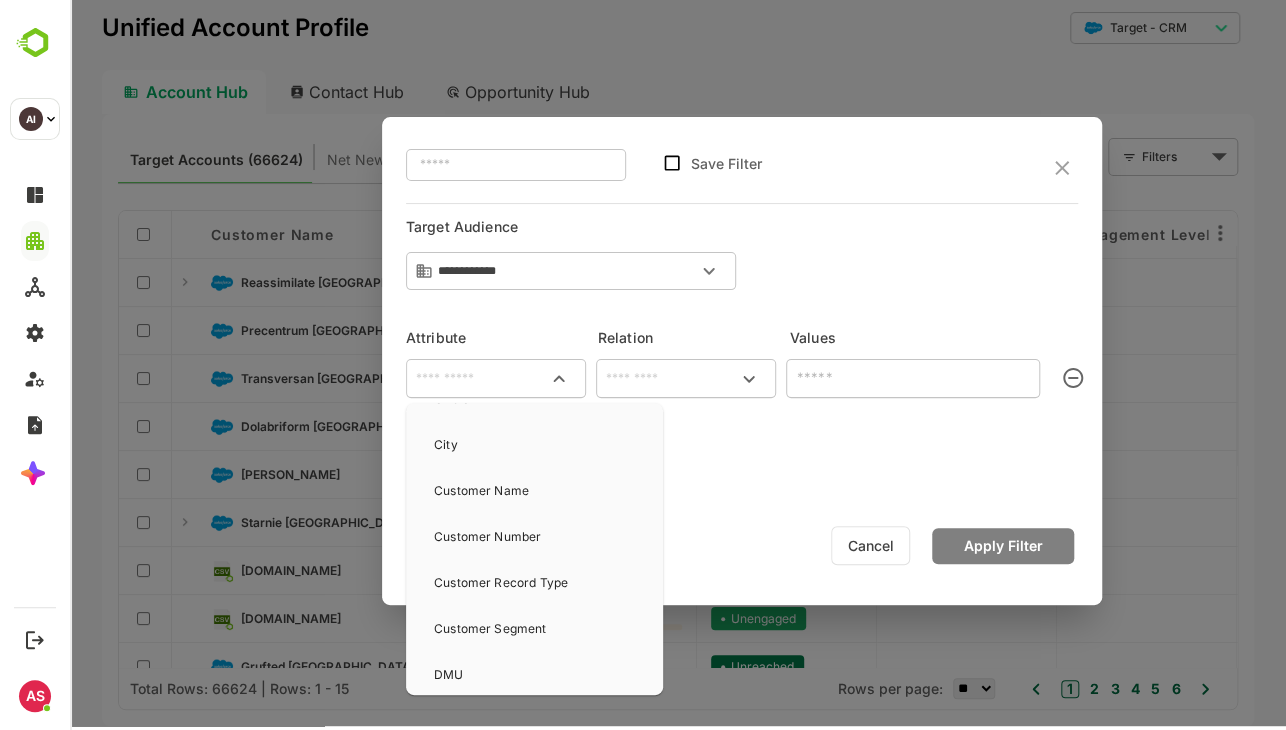 scroll, scrollTop: 715, scrollLeft: 0, axis: vertical 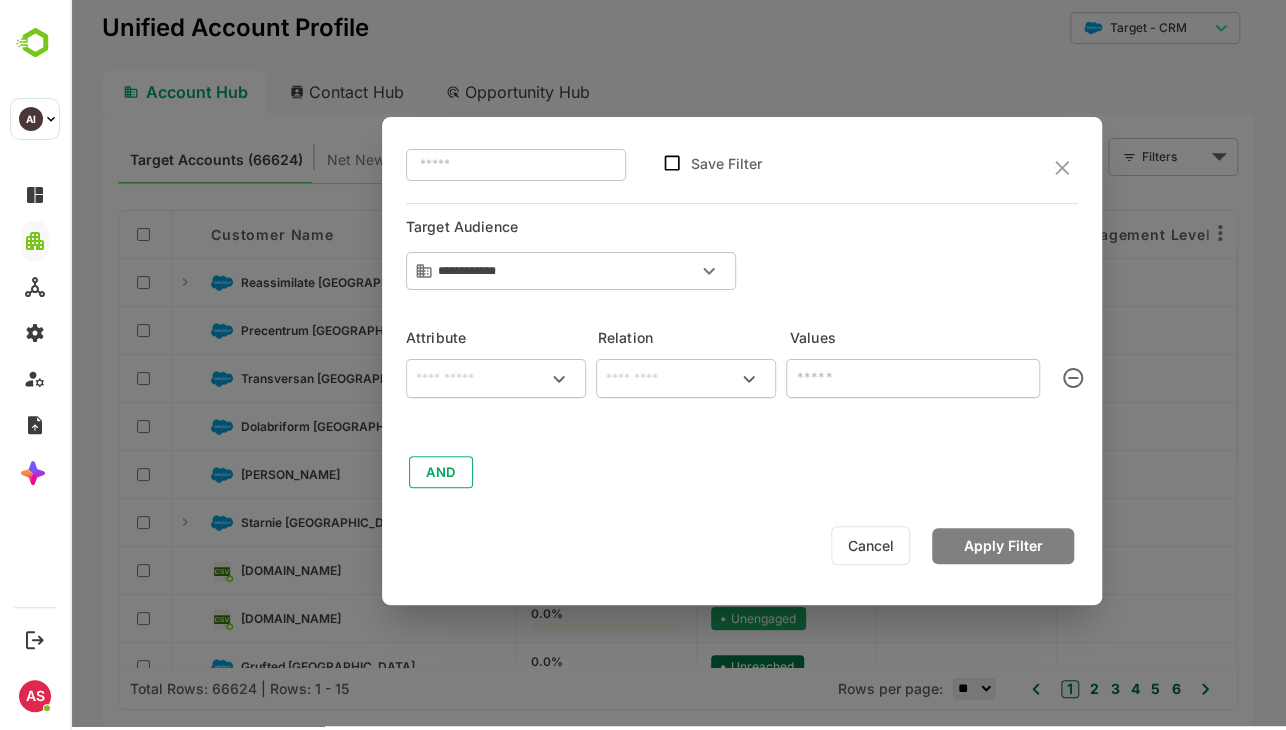 click on "Cancel" at bounding box center [870, 545] 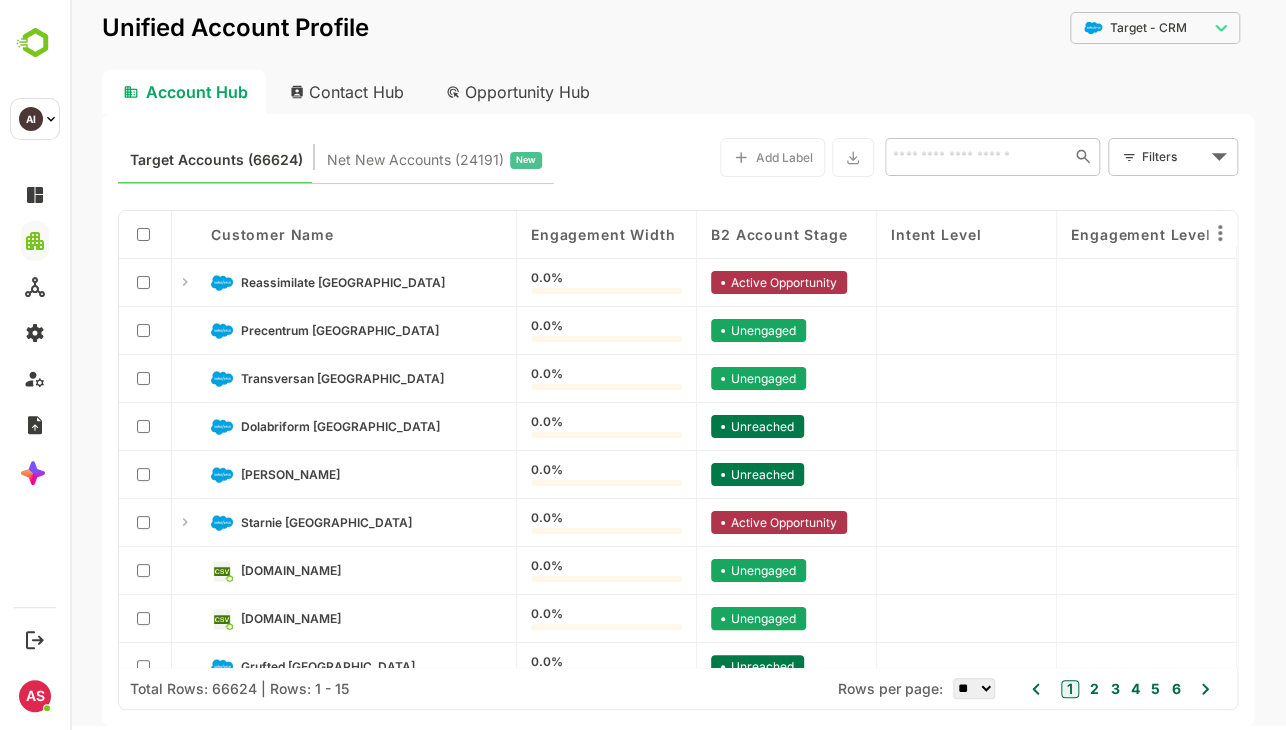 click at bounding box center (967, 523) 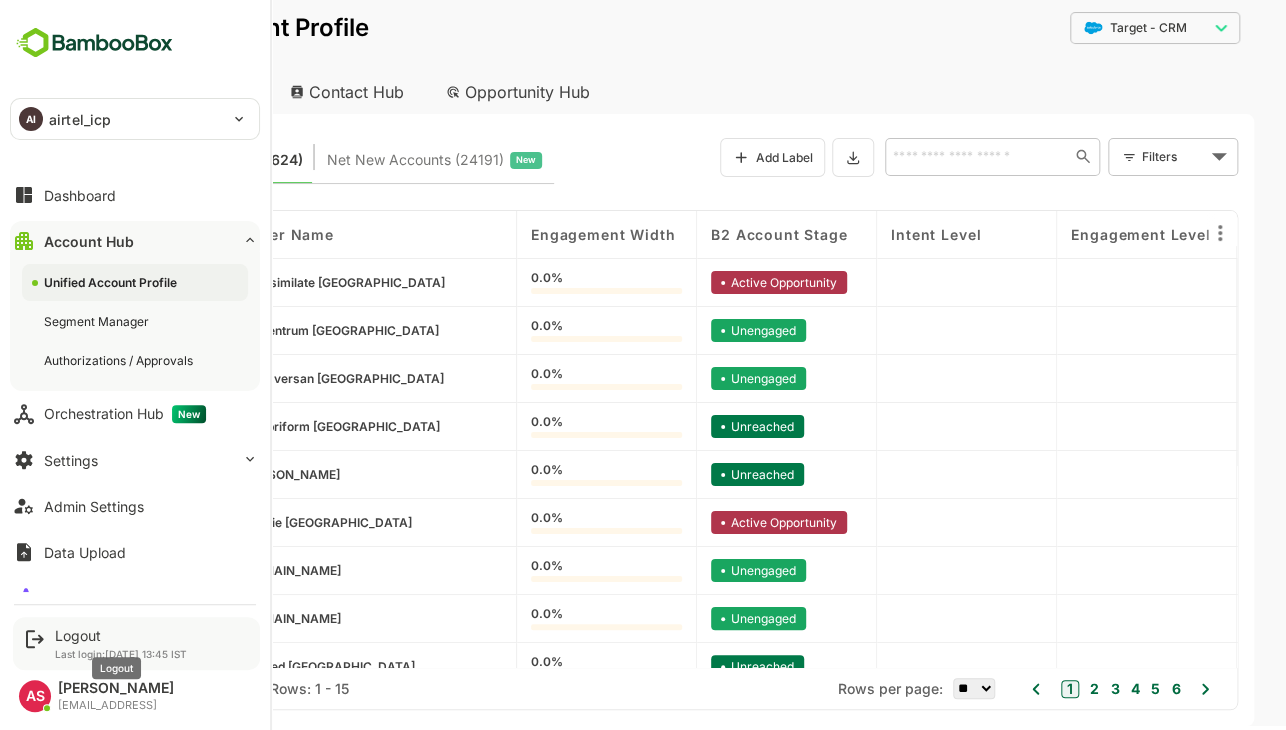 click on "Logout" at bounding box center [121, 635] 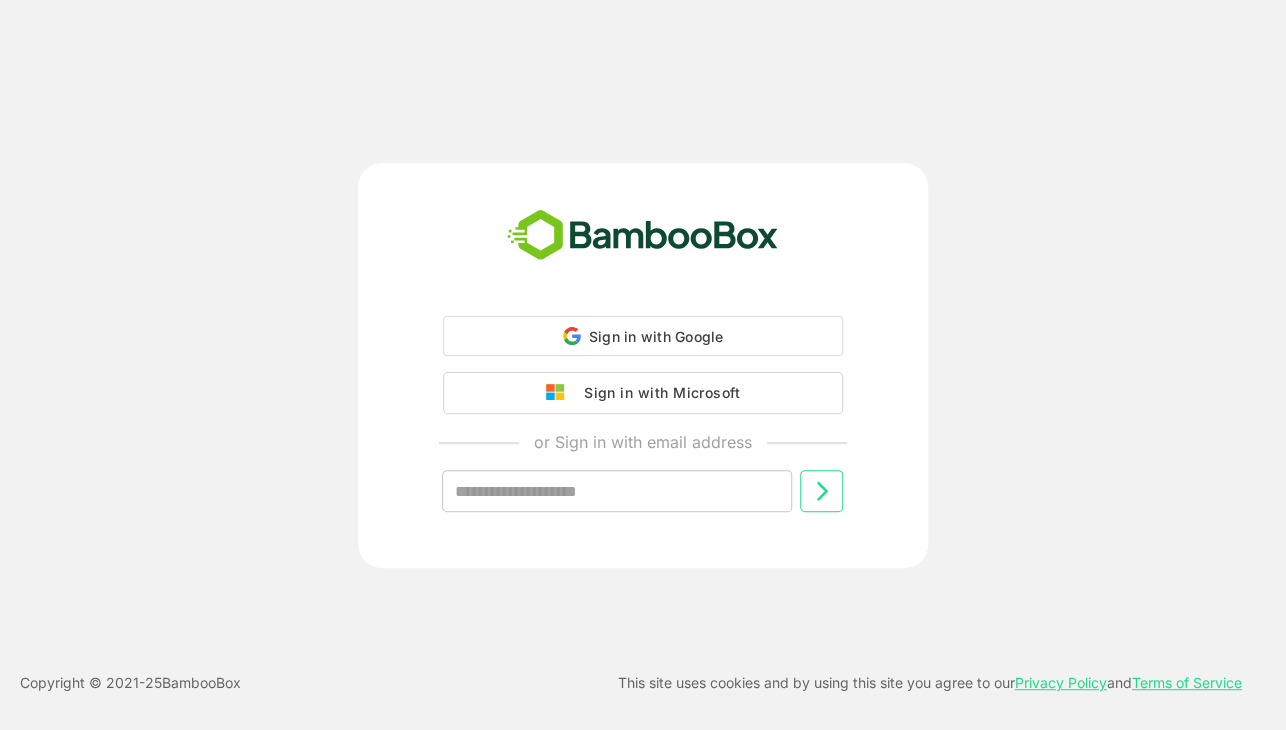 click on "Sign in with Google Sign in with Google. Opens in new tab Sign in with Microsoft  or Sign in with email address ​" at bounding box center [643, 430] 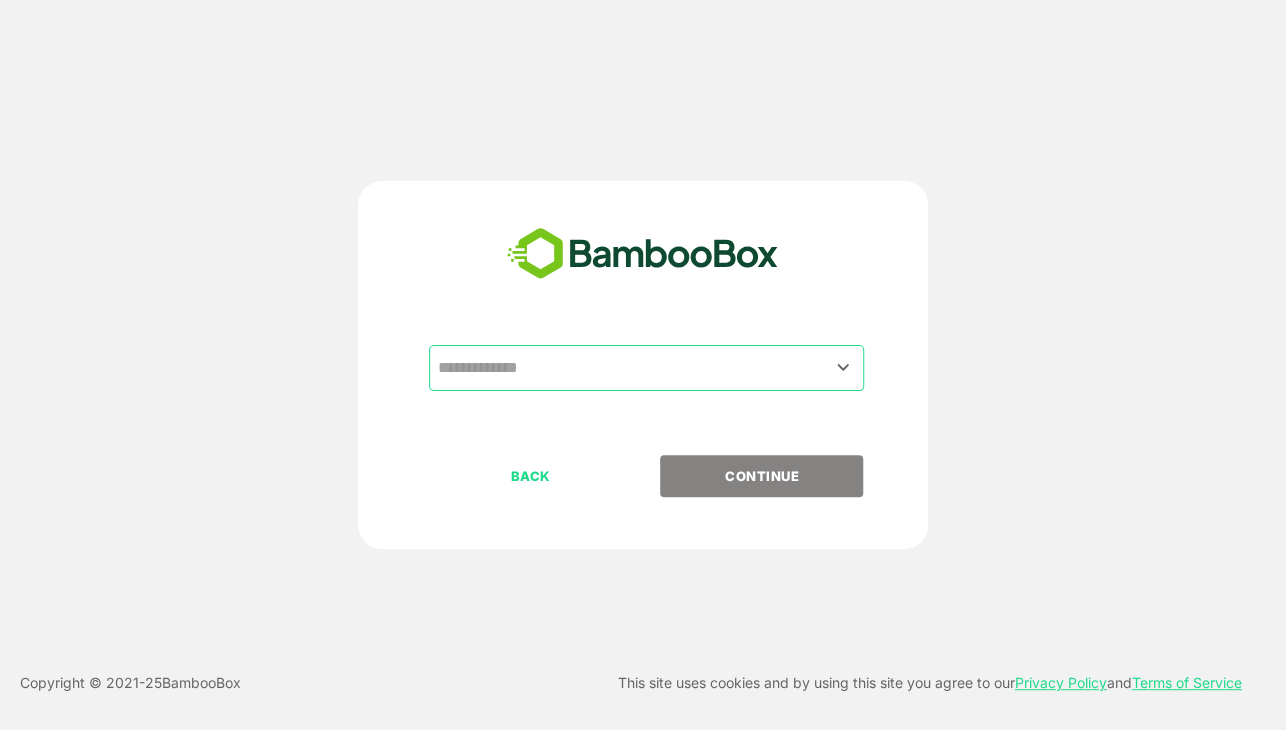 click at bounding box center (646, 368) 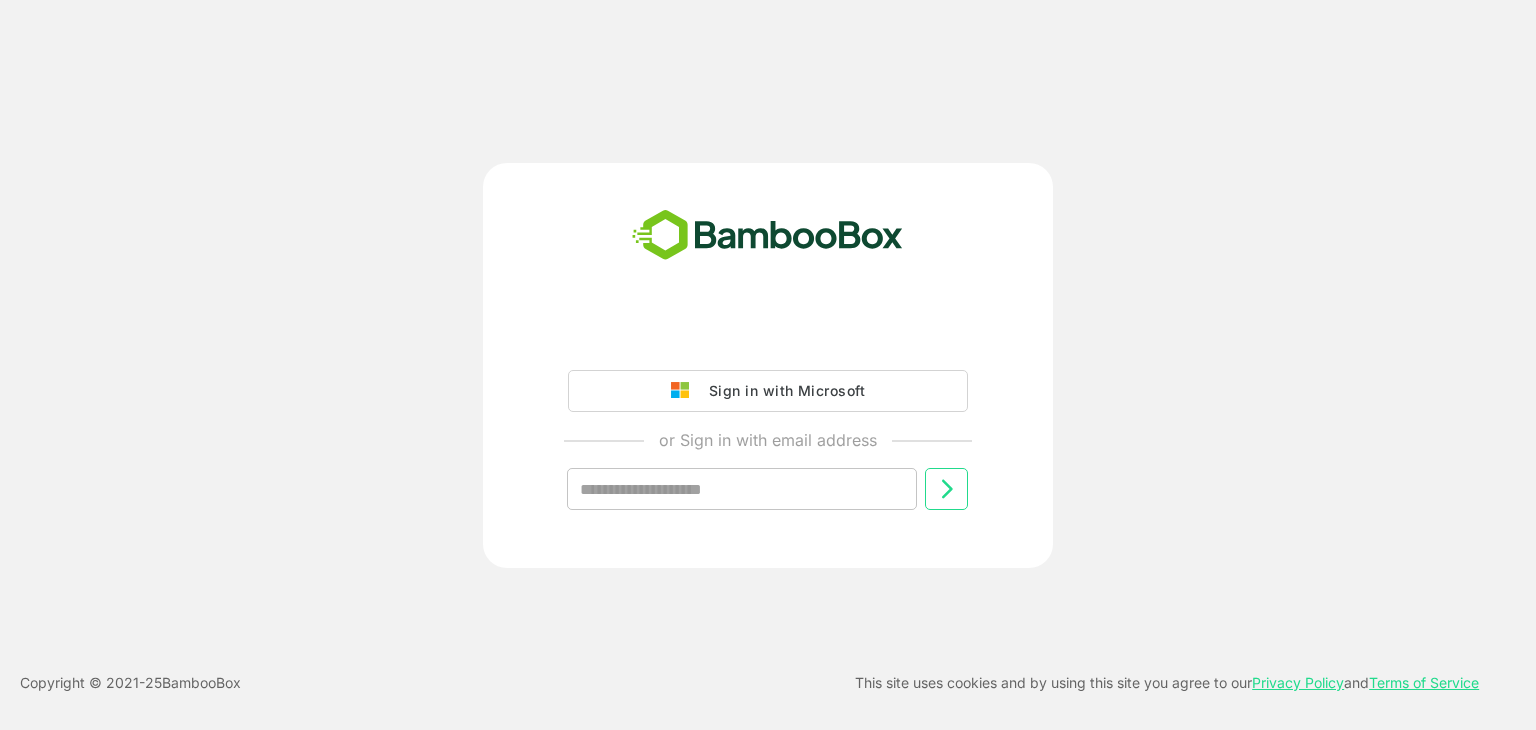 scroll, scrollTop: 0, scrollLeft: 0, axis: both 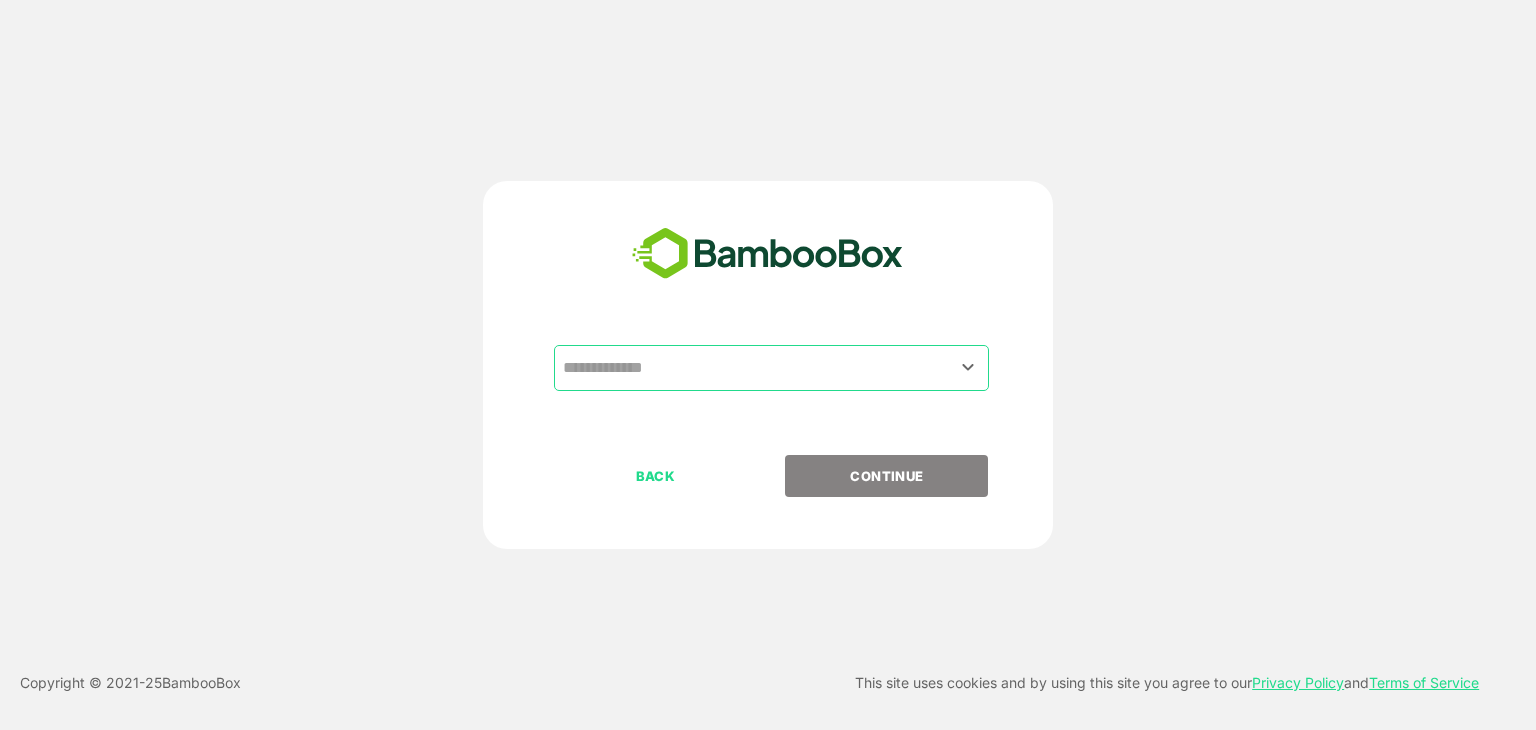 click at bounding box center (771, 368) 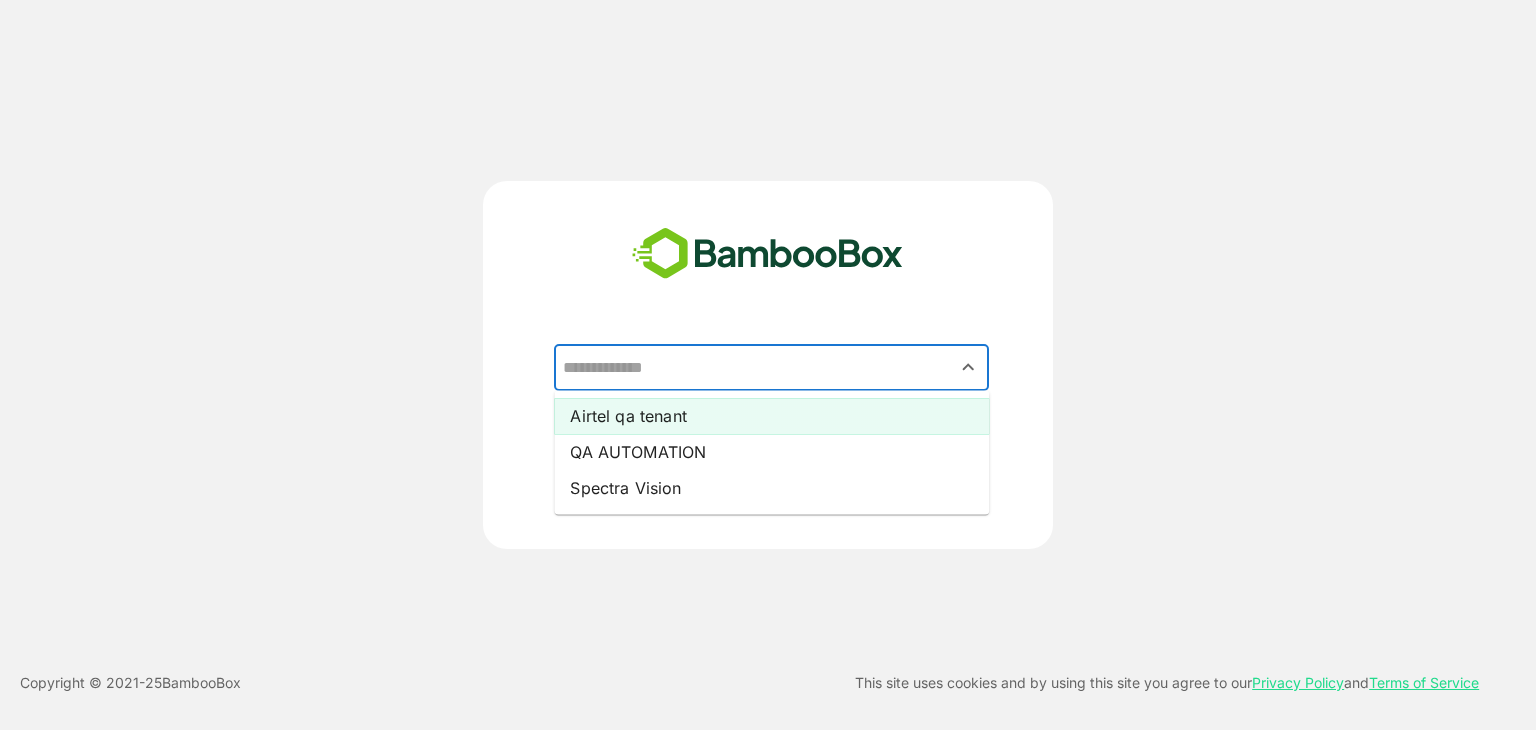 click on "Airtel qa tenant" at bounding box center (771, 416) 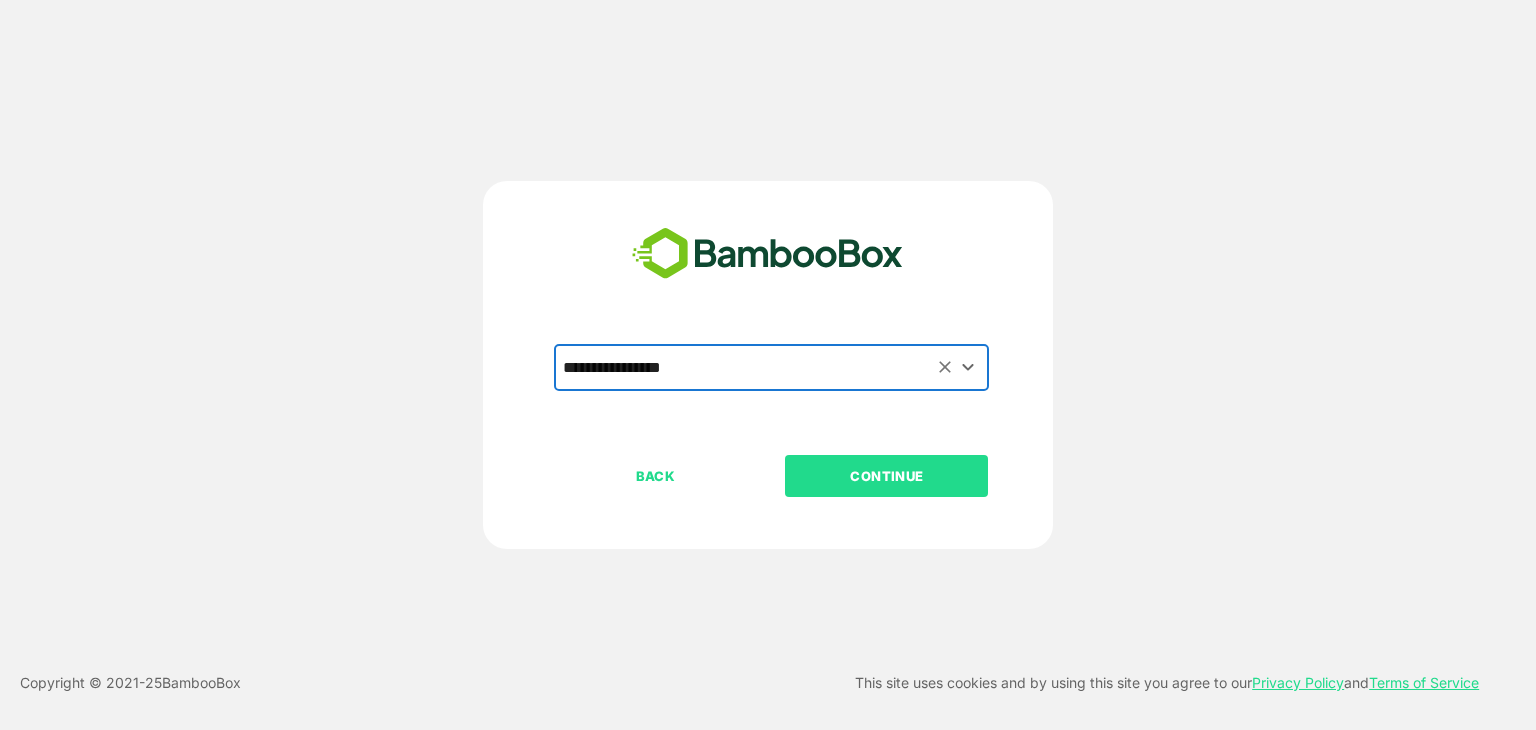 click on "CONTINUE" at bounding box center [886, 476] 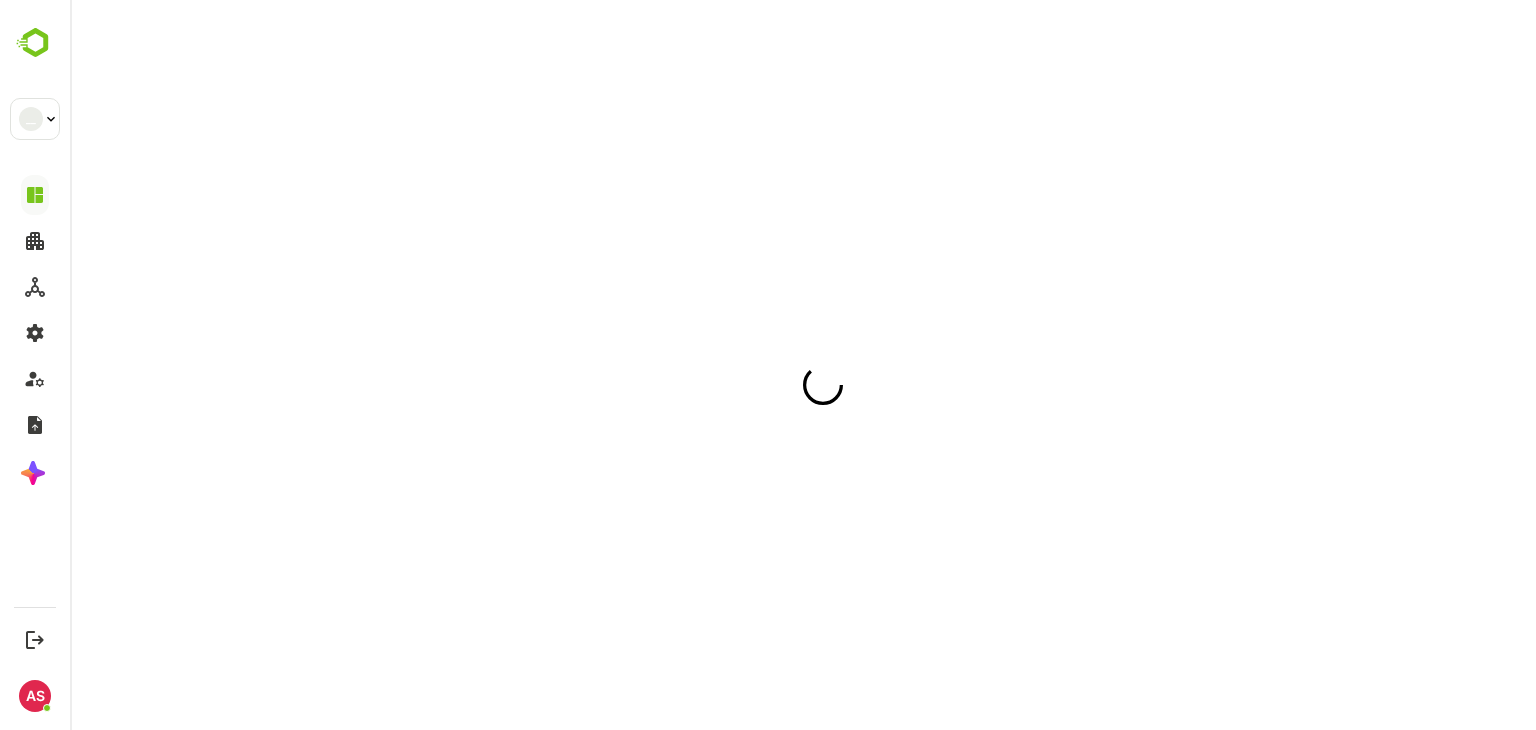 scroll, scrollTop: 0, scrollLeft: 0, axis: both 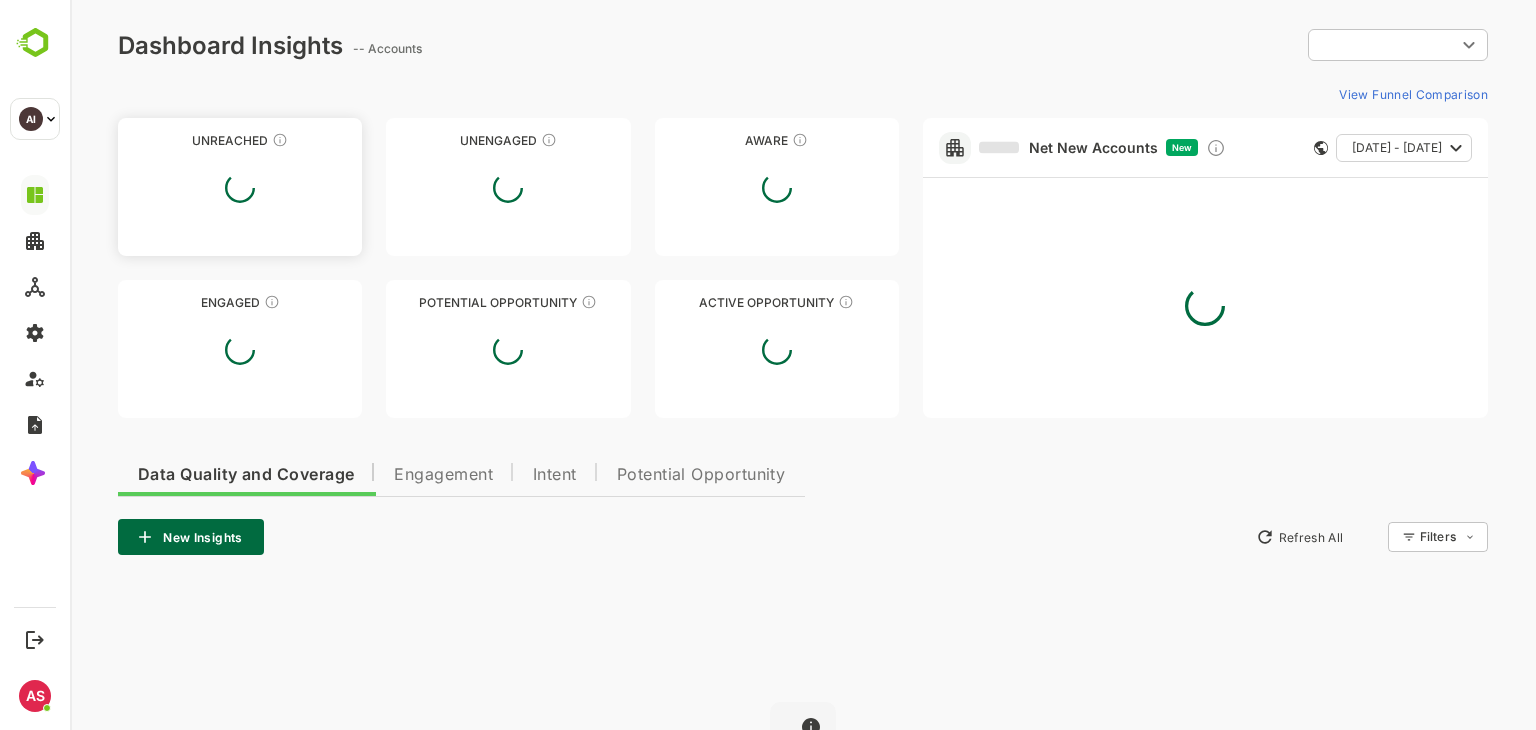 type on "**********" 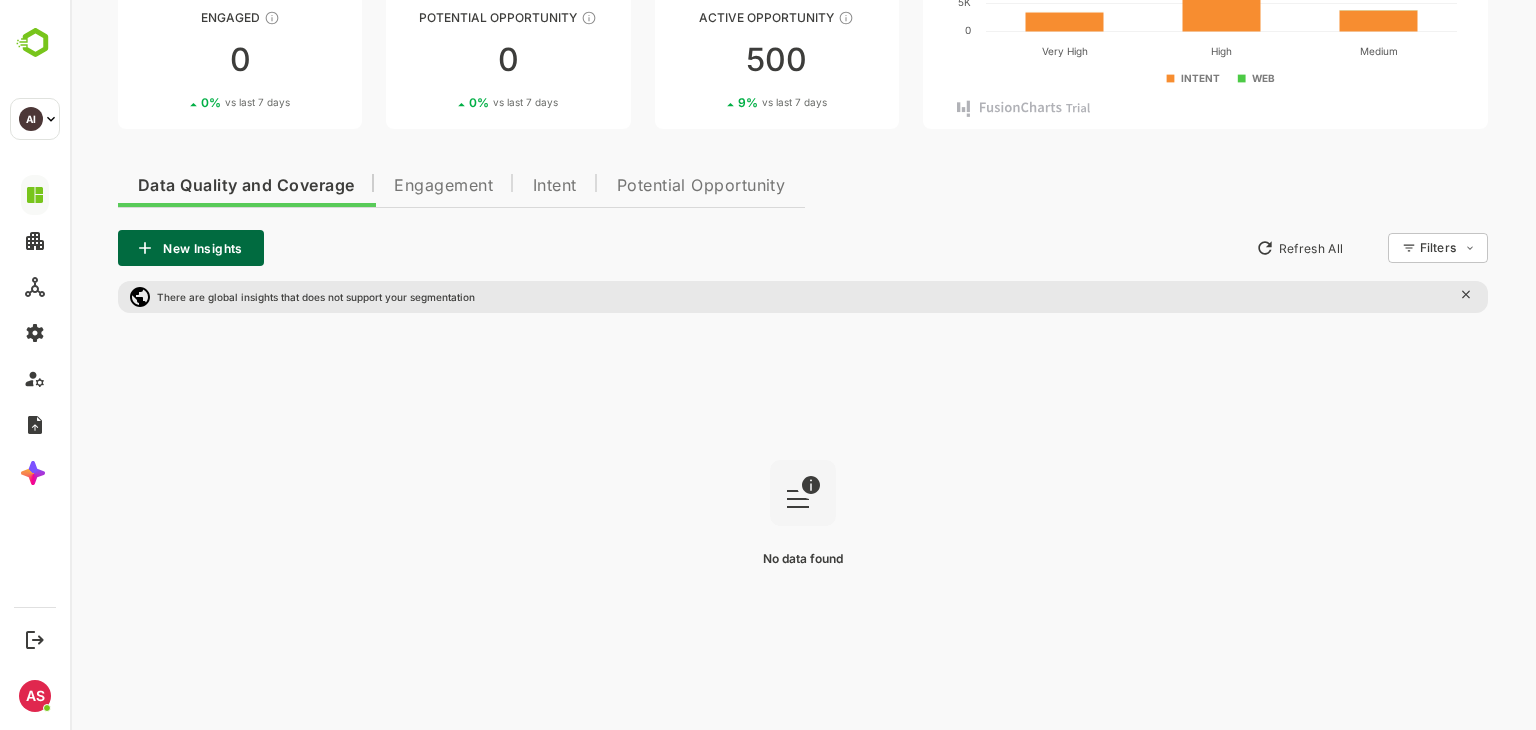 scroll, scrollTop: 0, scrollLeft: 0, axis: both 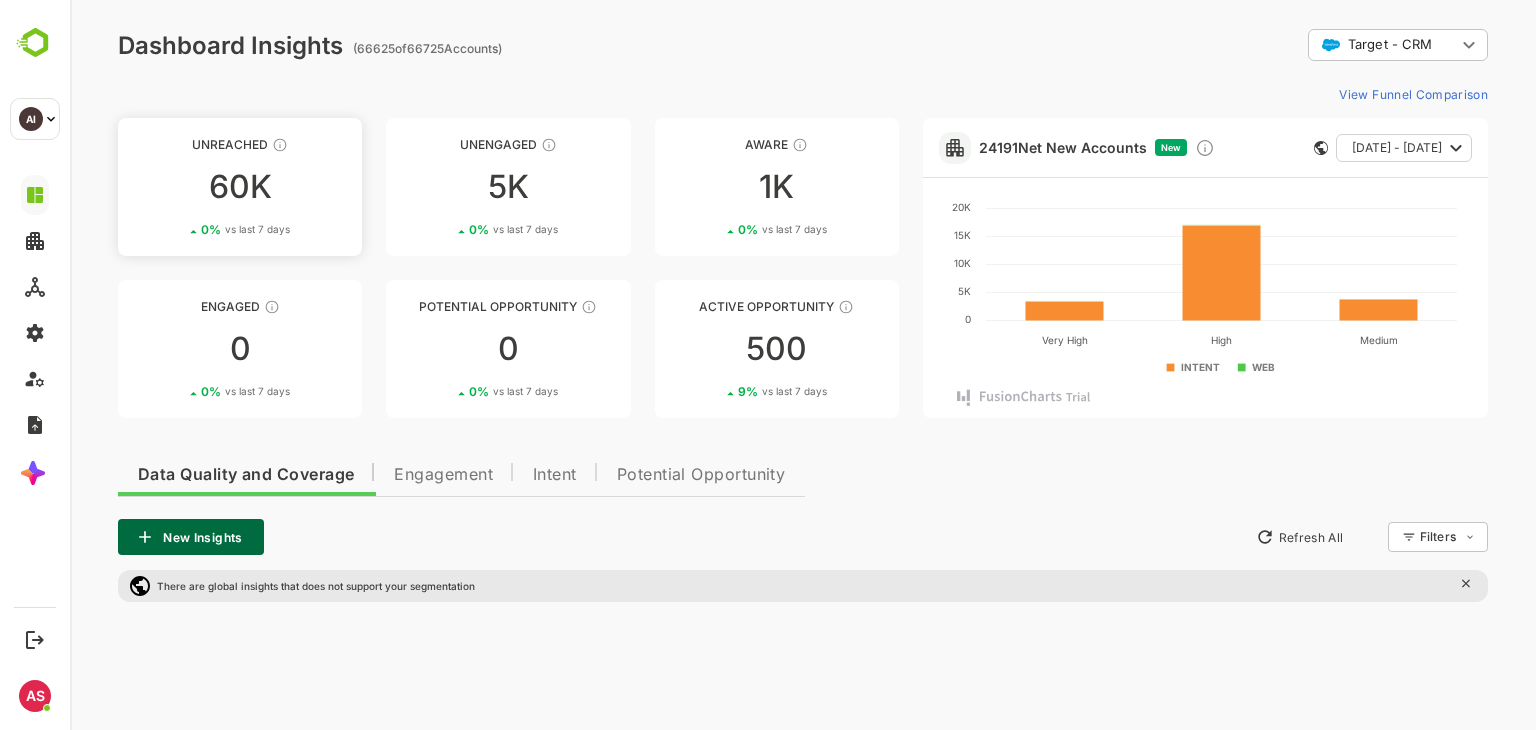 click on "Unreached 60K 0 % vs last 7 days" at bounding box center (240, 187) 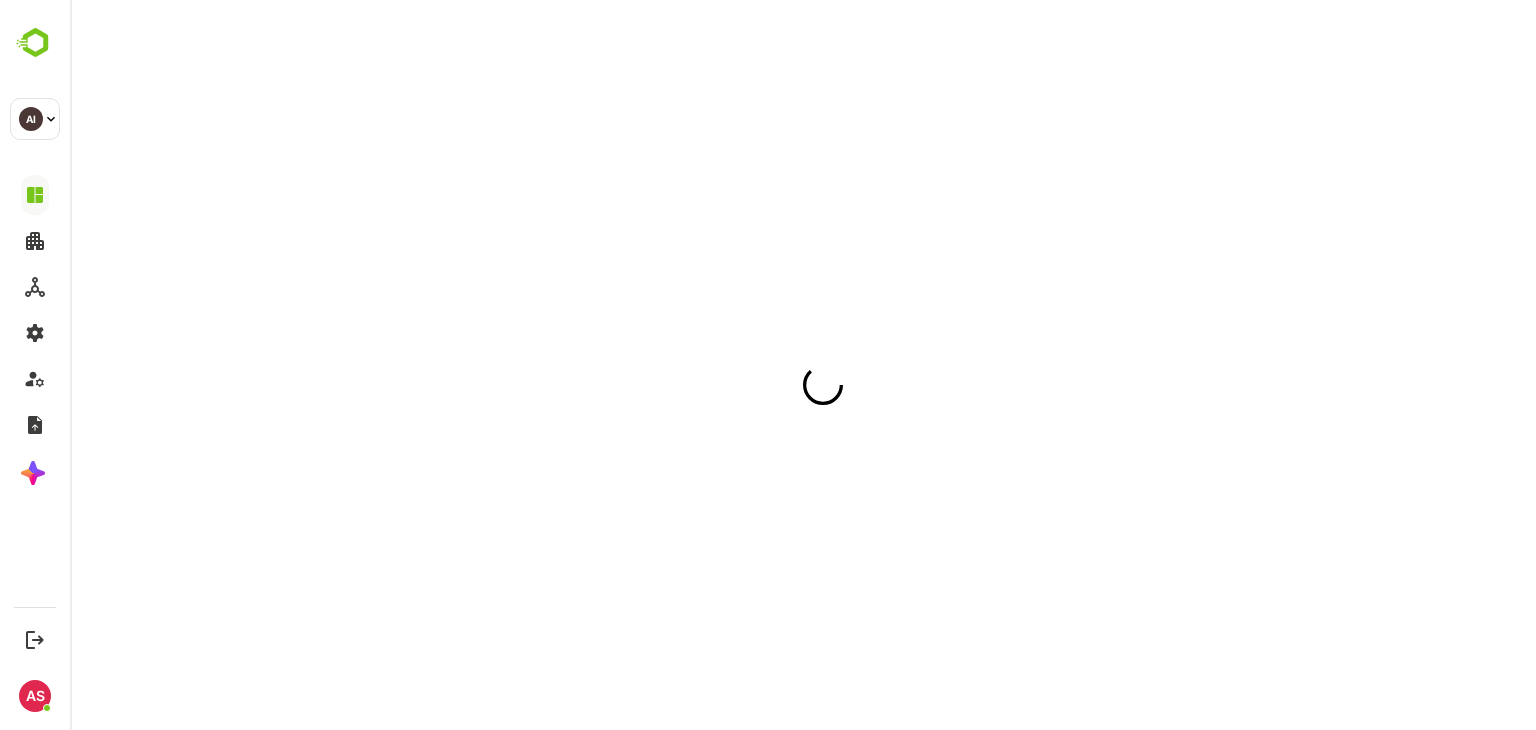 scroll, scrollTop: 0, scrollLeft: 0, axis: both 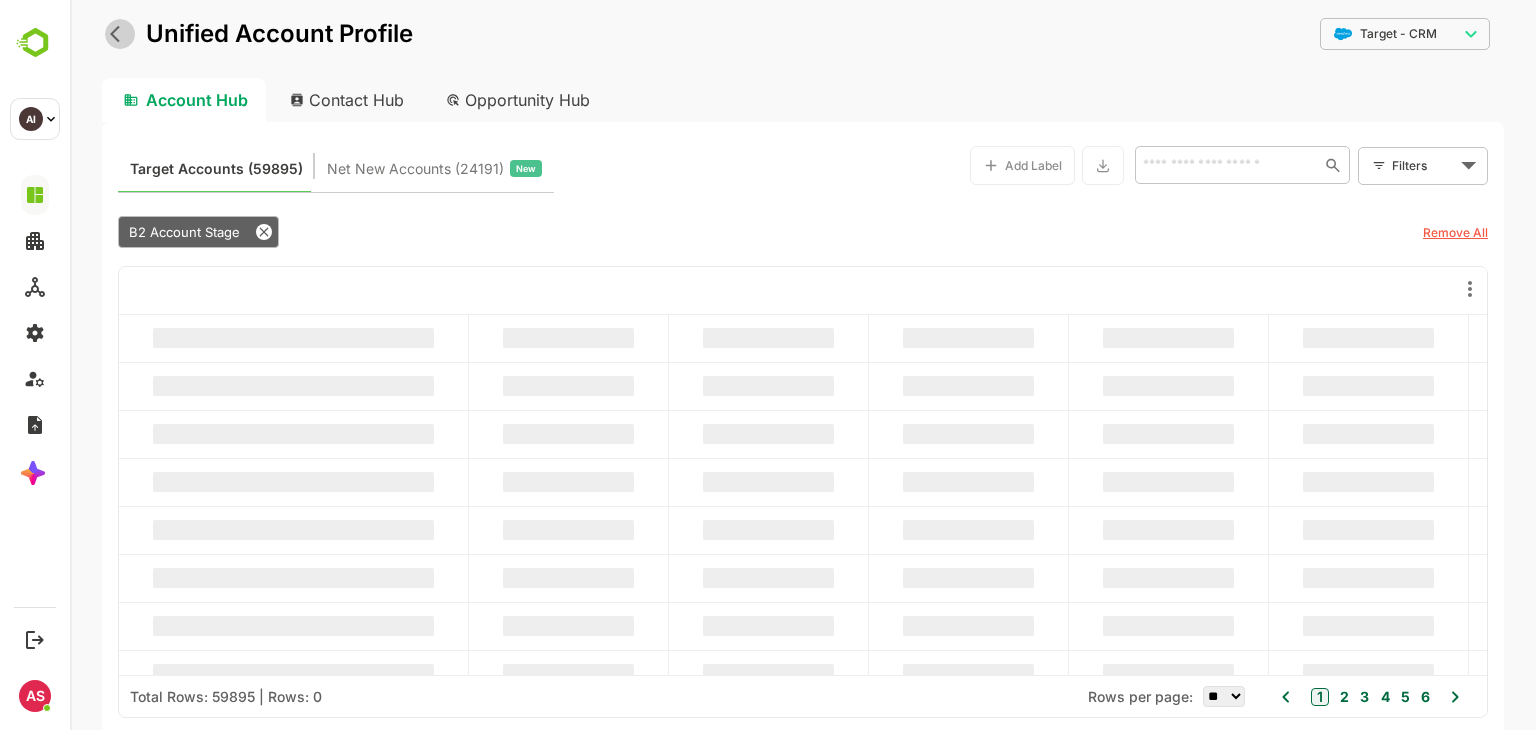 click 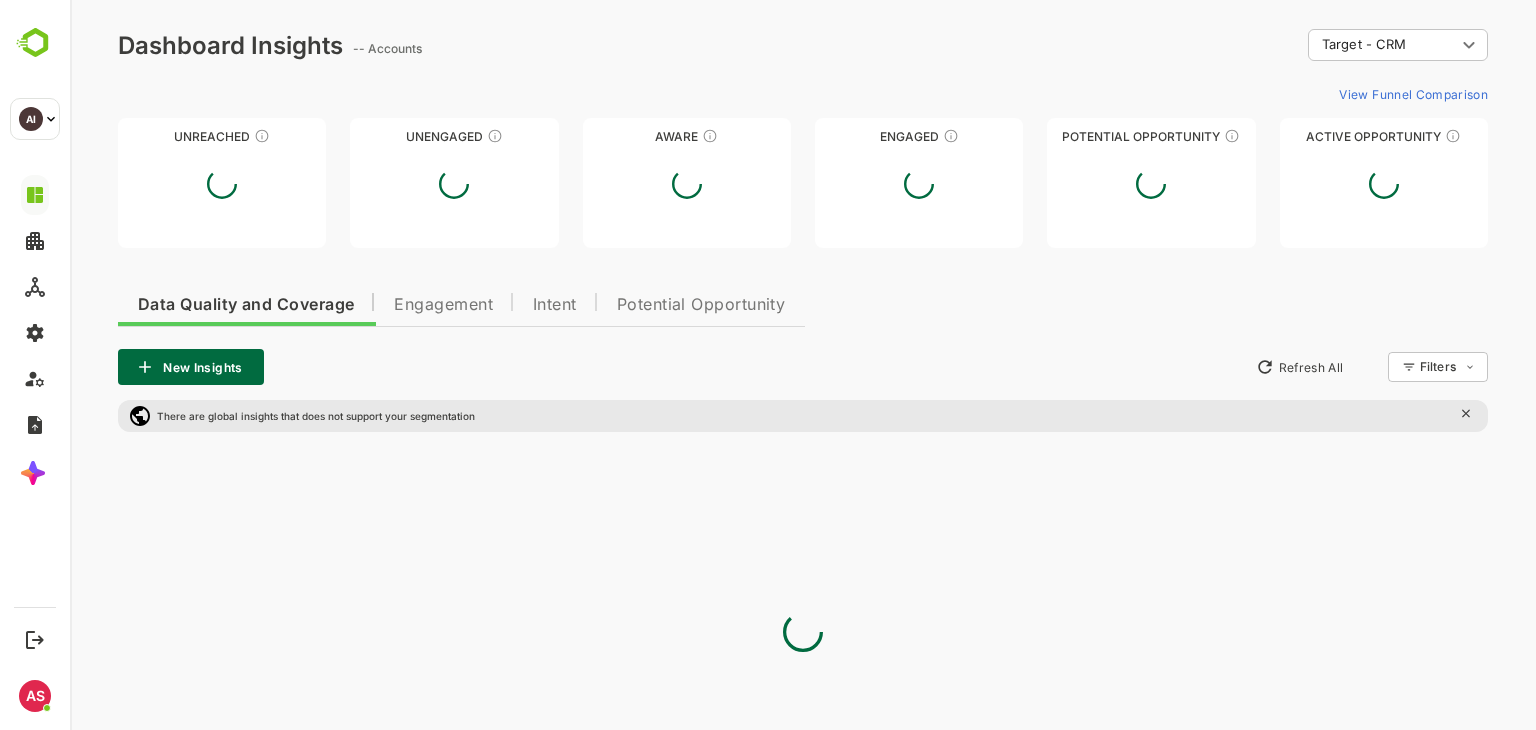 scroll, scrollTop: 0, scrollLeft: 0, axis: both 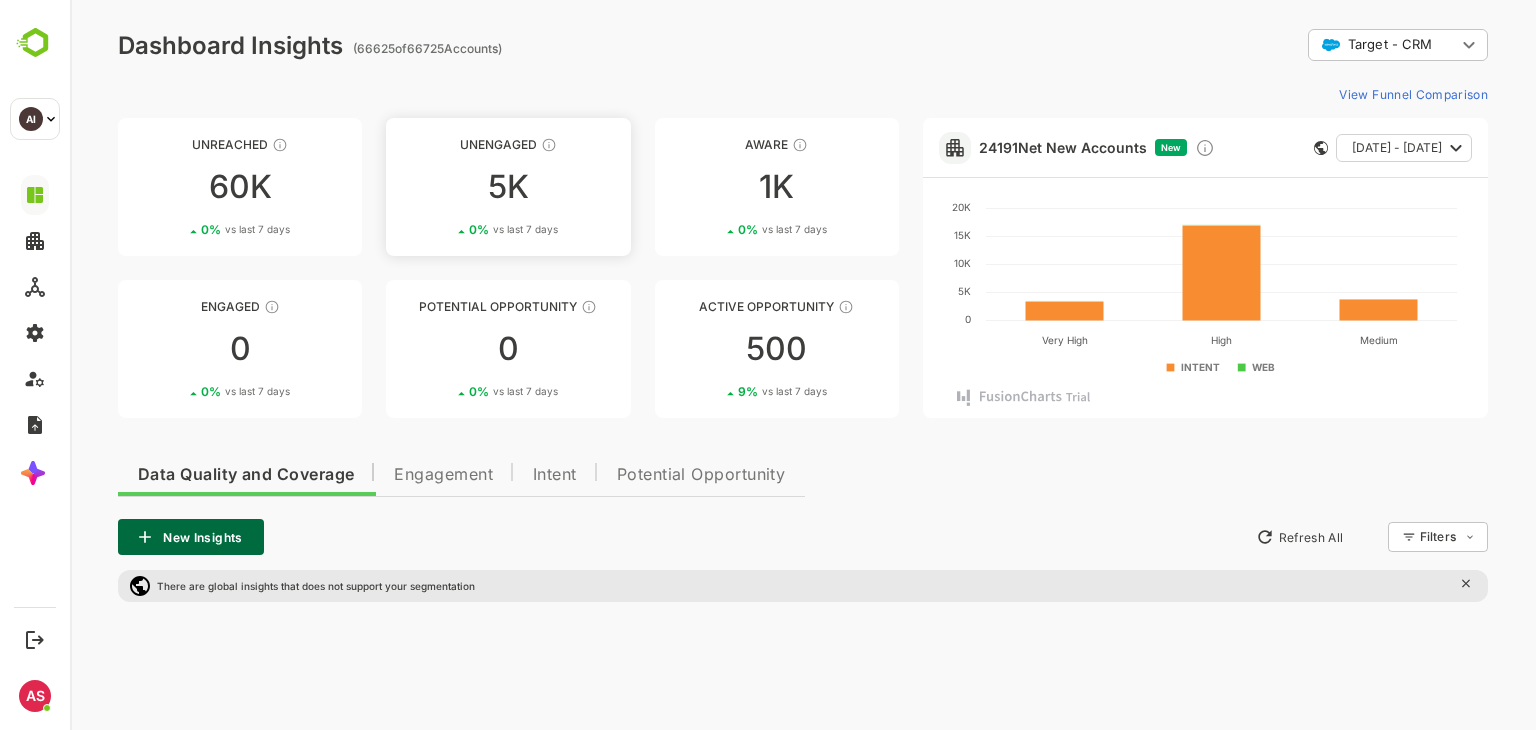 click on "5K" at bounding box center (508, 187) 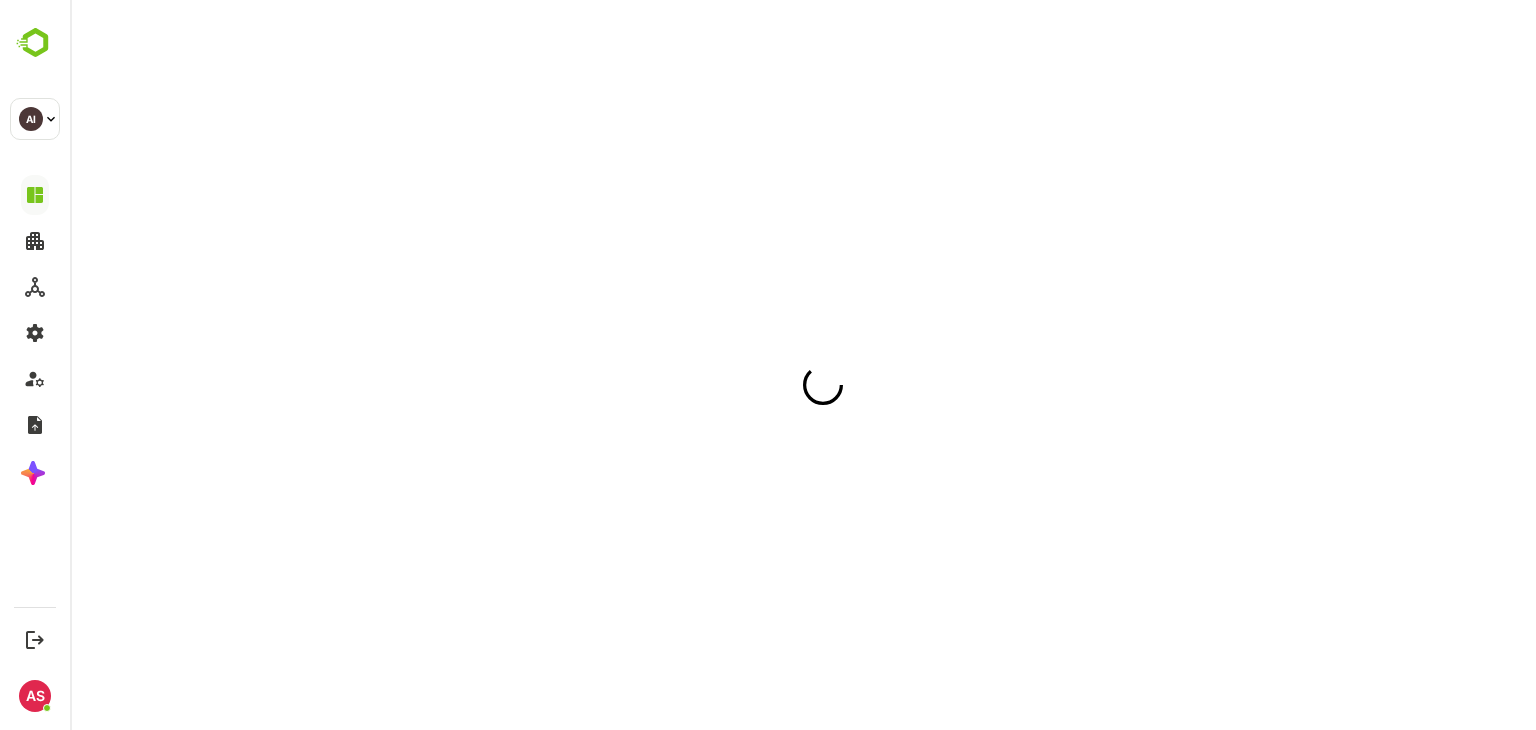 scroll, scrollTop: 0, scrollLeft: 0, axis: both 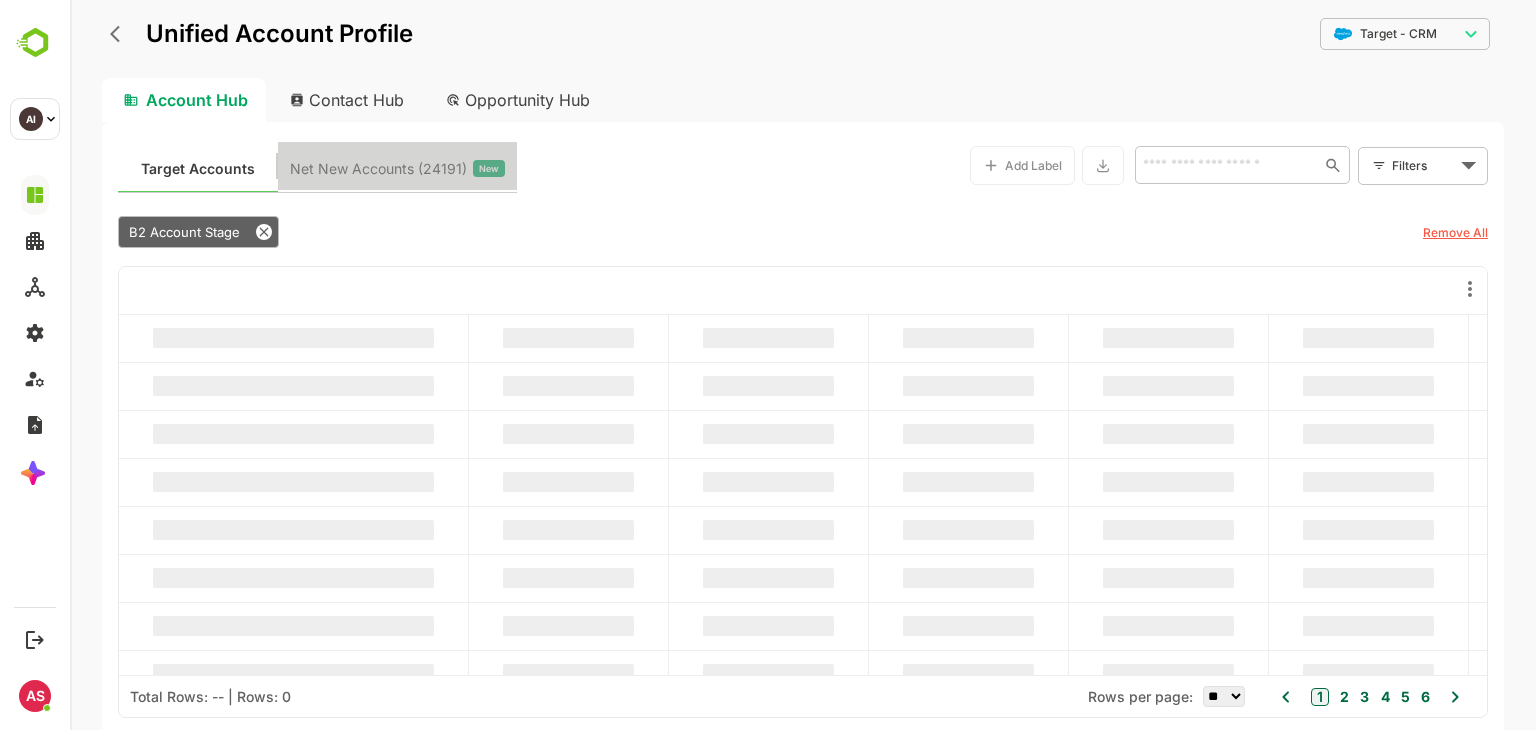 click on "Net New Accounts ( 24191 ) New" at bounding box center (397, 166) 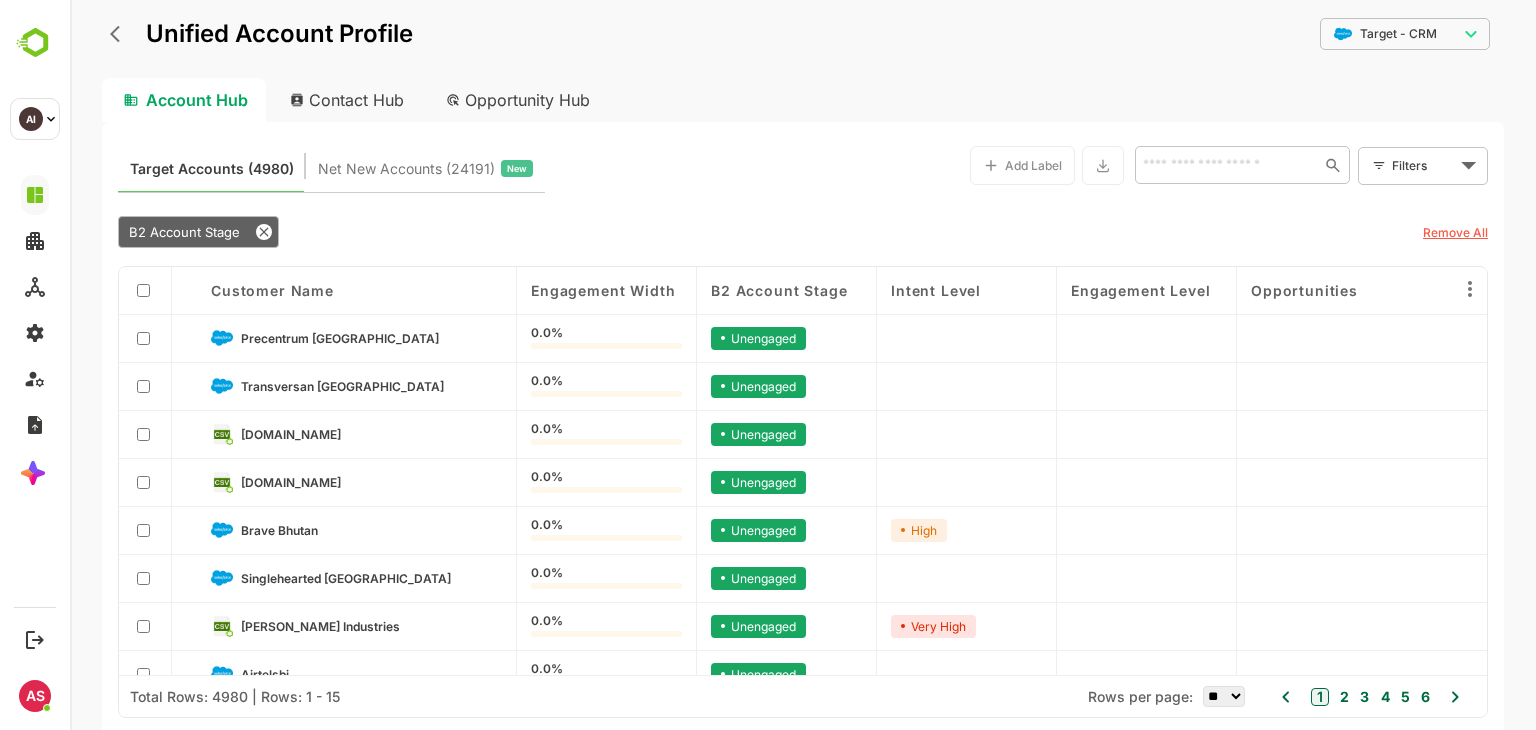 click 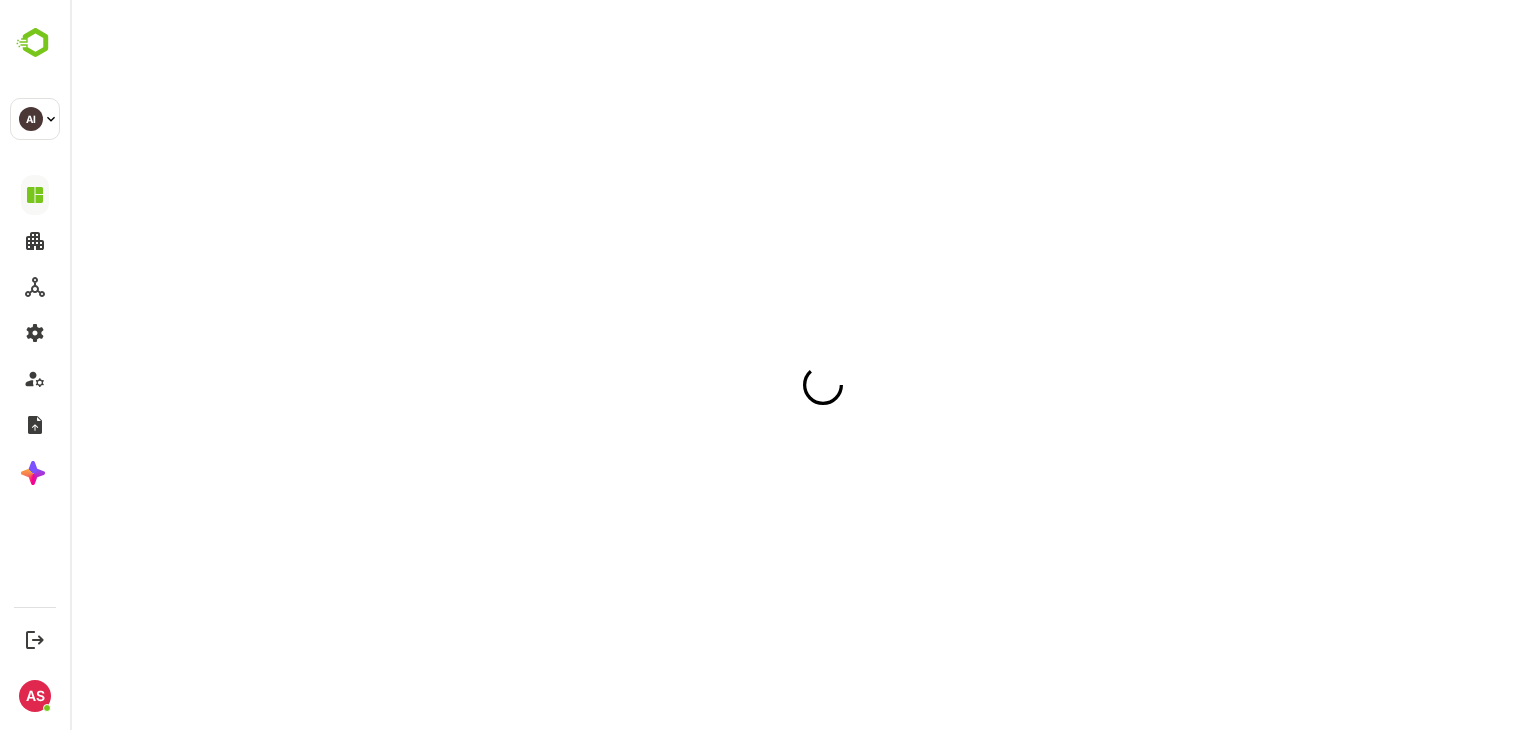 scroll, scrollTop: 0, scrollLeft: 0, axis: both 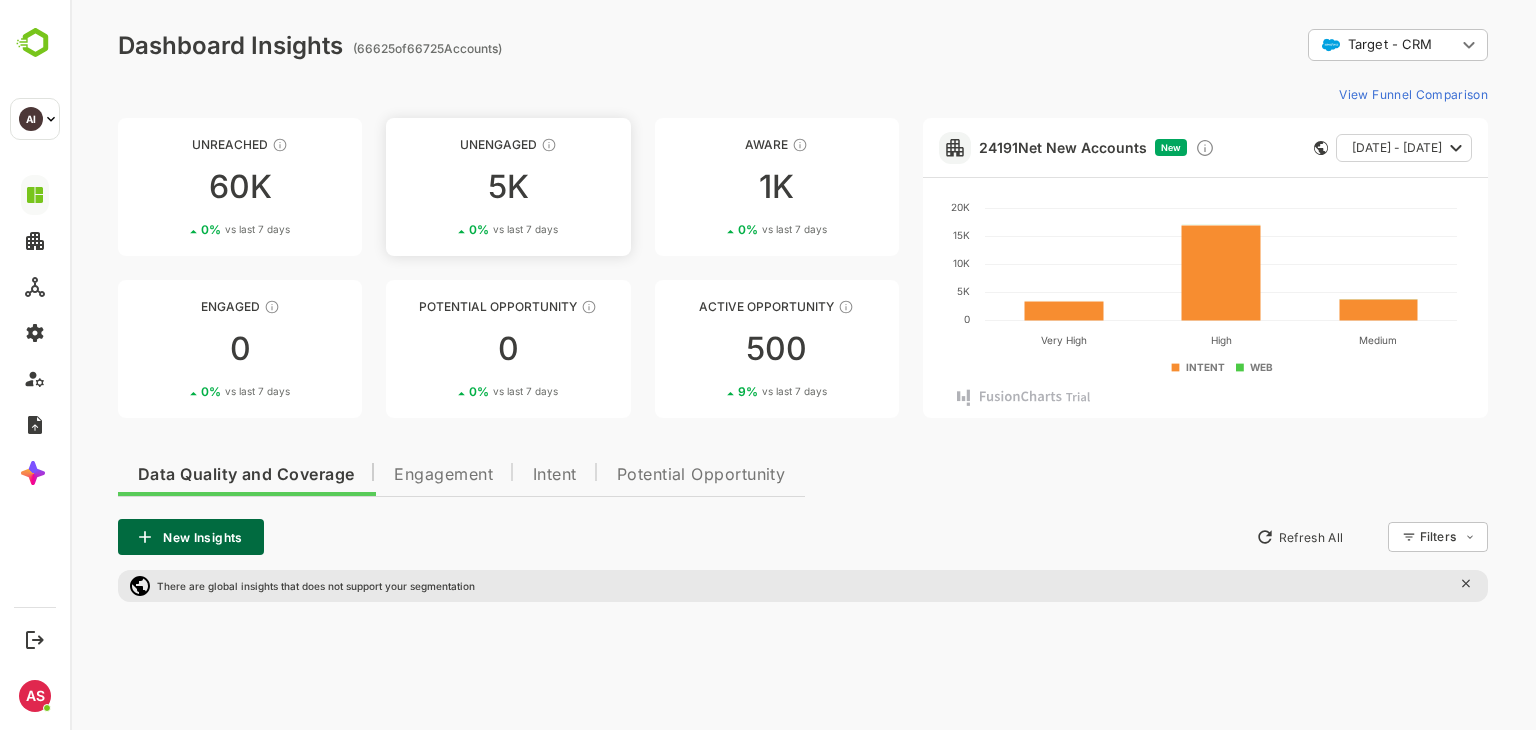 click on "5K" at bounding box center (508, 187) 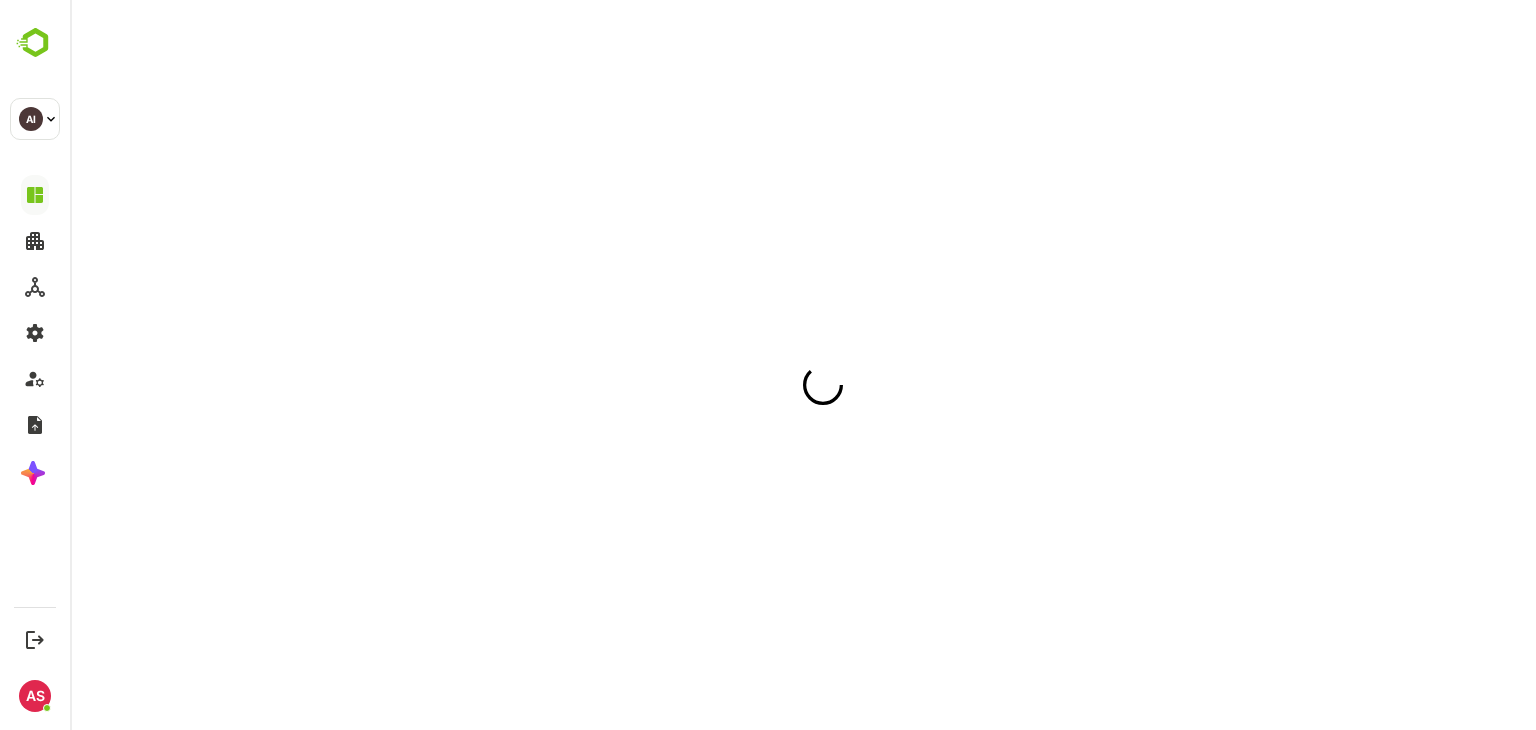 scroll, scrollTop: 0, scrollLeft: 0, axis: both 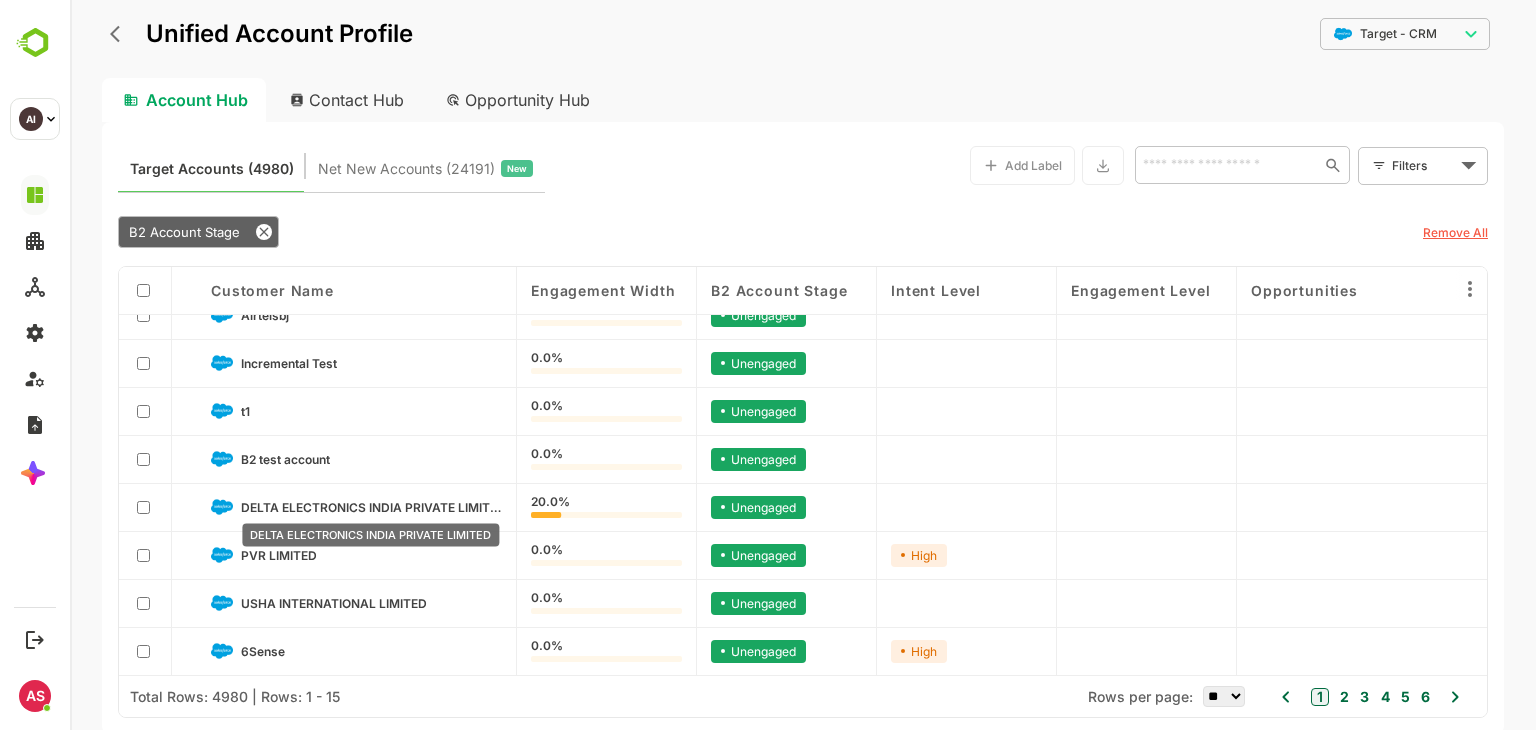 click on "DELTA ELECTRONICS INDIA PRIVATE LIMITED" at bounding box center (371, 507) 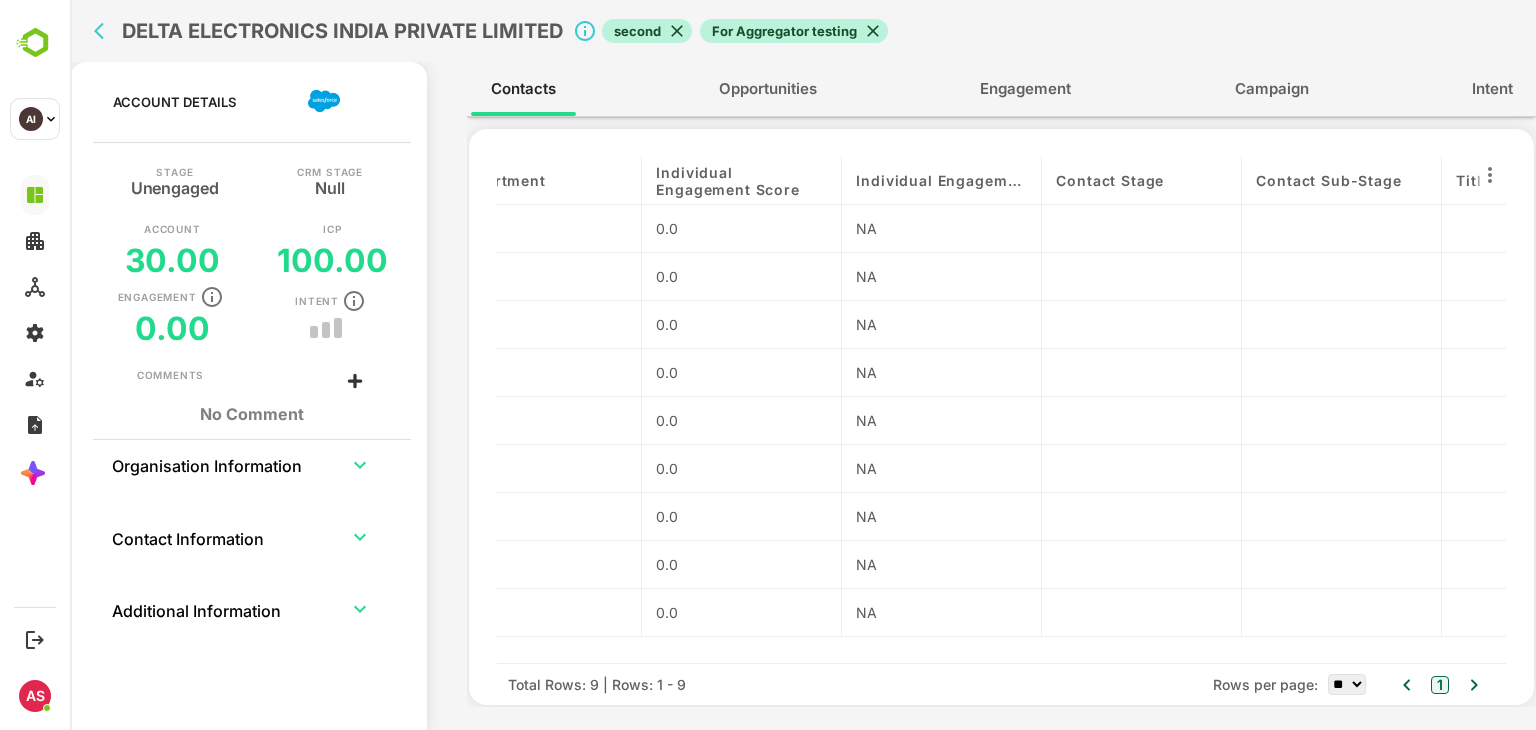 scroll, scrollTop: 0, scrollLeft: 684, axis: horizontal 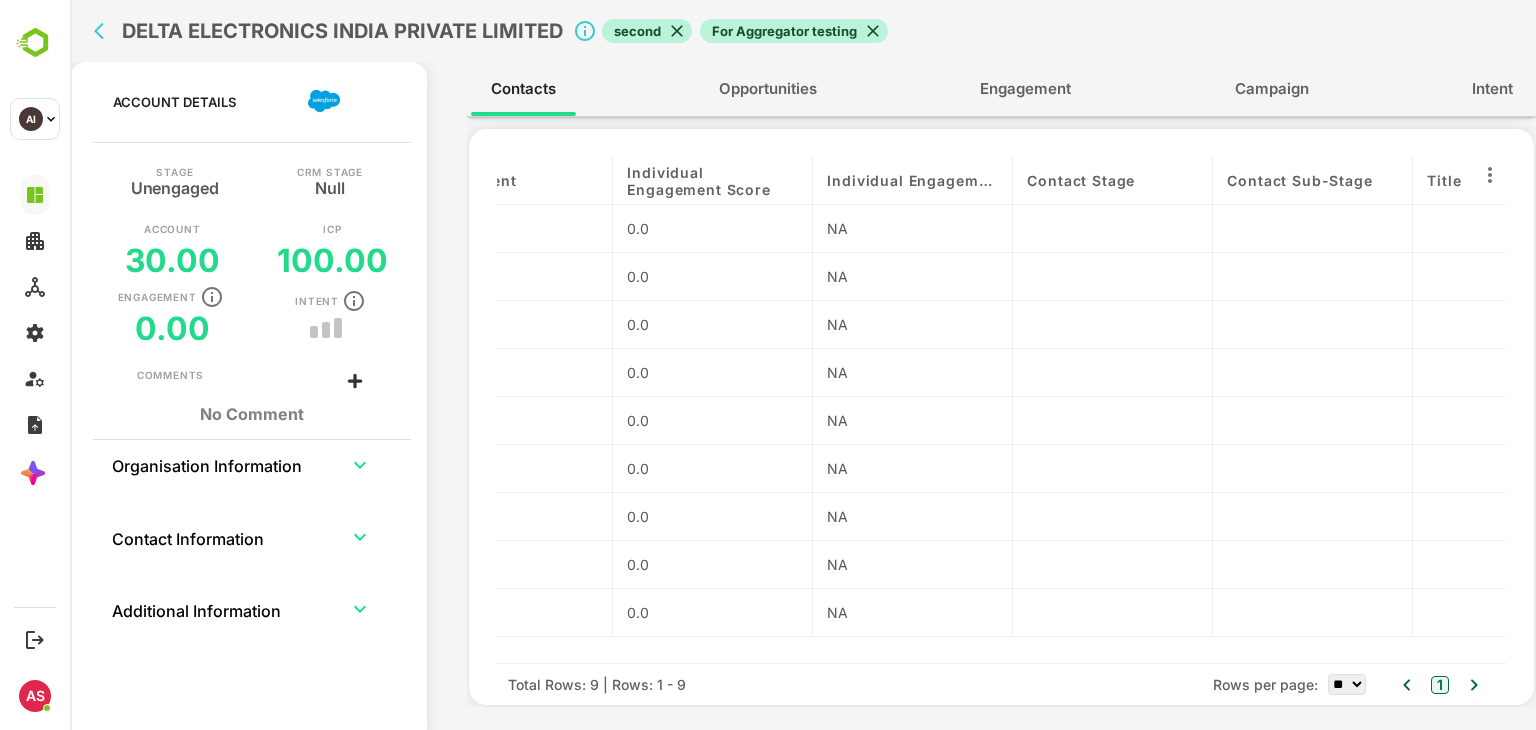 click on "Engagement" at bounding box center (1025, 89) 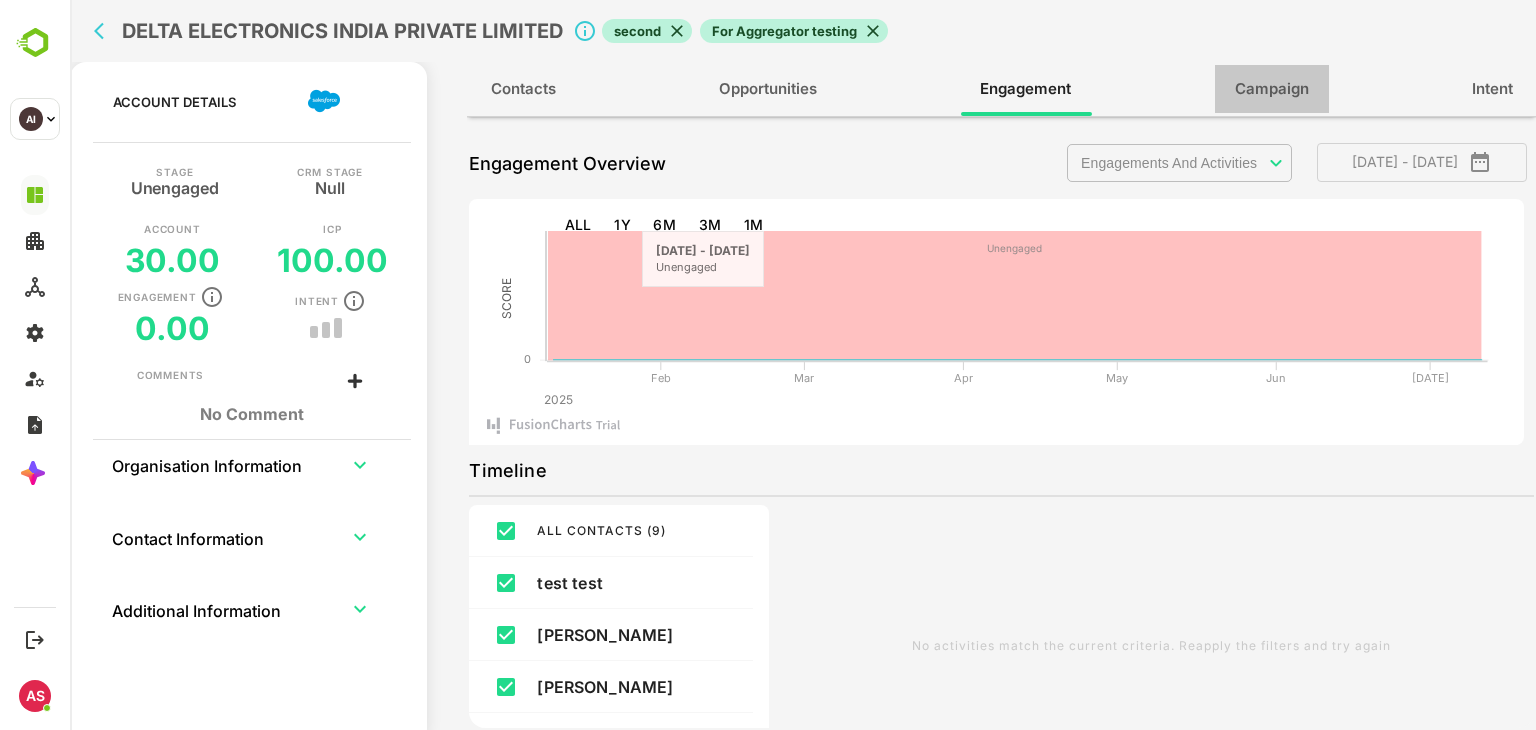 click on "Campaign" at bounding box center (1272, 89) 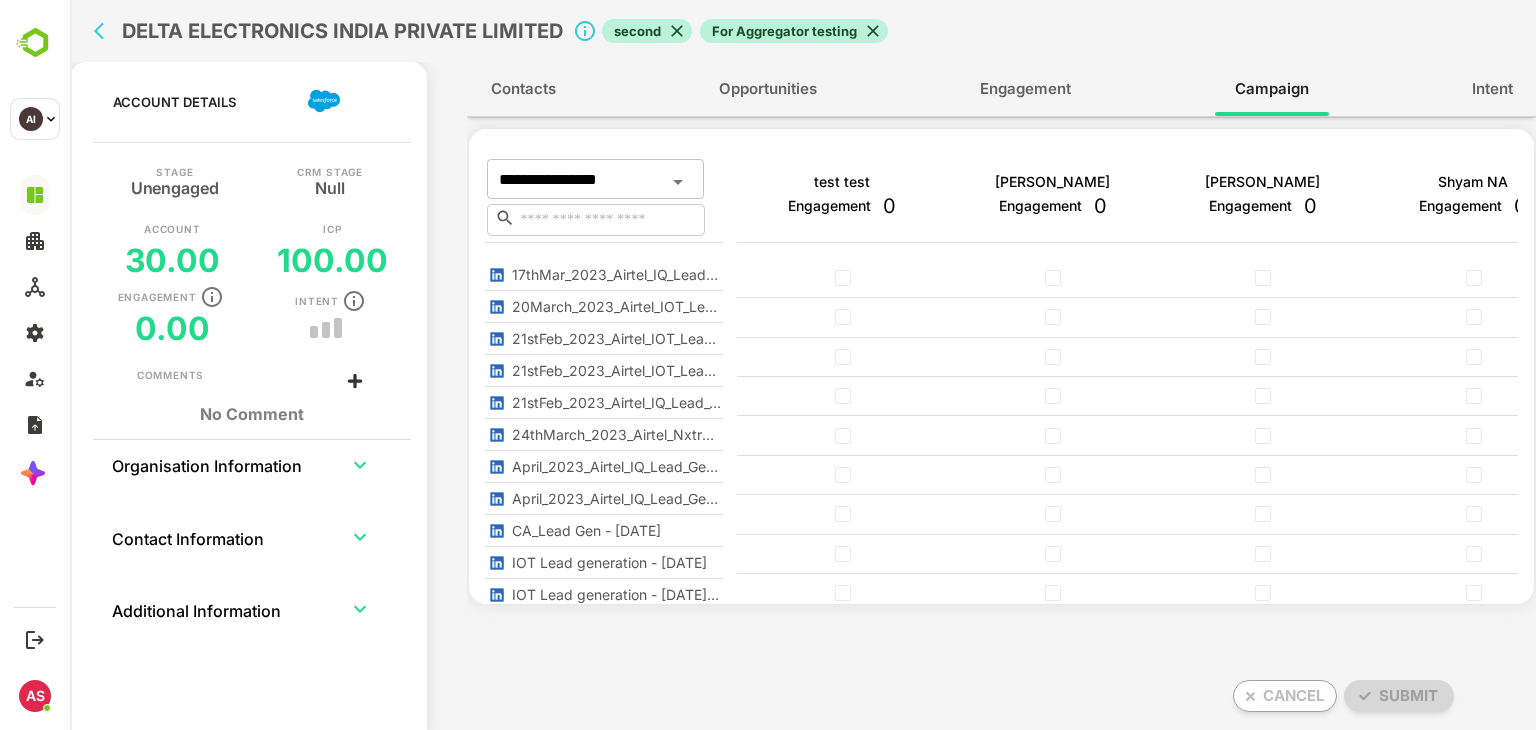 click on "Opportunities" at bounding box center (768, 89) 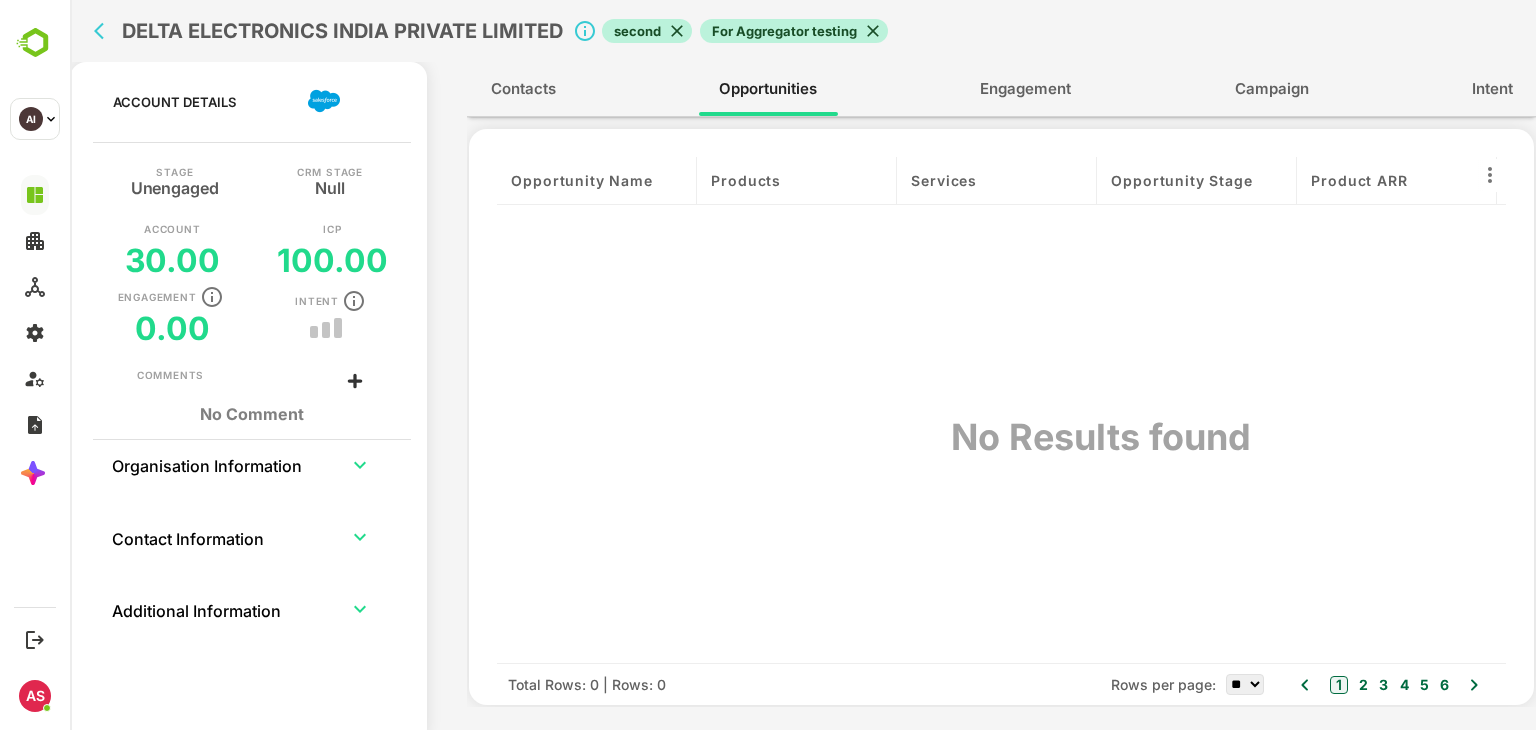 click on "Engagement" at bounding box center (1025, 89) 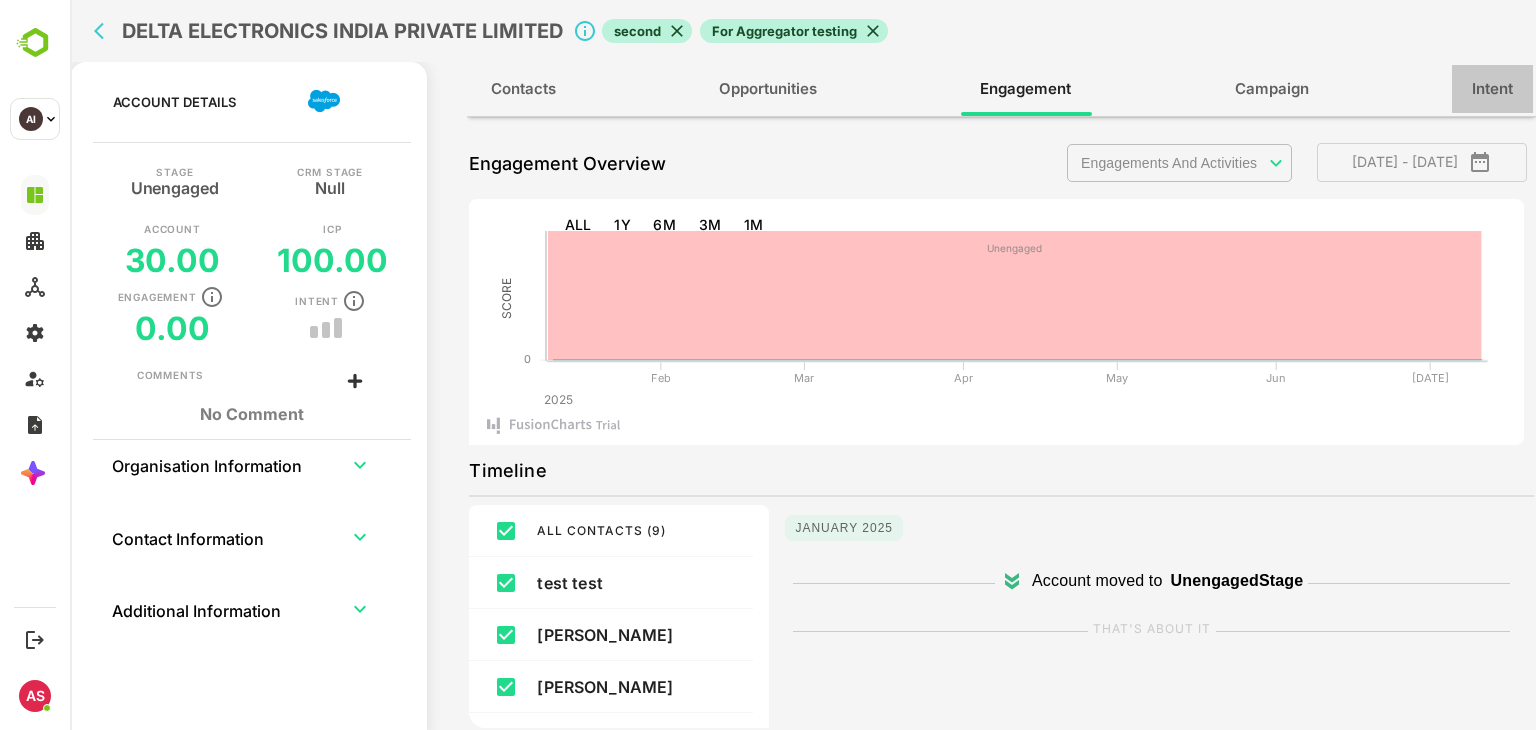 click on "Intent" at bounding box center (1492, 89) 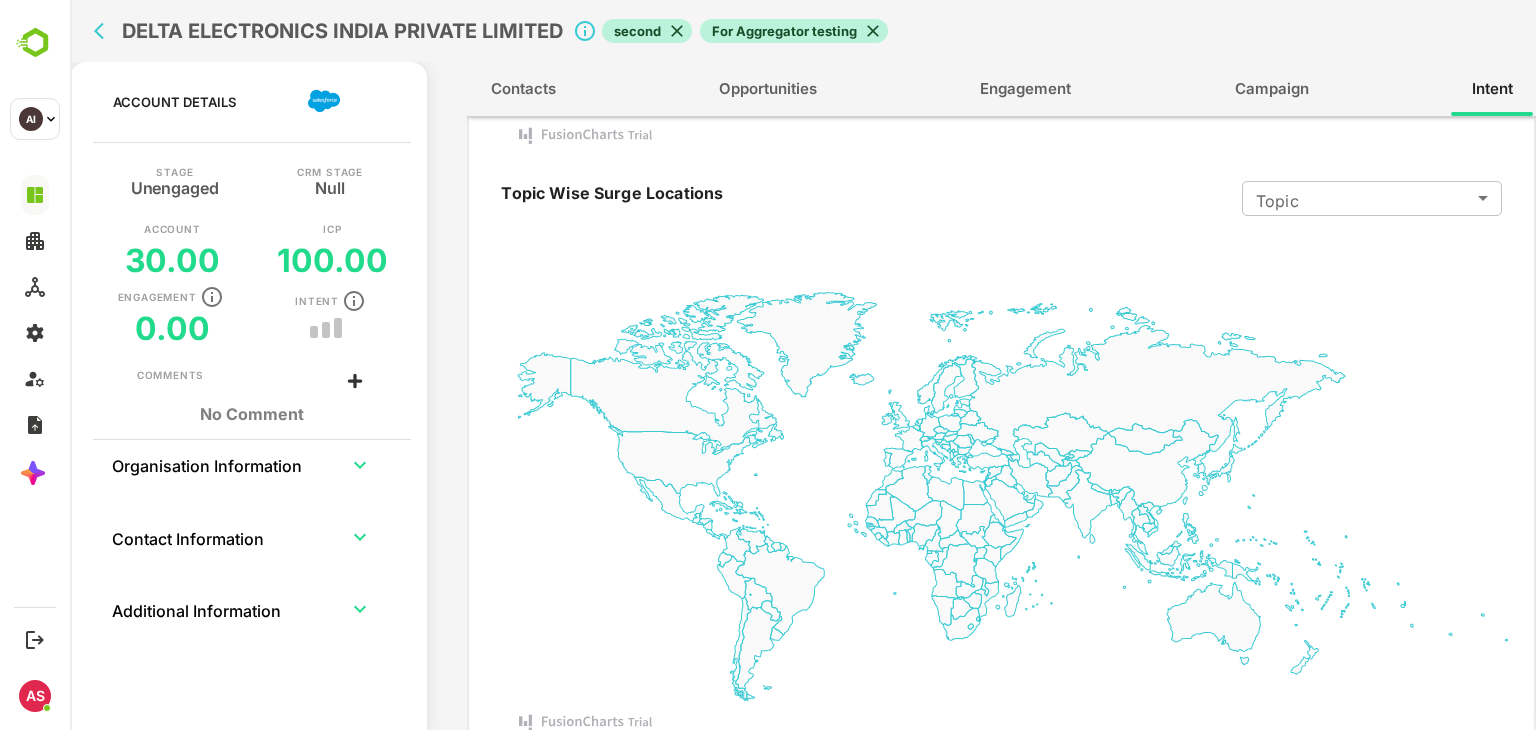 scroll, scrollTop: 0, scrollLeft: 0, axis: both 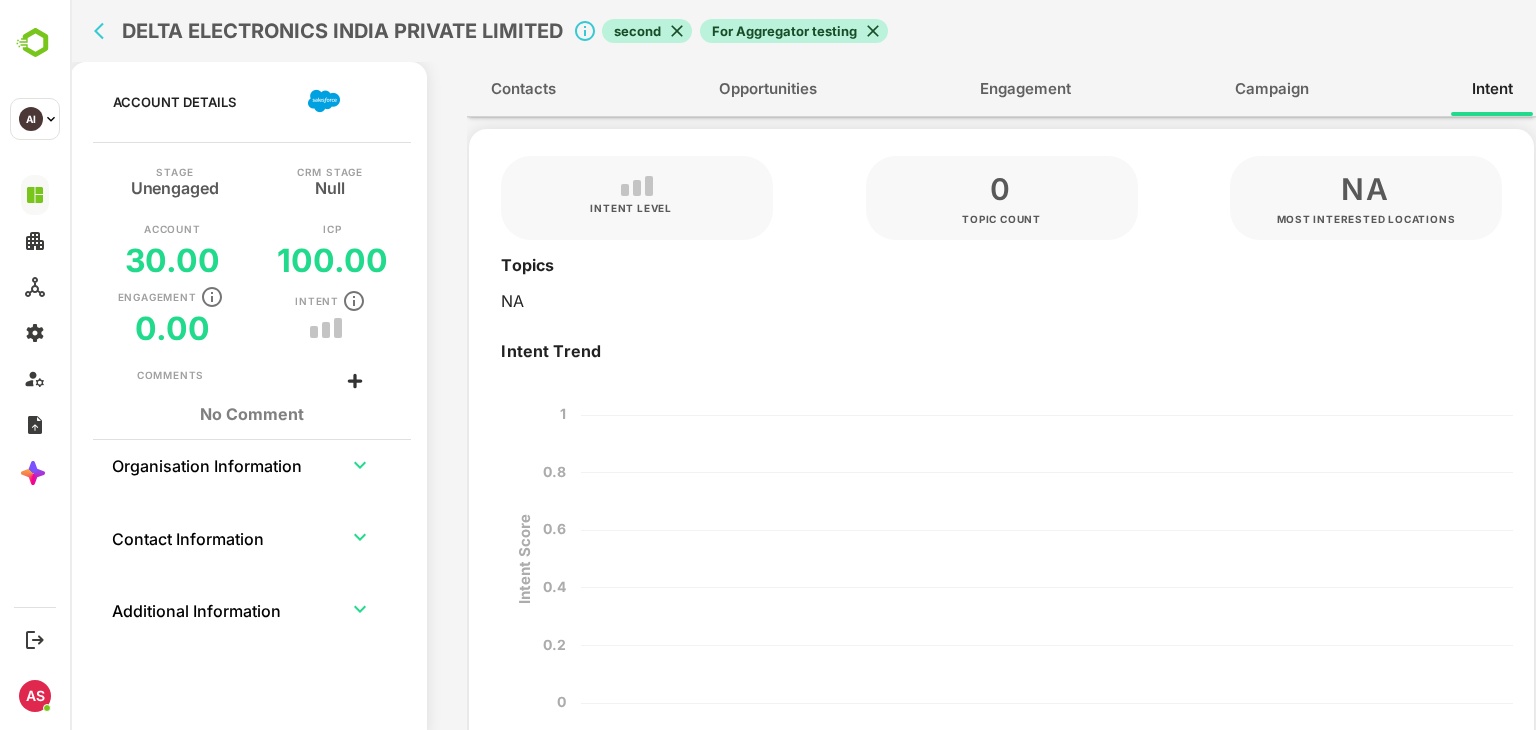 click on "Campaign" at bounding box center (1272, 89) 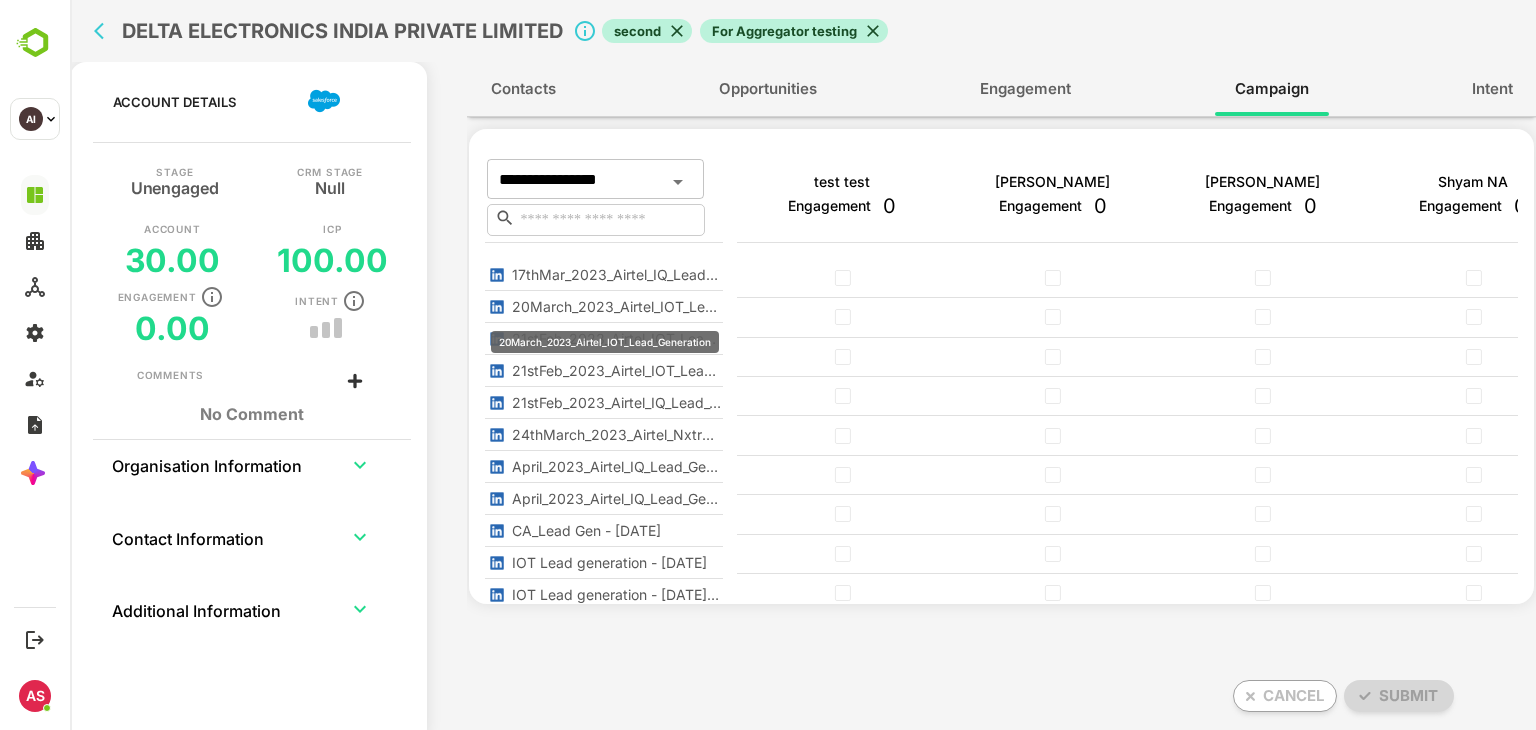 click on "20March_2023_Airtel_IOT_Lead_Generation" at bounding box center (616, 307) 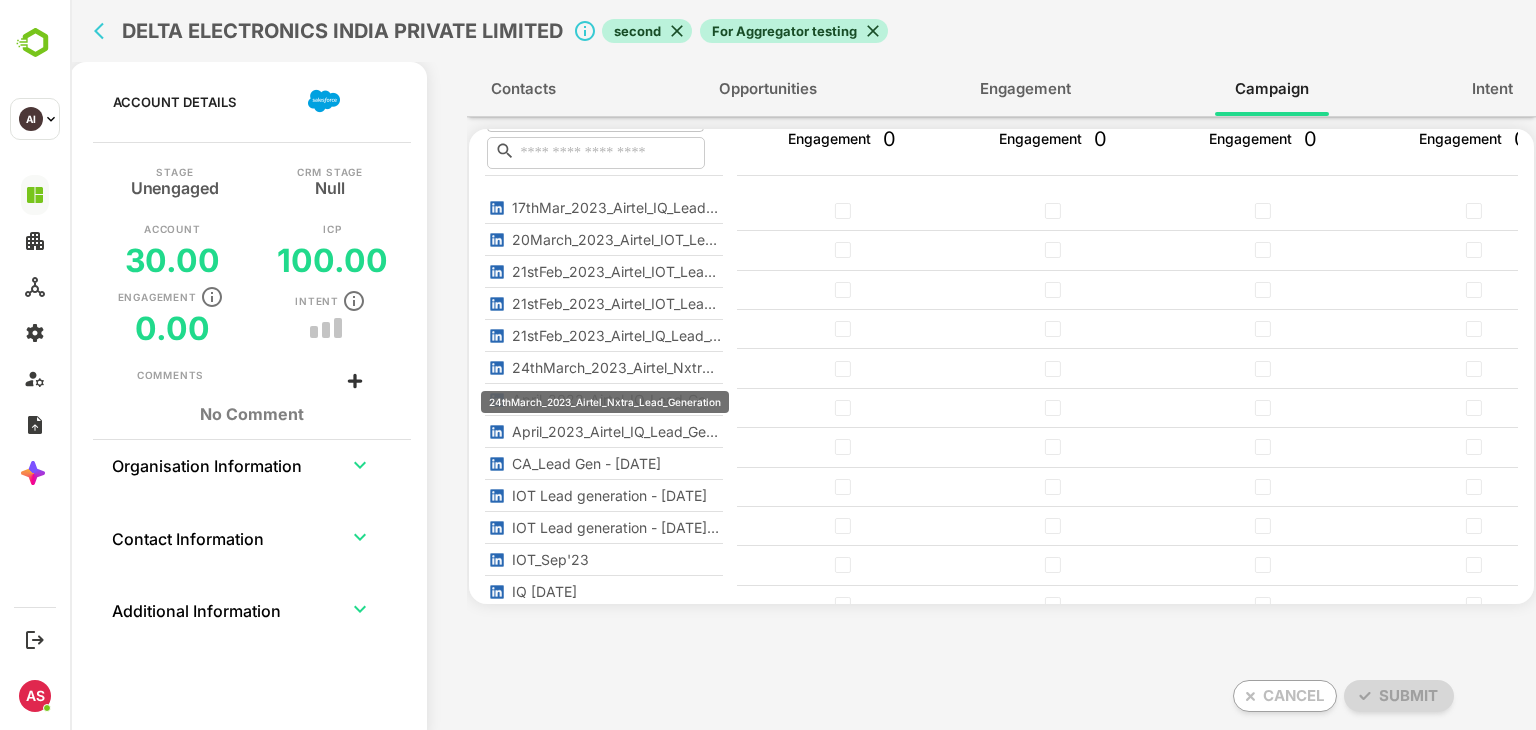 scroll, scrollTop: 0, scrollLeft: 0, axis: both 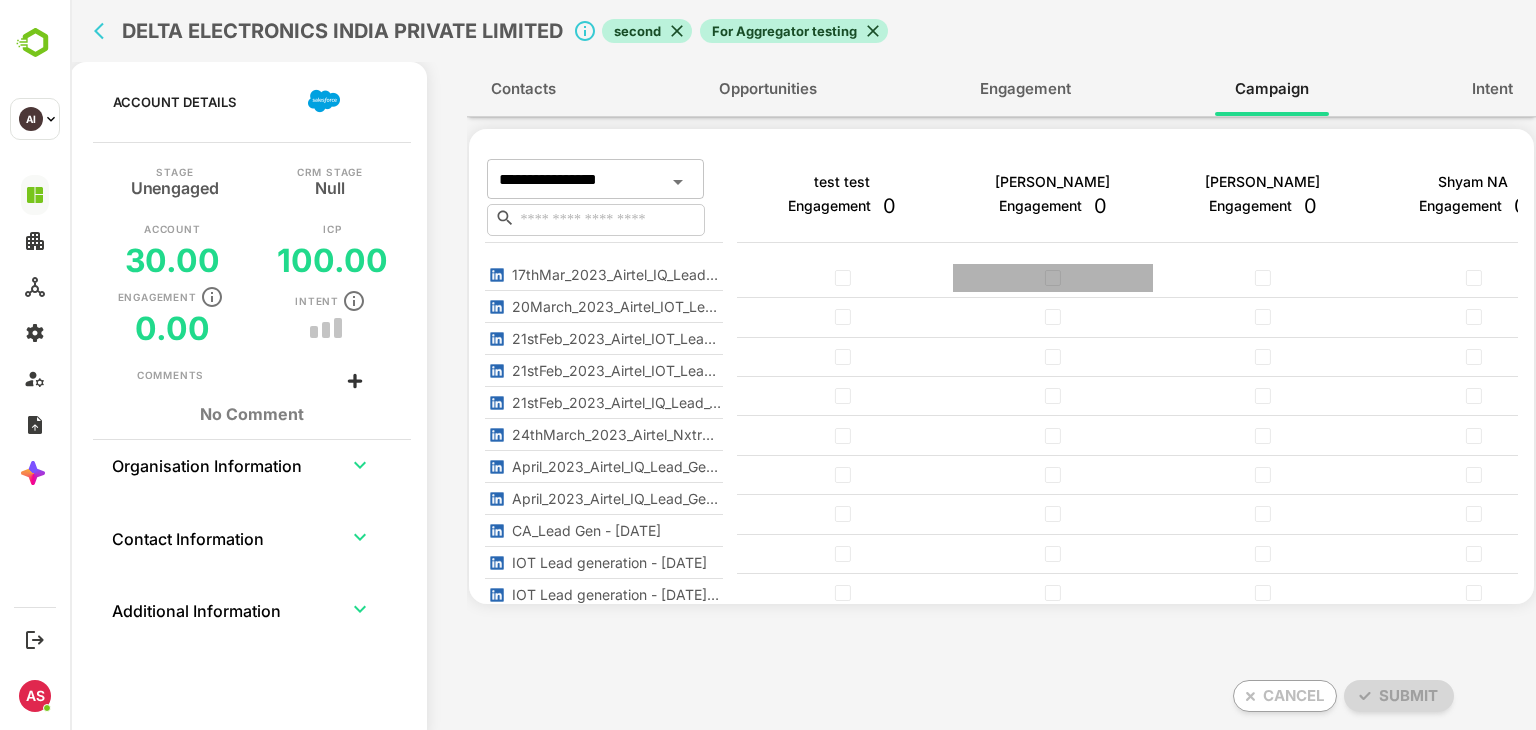 click 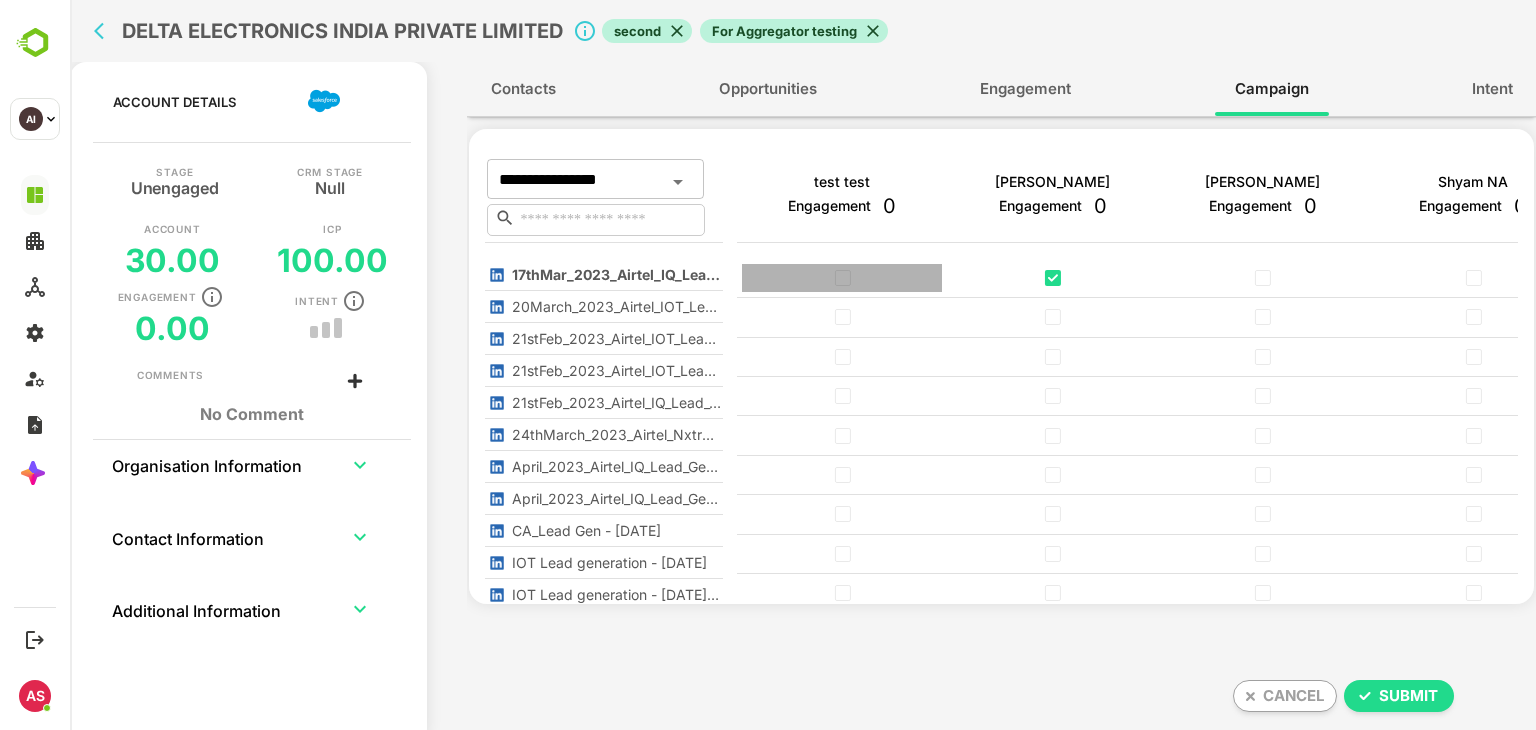 click 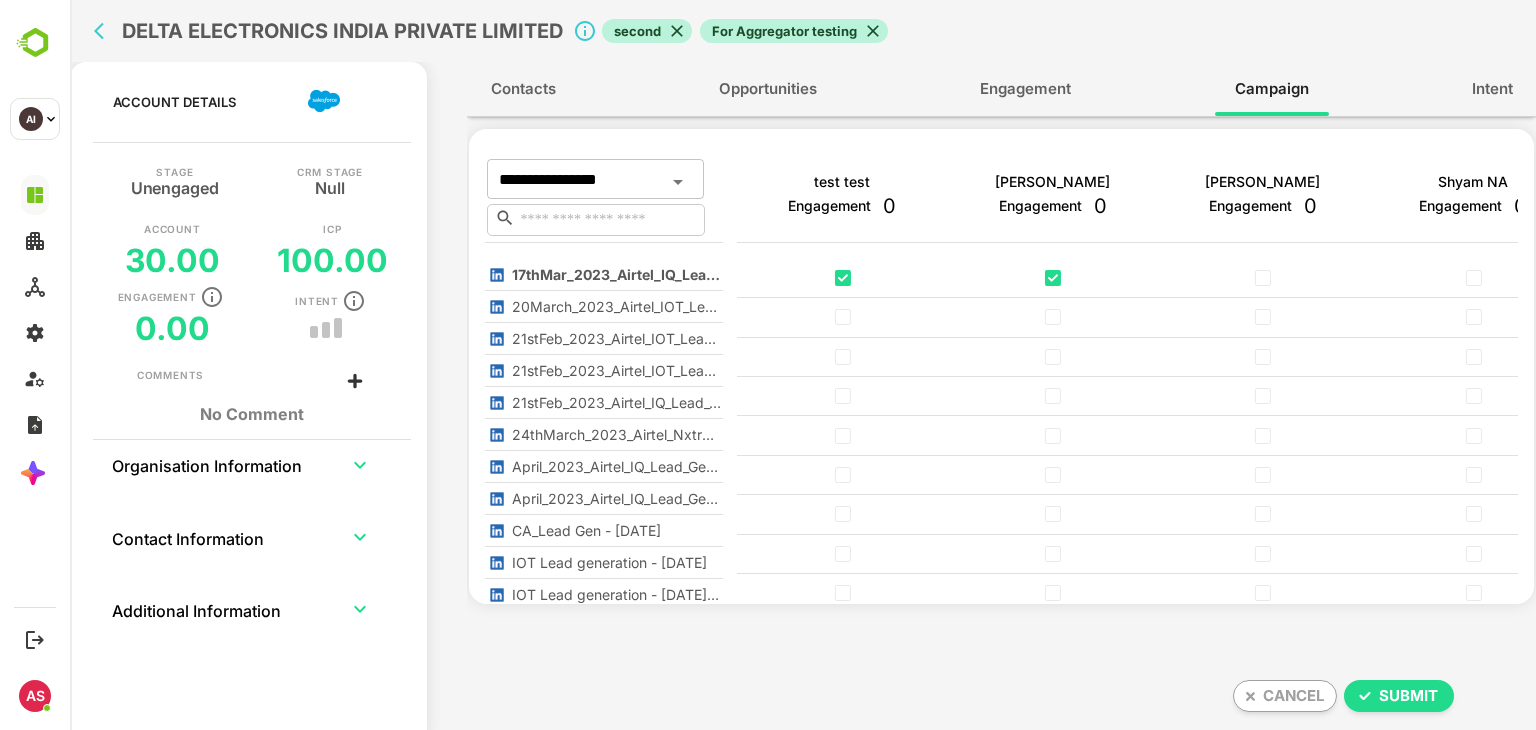 click 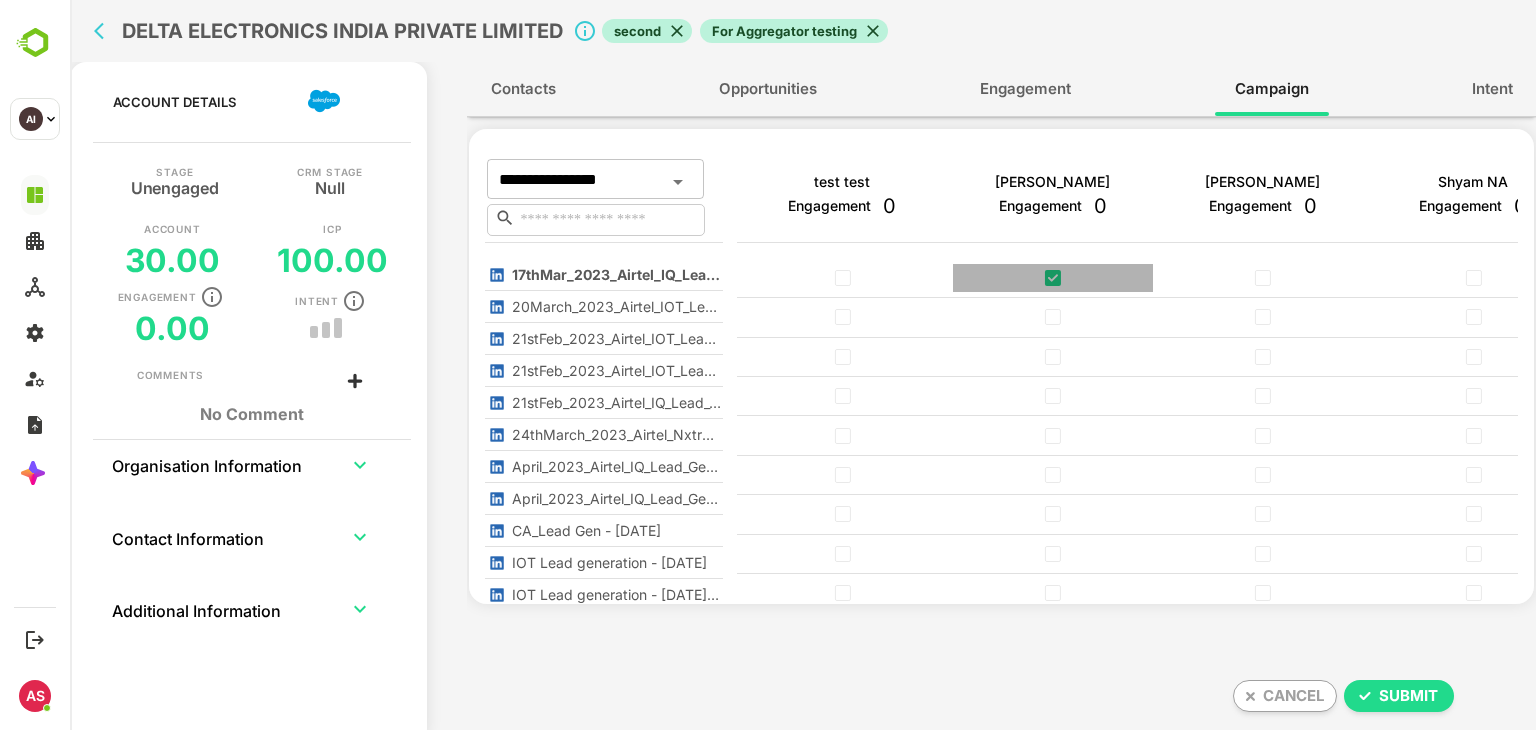 click 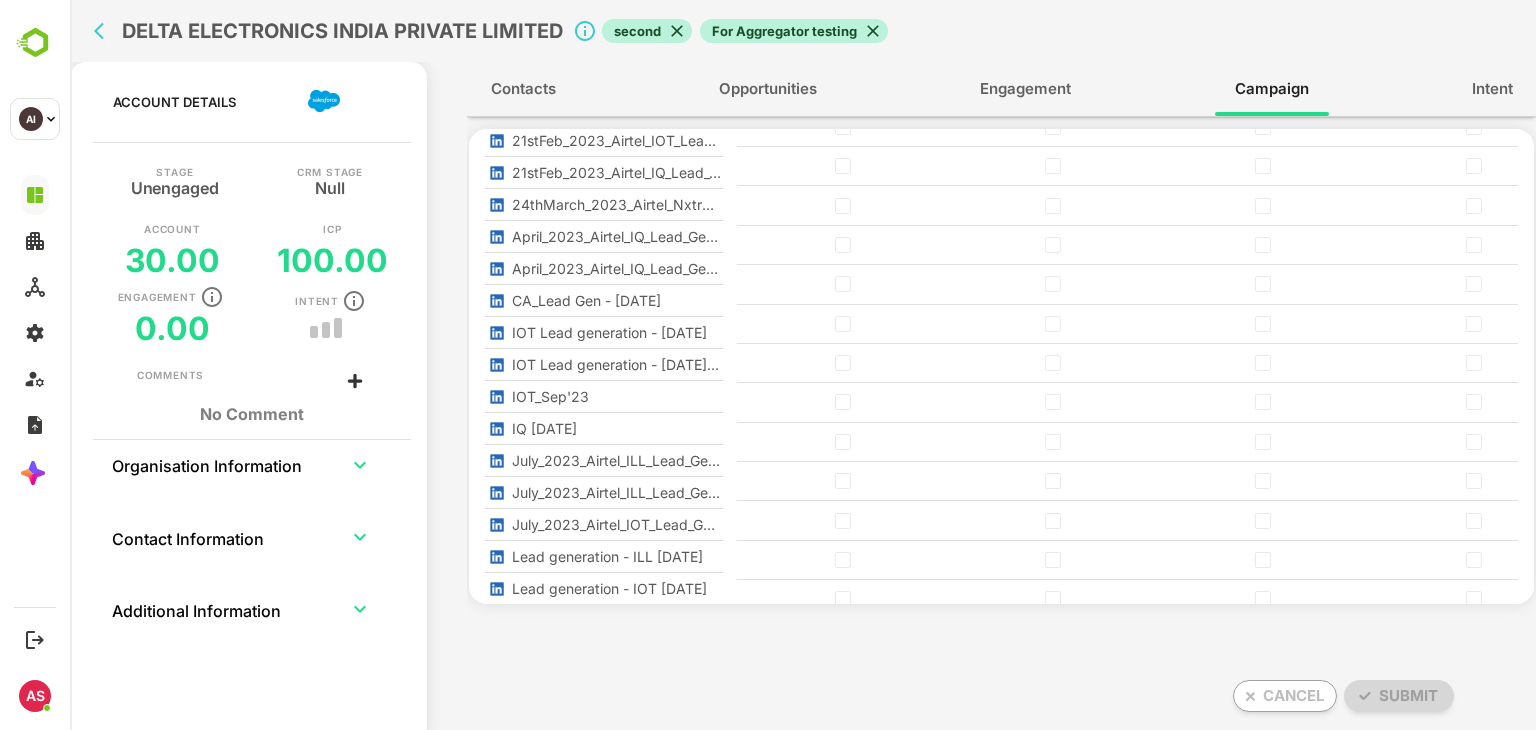 scroll, scrollTop: 0, scrollLeft: 0, axis: both 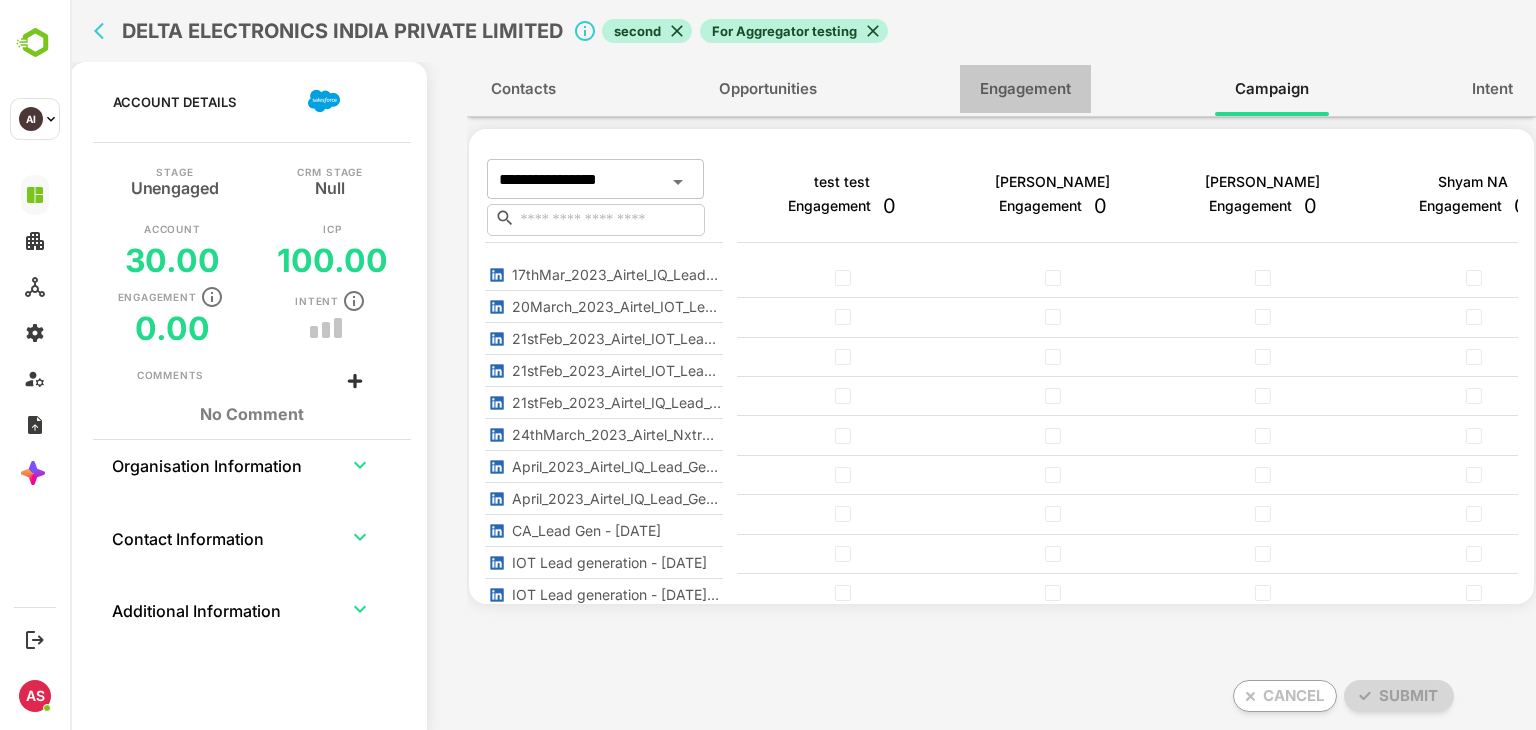 click on "Engagement" at bounding box center (1025, 89) 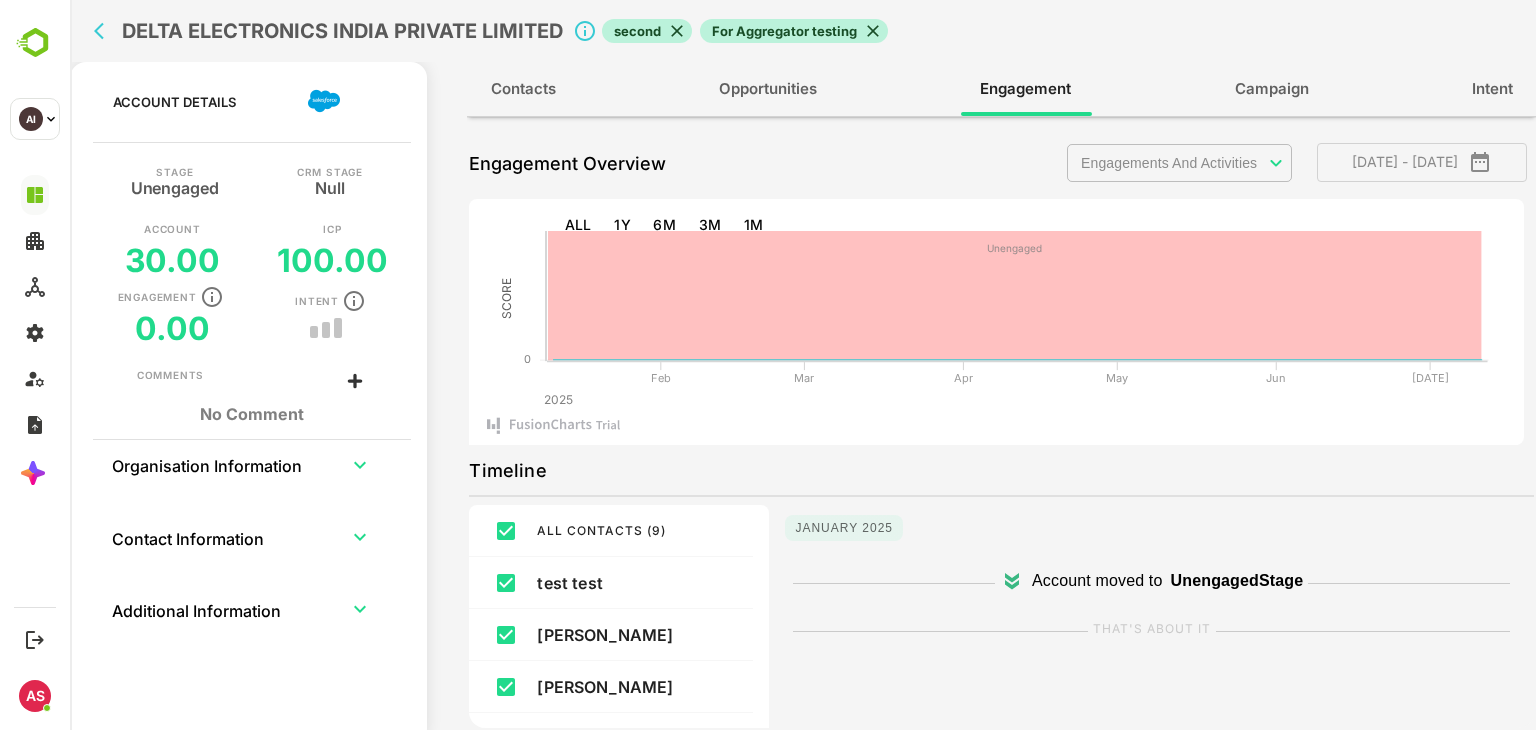 click on "Organisation Information" at bounding box center [218, 464] 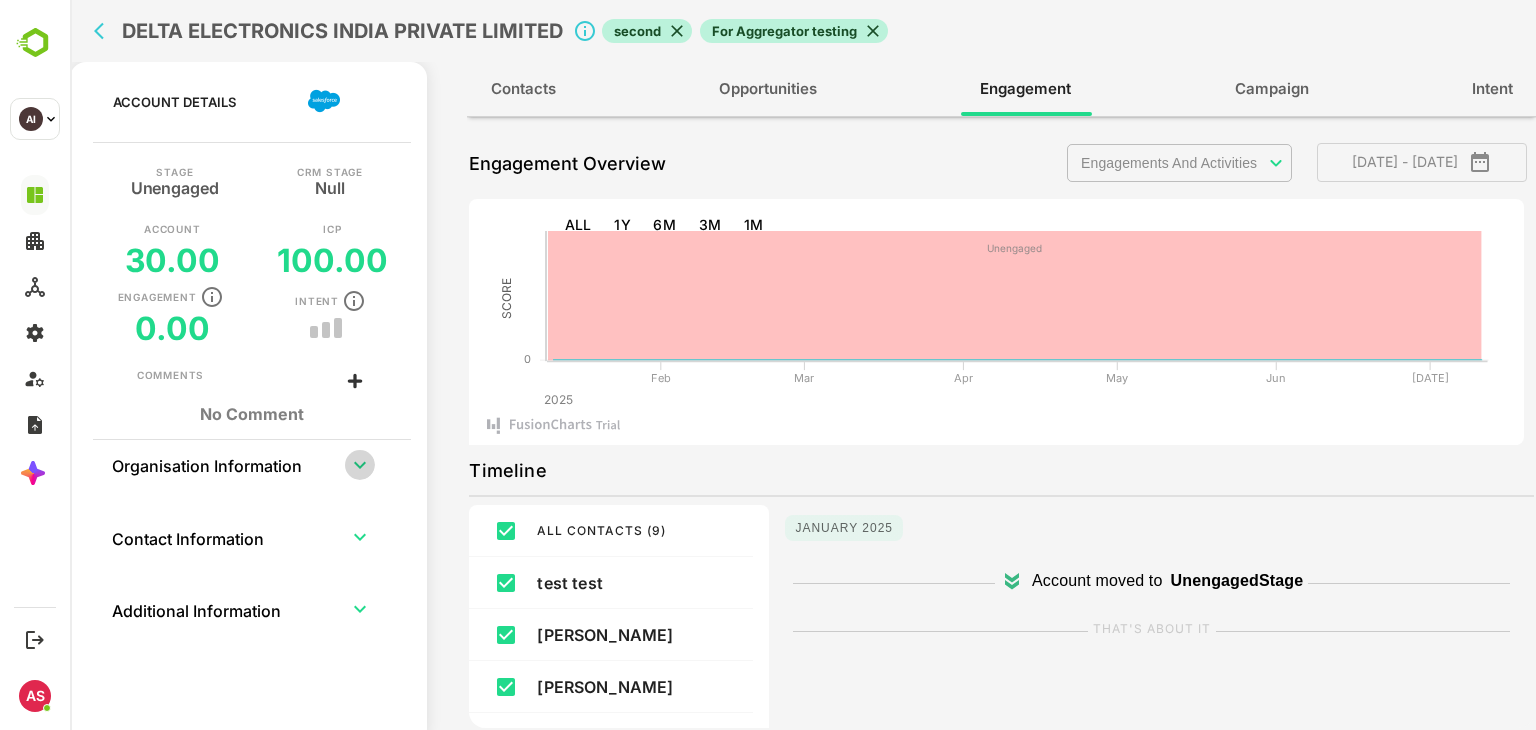 click 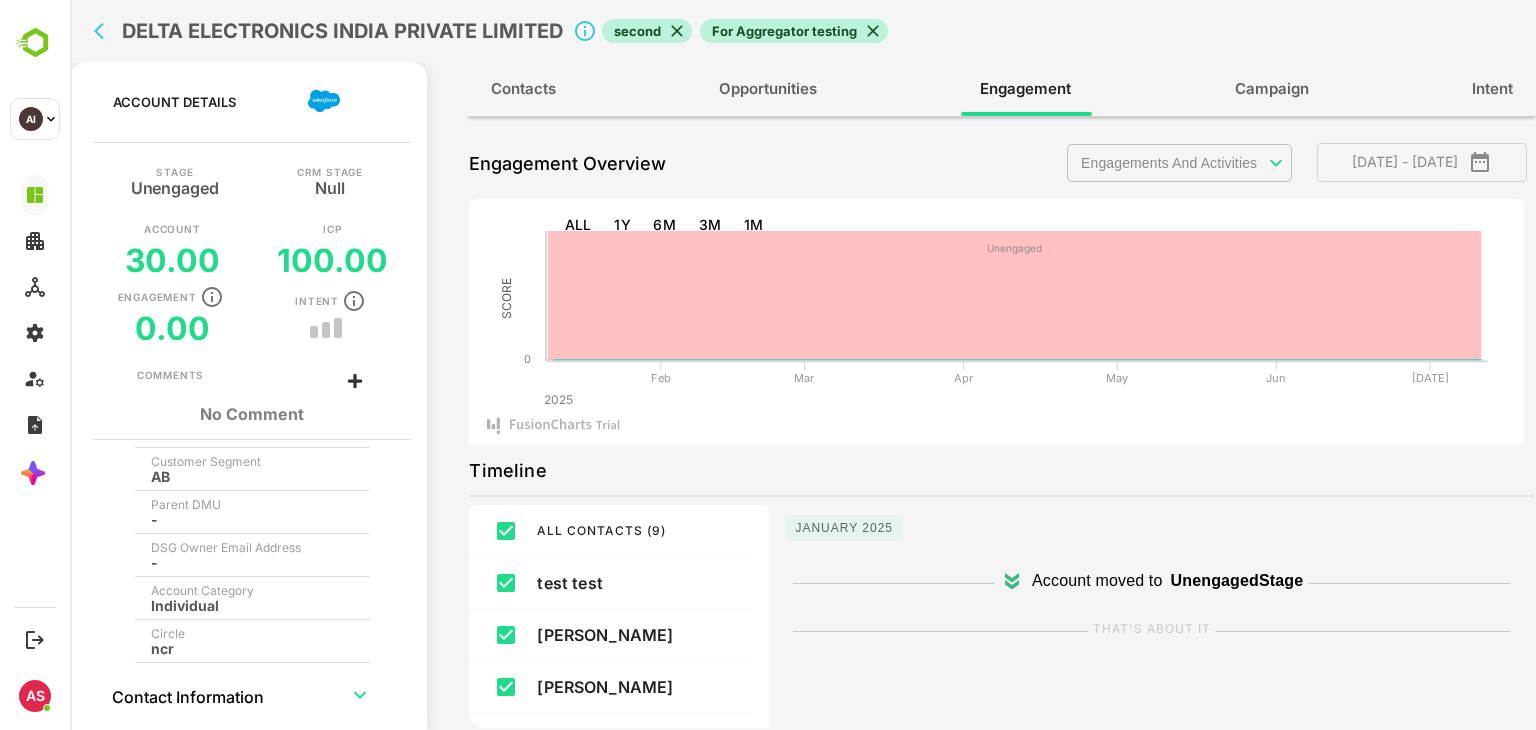 scroll, scrollTop: 0, scrollLeft: 0, axis: both 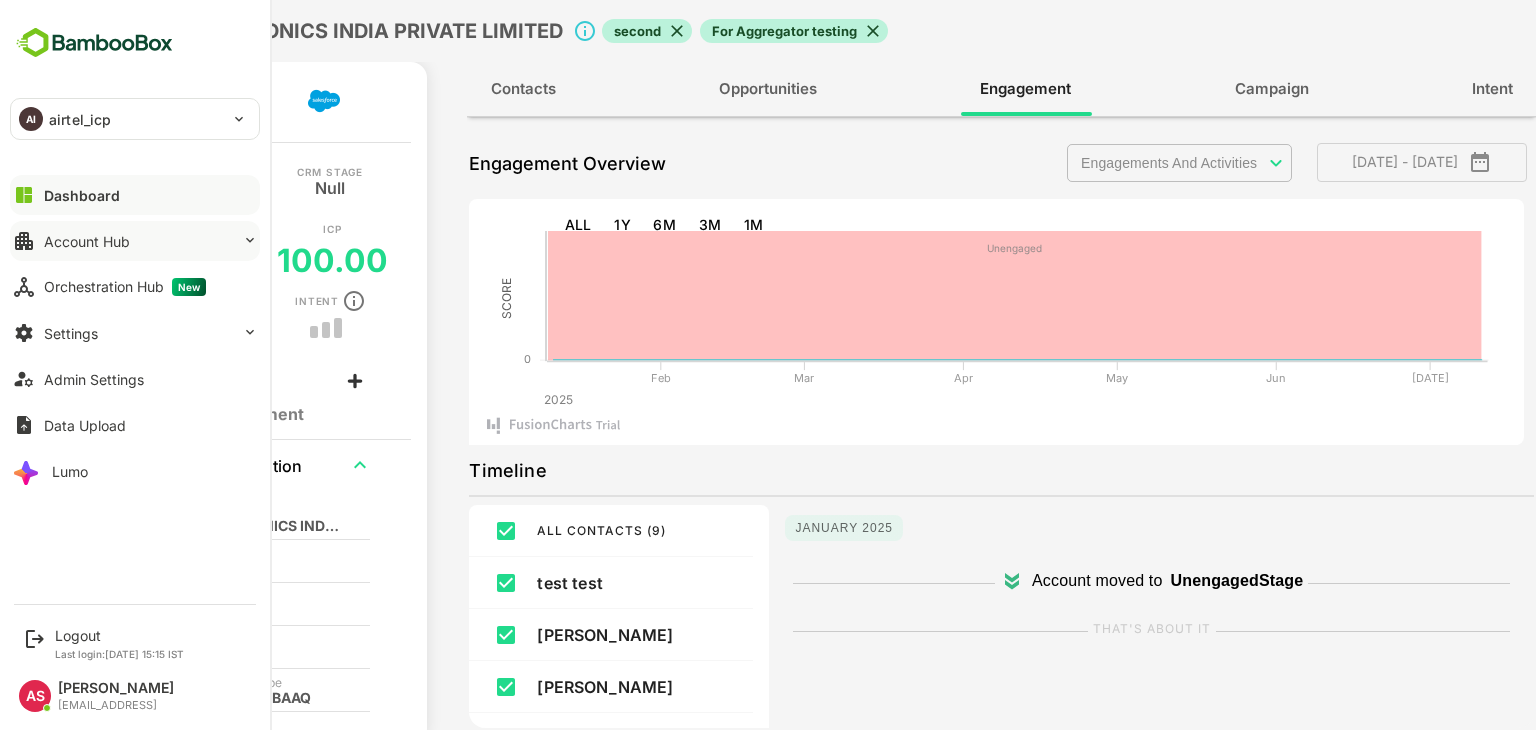 click on "Account Hub" at bounding box center [87, 241] 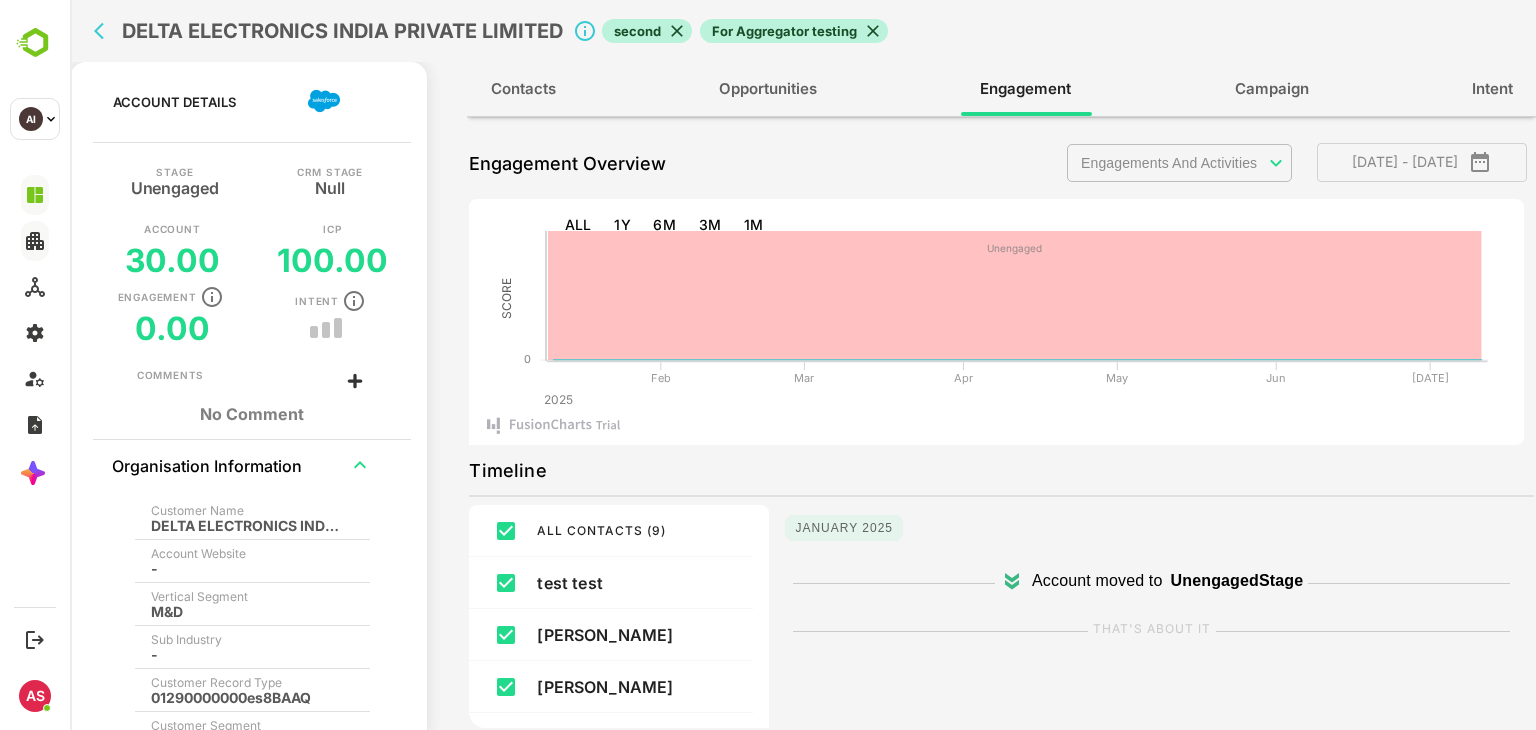 click 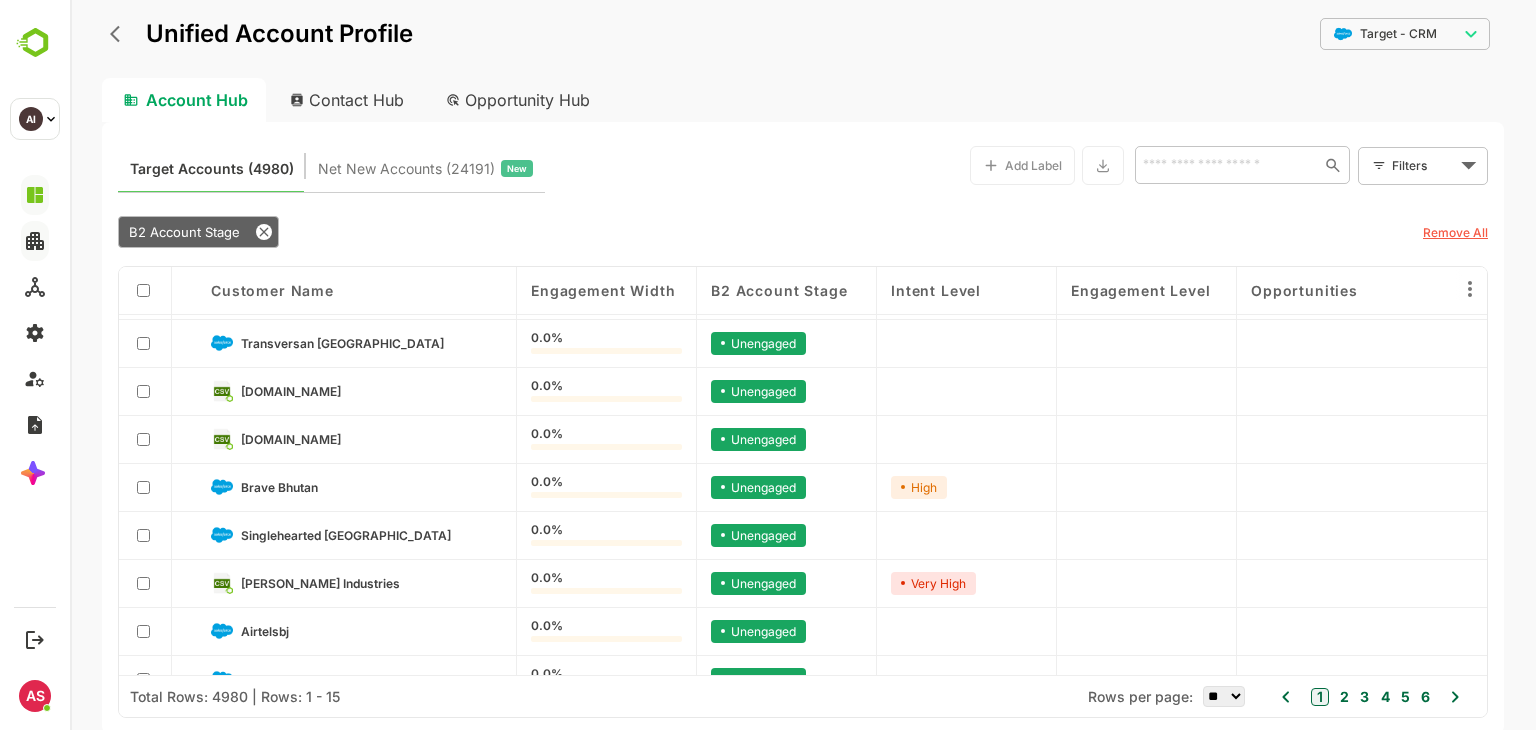 scroll, scrollTop: 44, scrollLeft: 0, axis: vertical 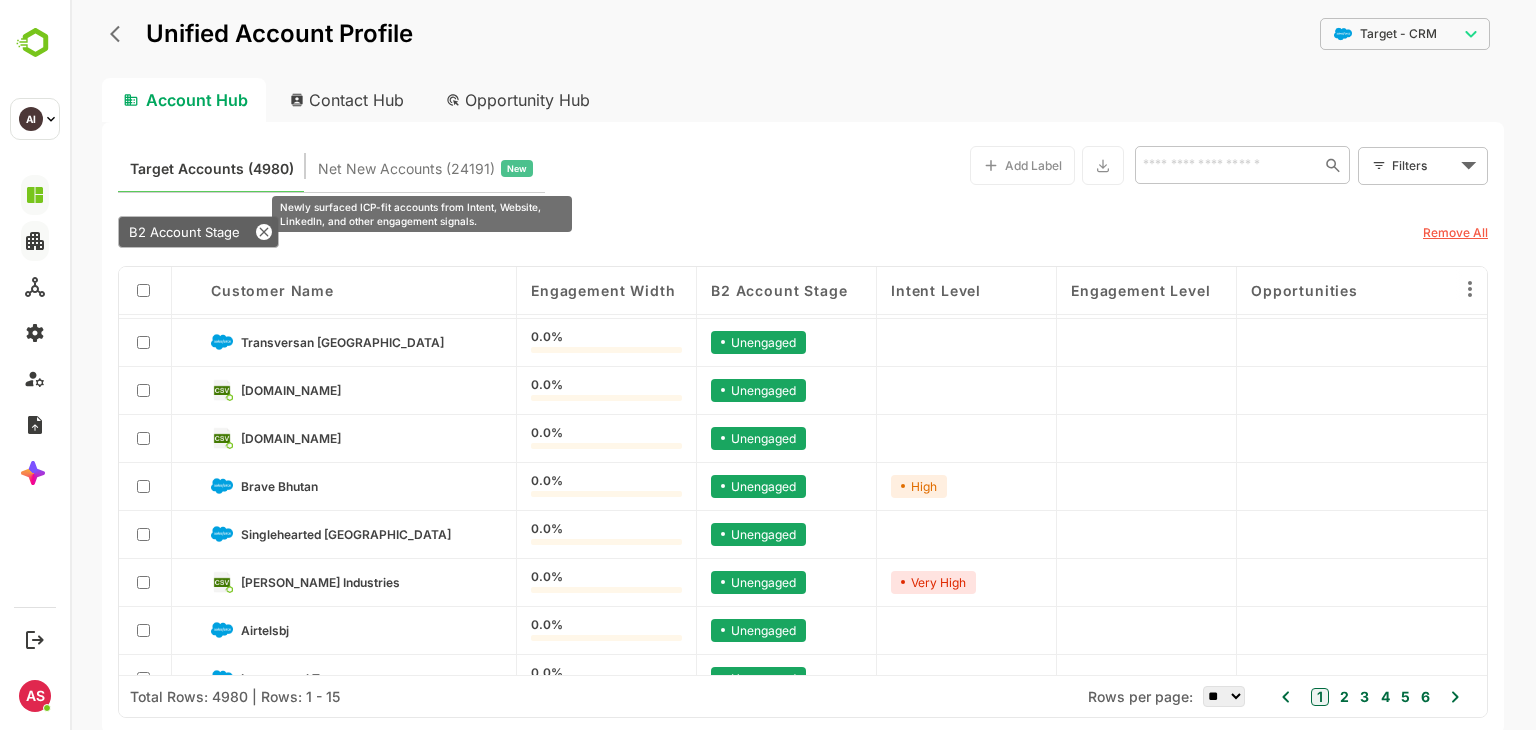 click on "Net New Accounts ( 24191 )" at bounding box center (406, 169) 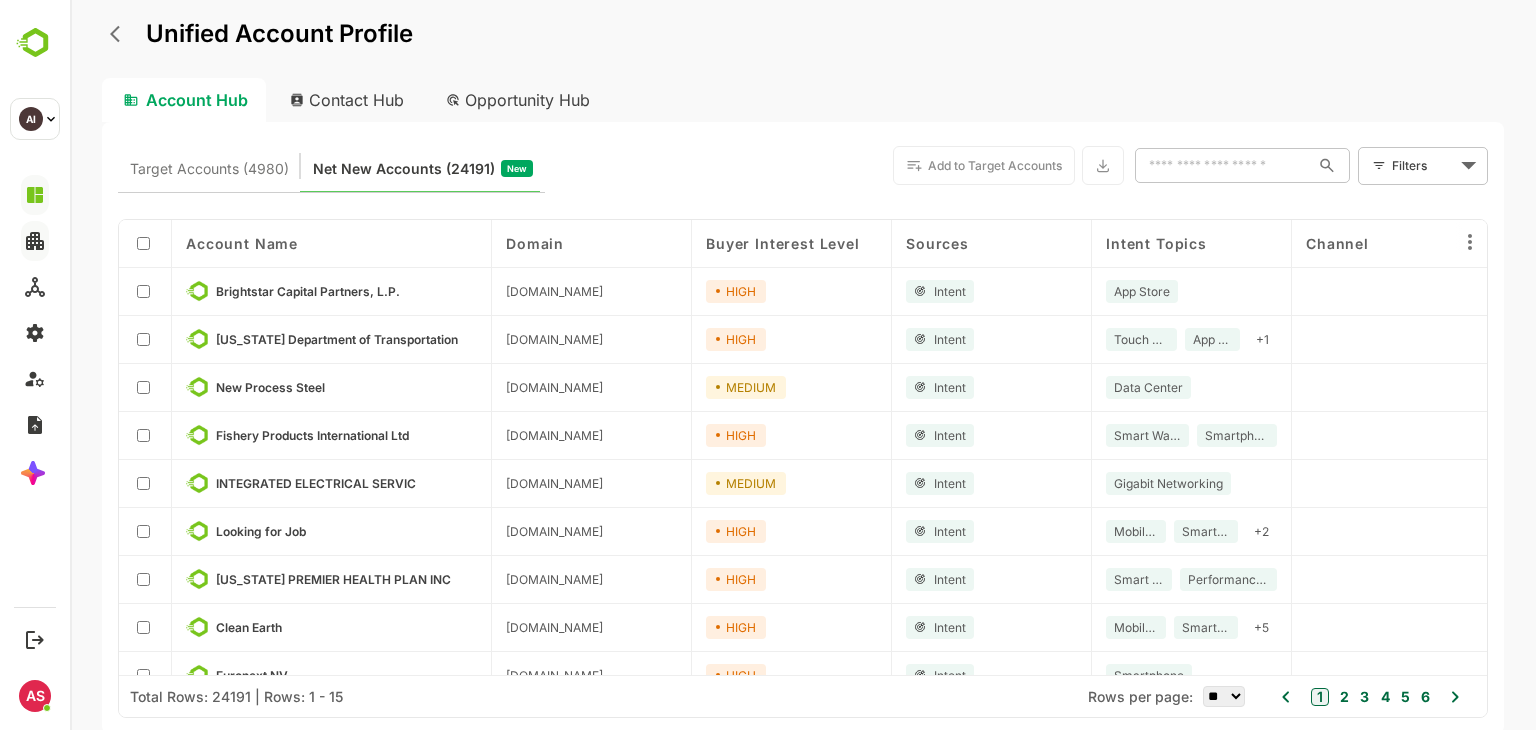 scroll, scrollTop: 296, scrollLeft: 0, axis: vertical 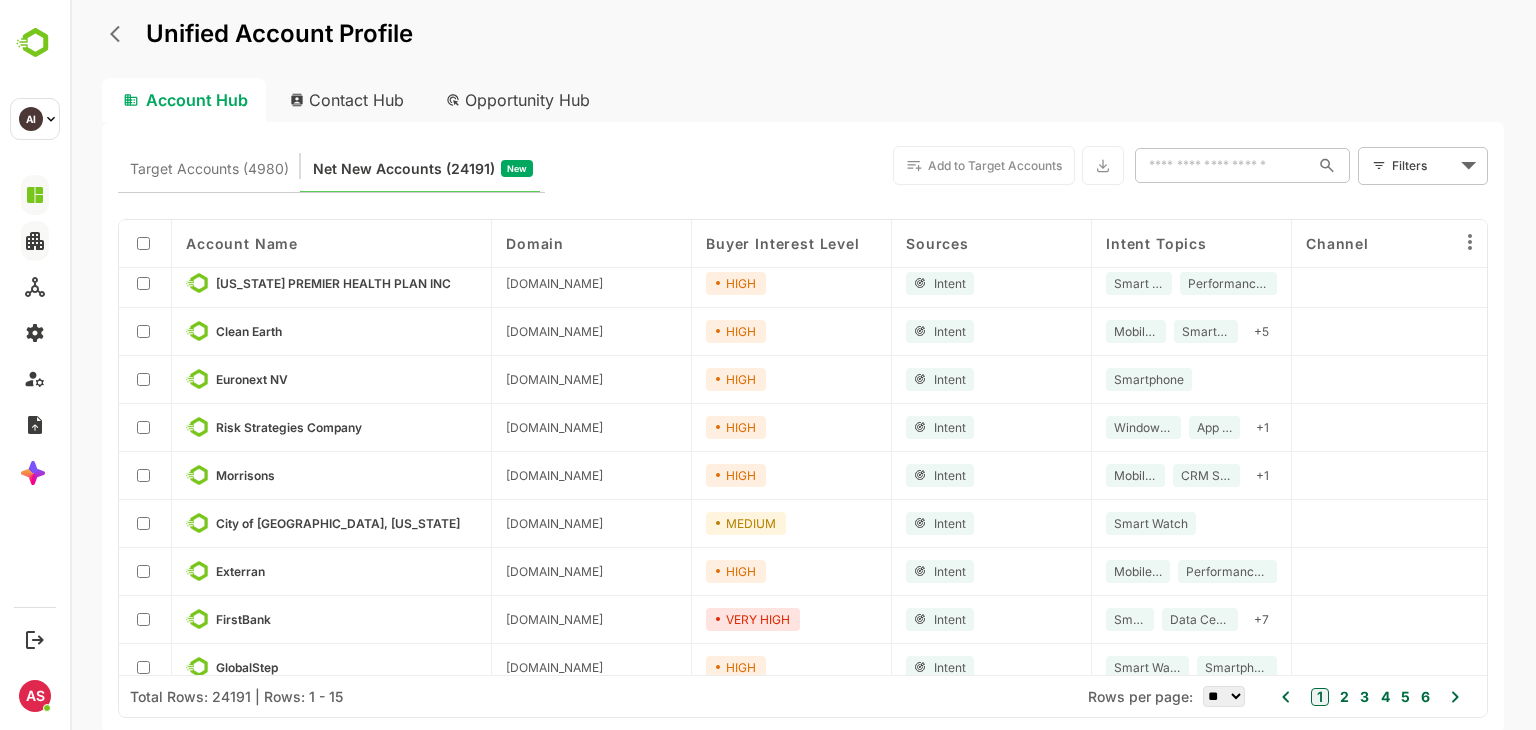 click on "Risk Strategies Company" at bounding box center (332, 428) 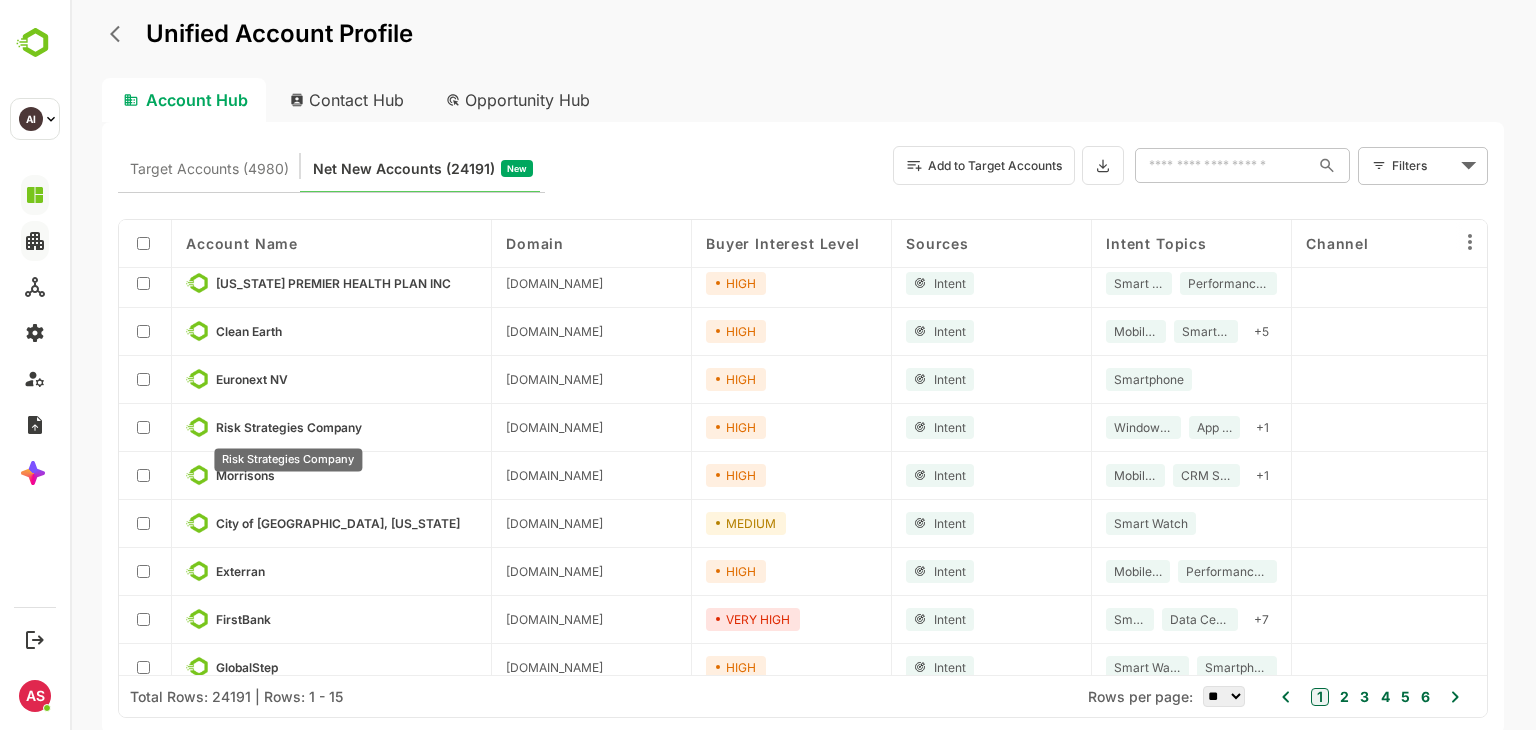 click on "Risk Strategies Company" at bounding box center [288, 453] 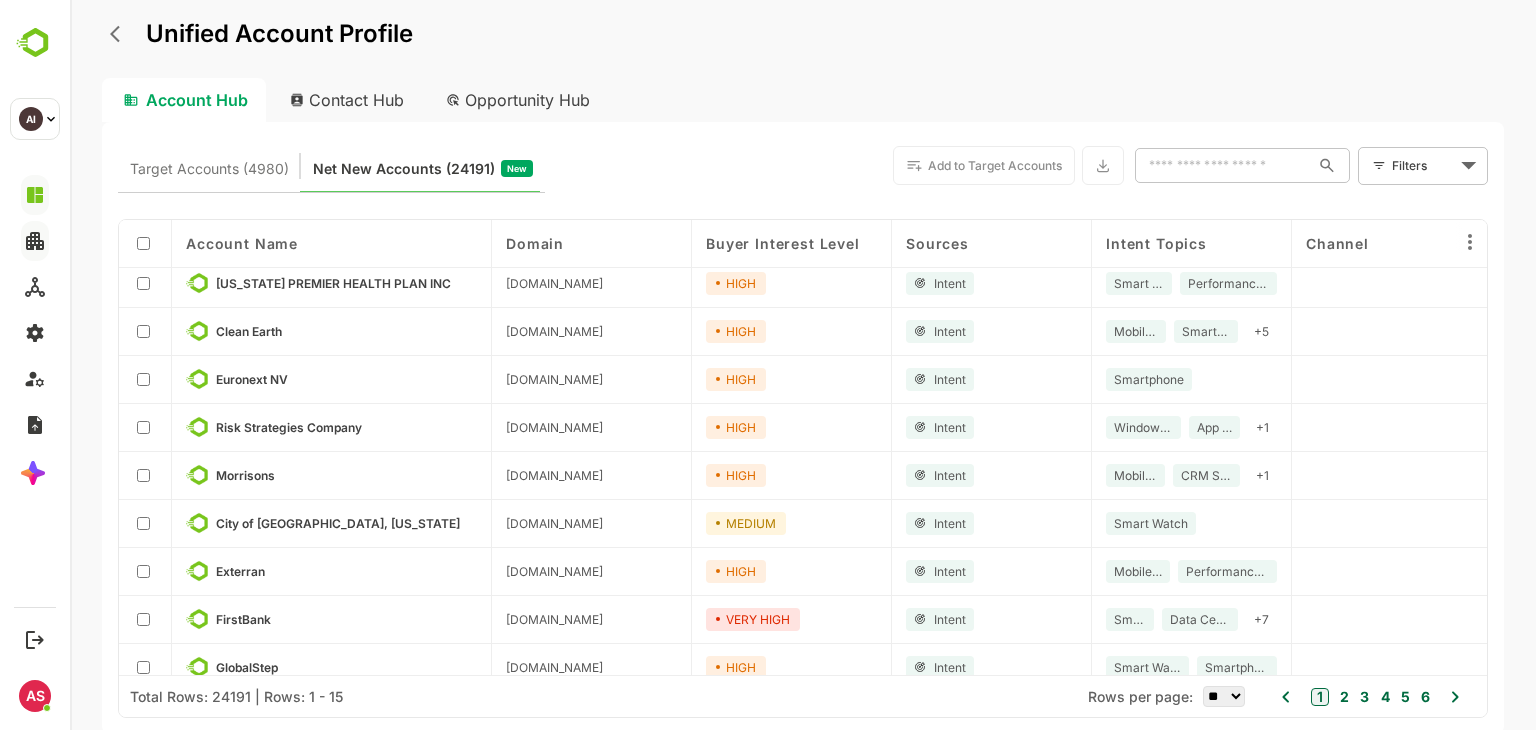 scroll, scrollTop: 0, scrollLeft: 0, axis: both 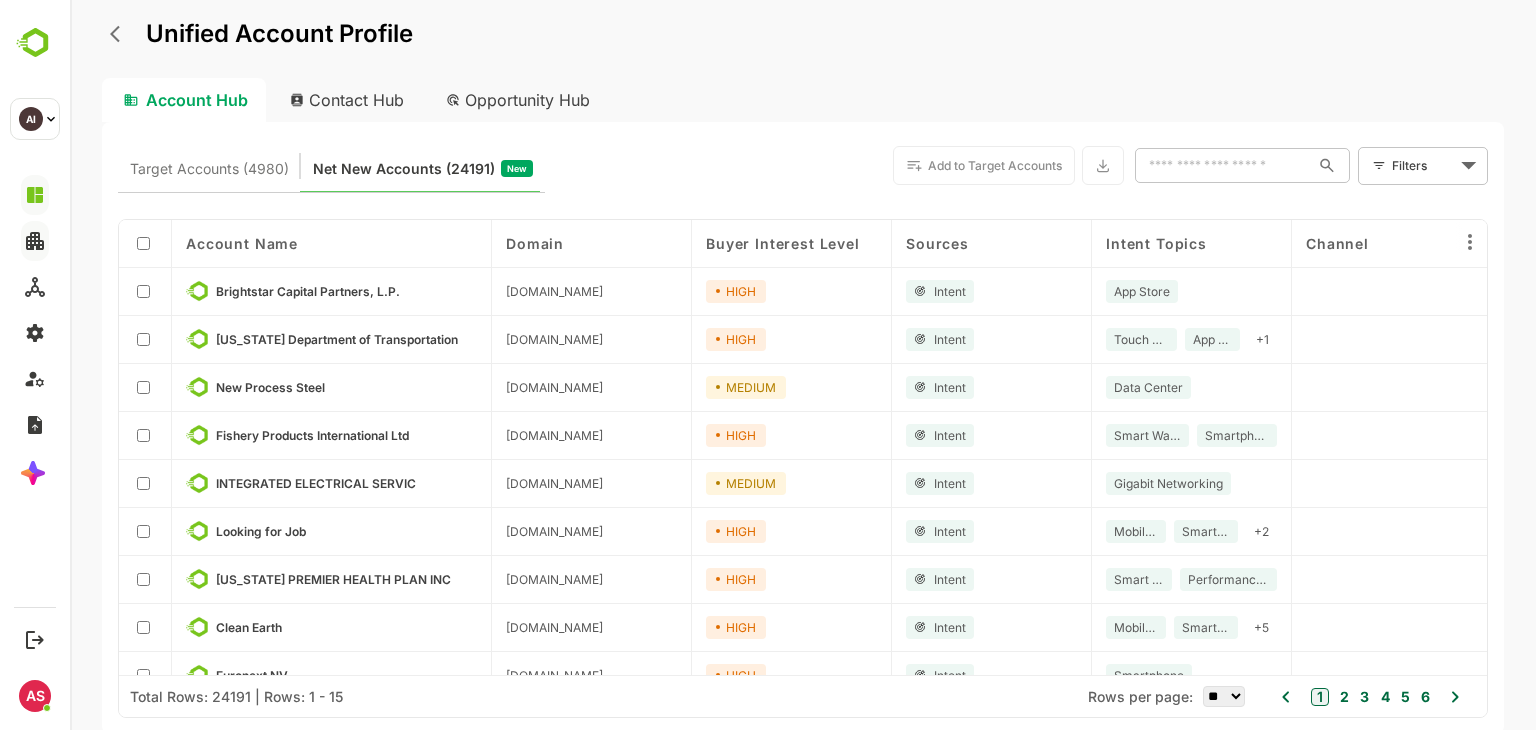 click on "Contact Hub" at bounding box center [348, 100] 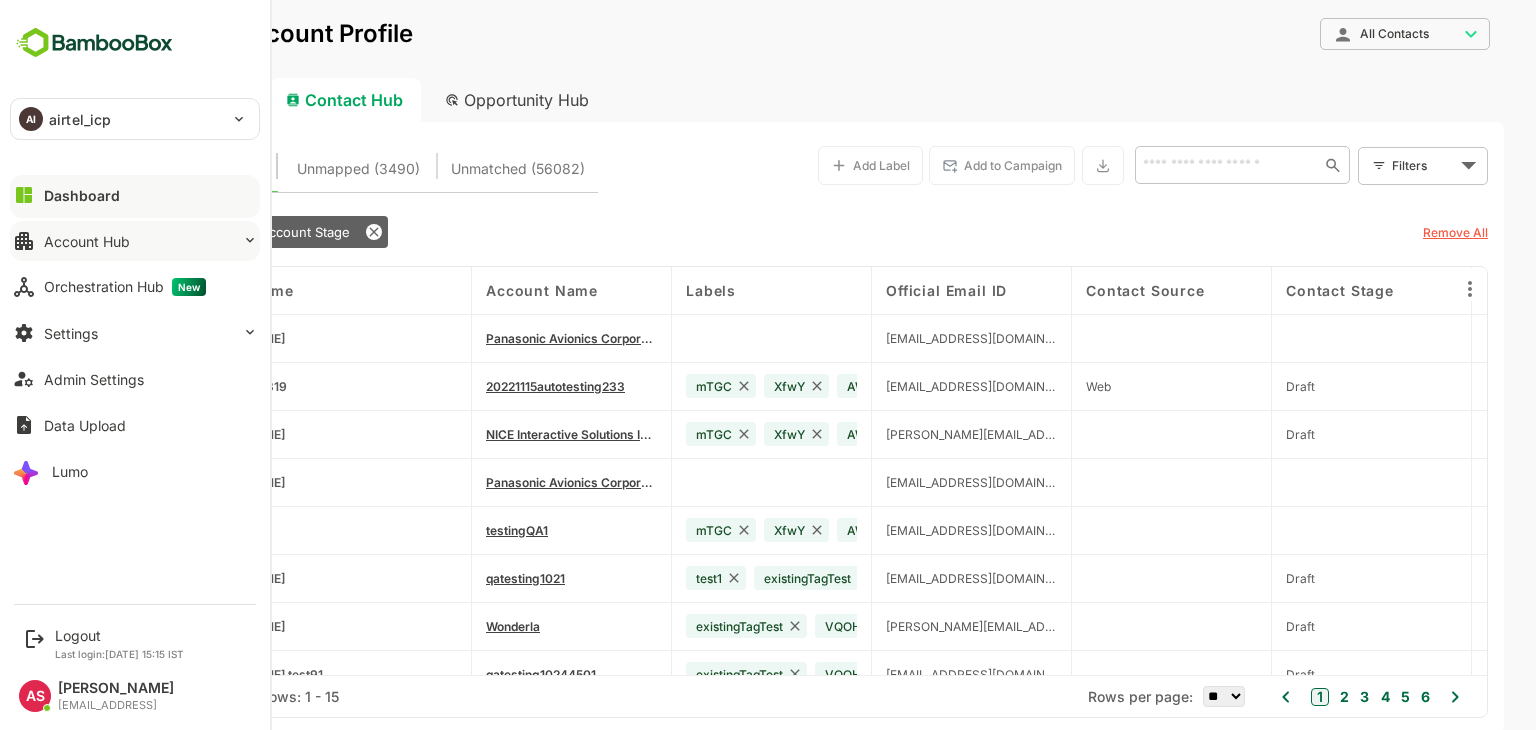 click on "Account Hub" at bounding box center [87, 241] 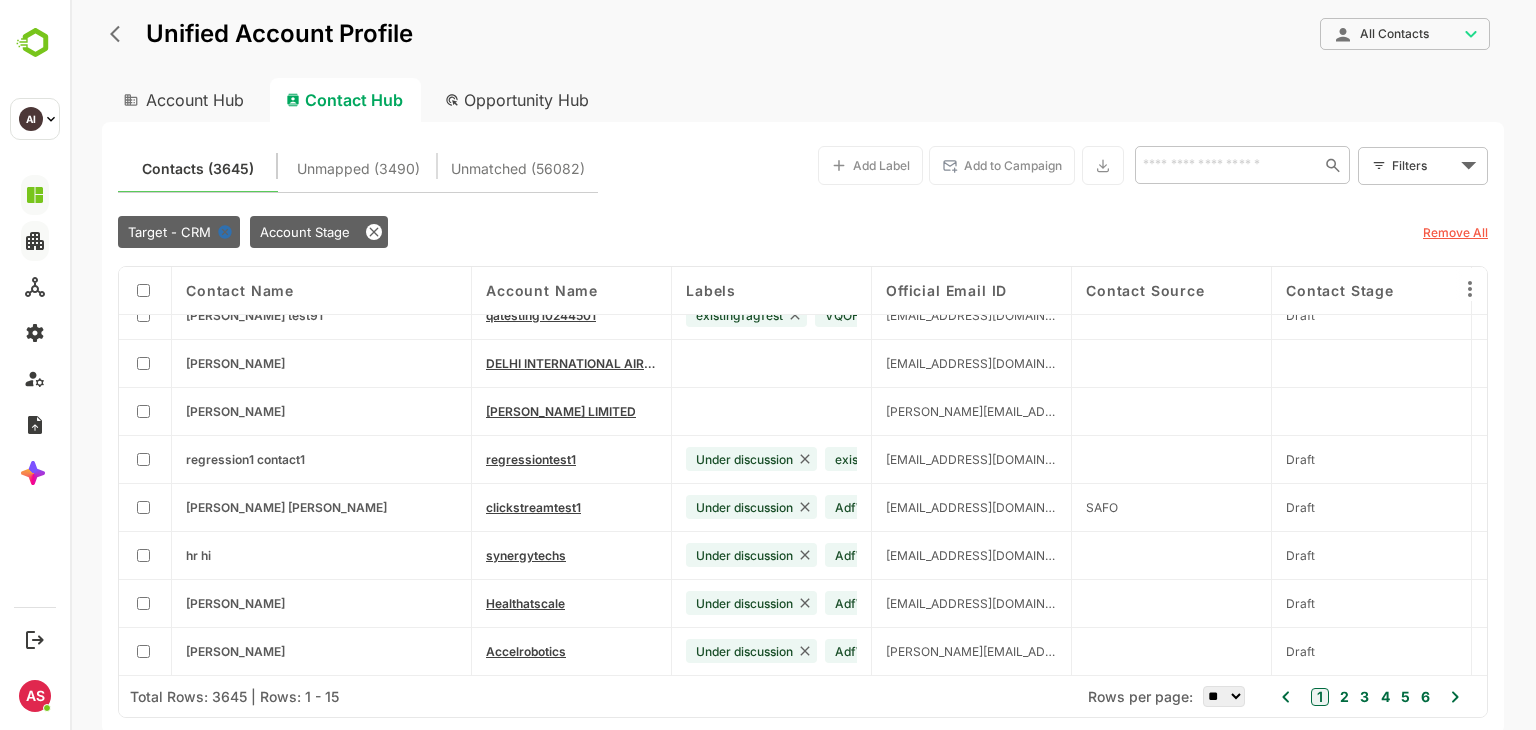 scroll, scrollTop: 0, scrollLeft: 0, axis: both 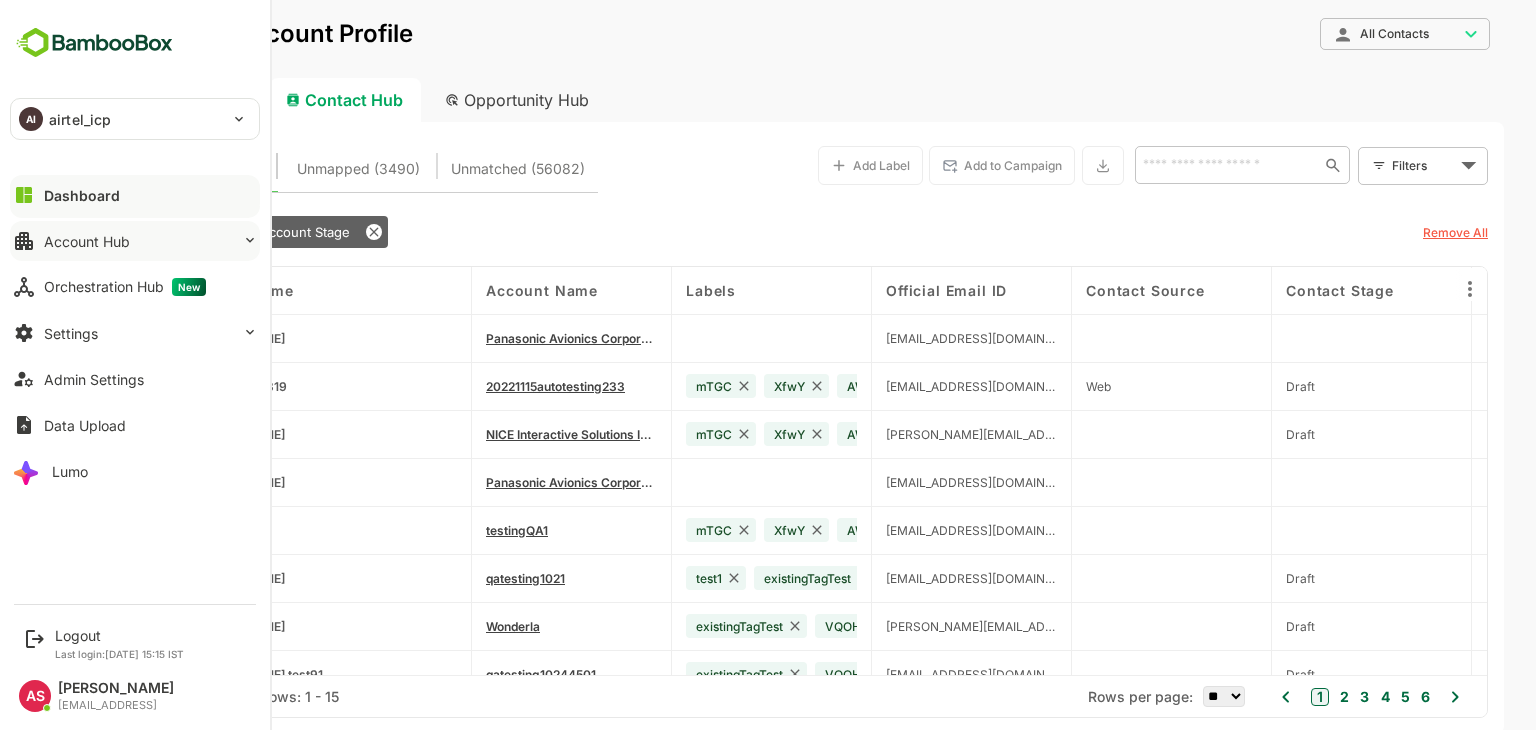 click on "Account Hub" at bounding box center [135, 241] 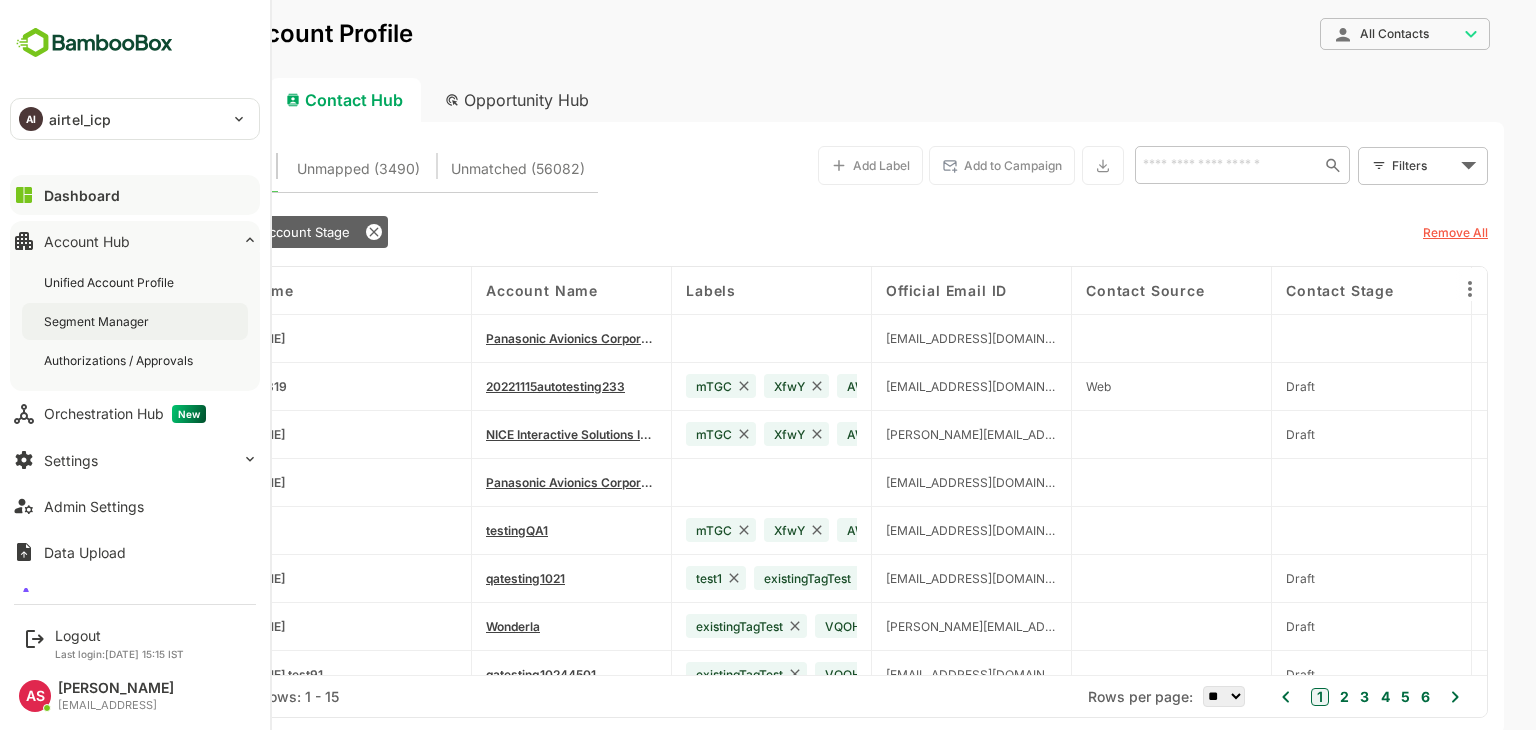 click on "Segment Manager" at bounding box center [98, 321] 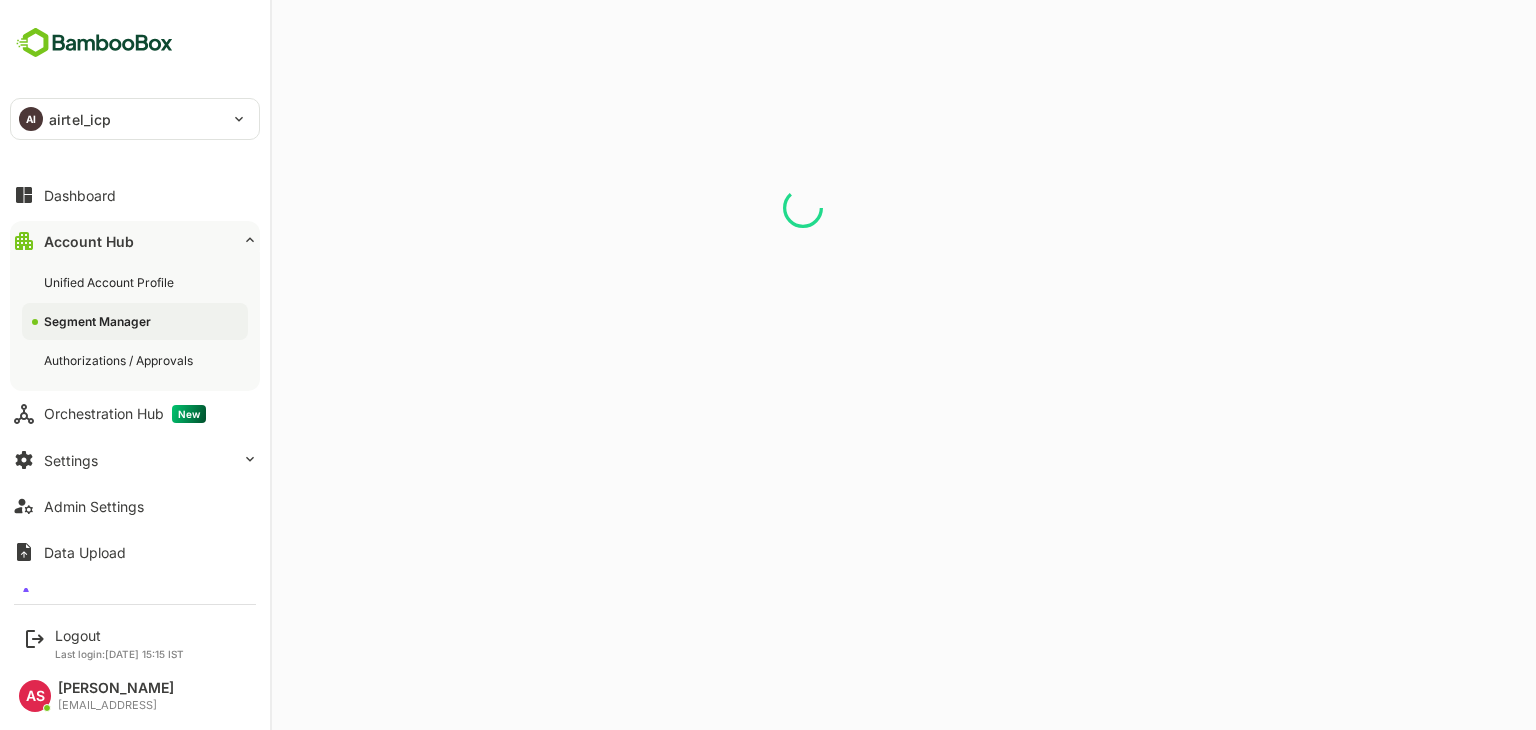scroll, scrollTop: 0, scrollLeft: 0, axis: both 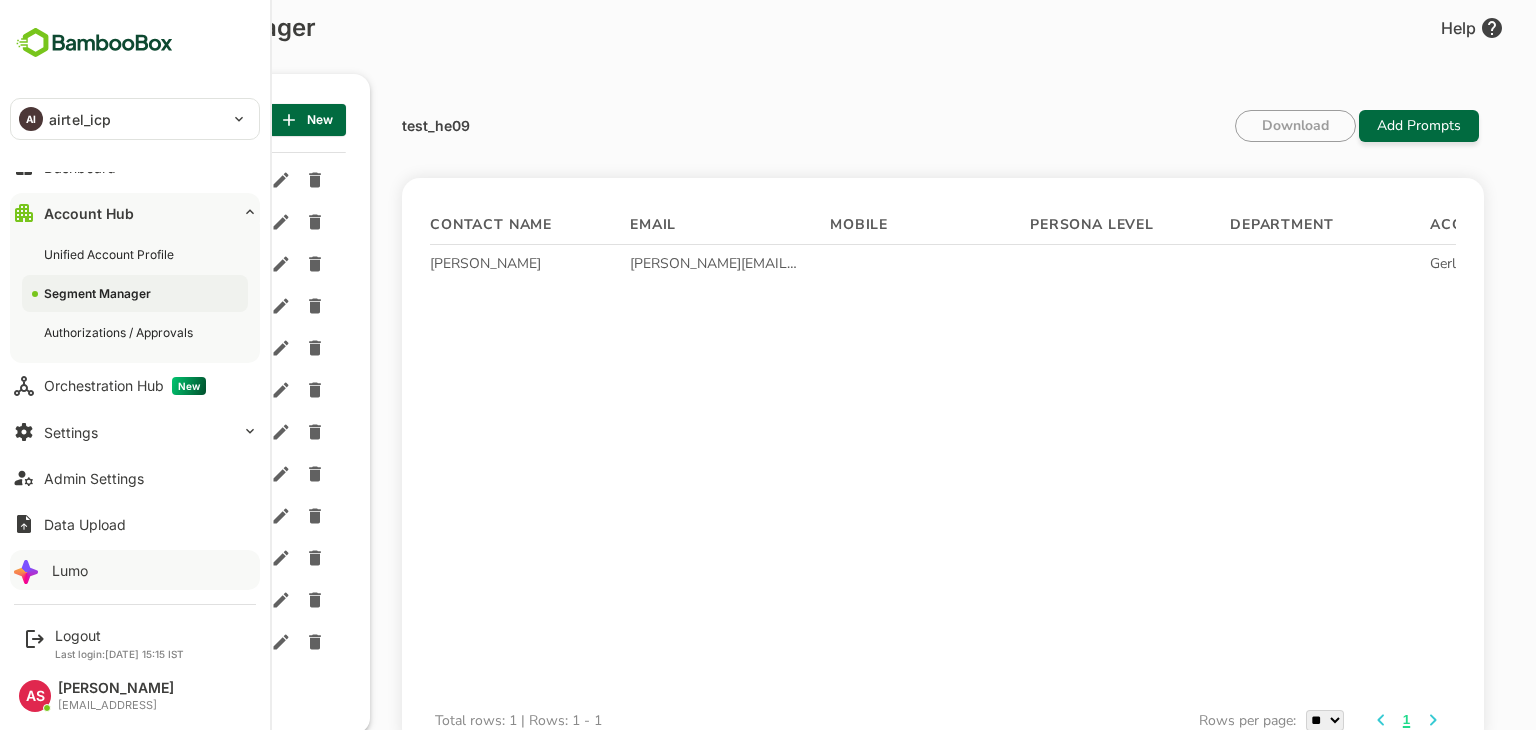 click on "Lumo" at bounding box center [70, 570] 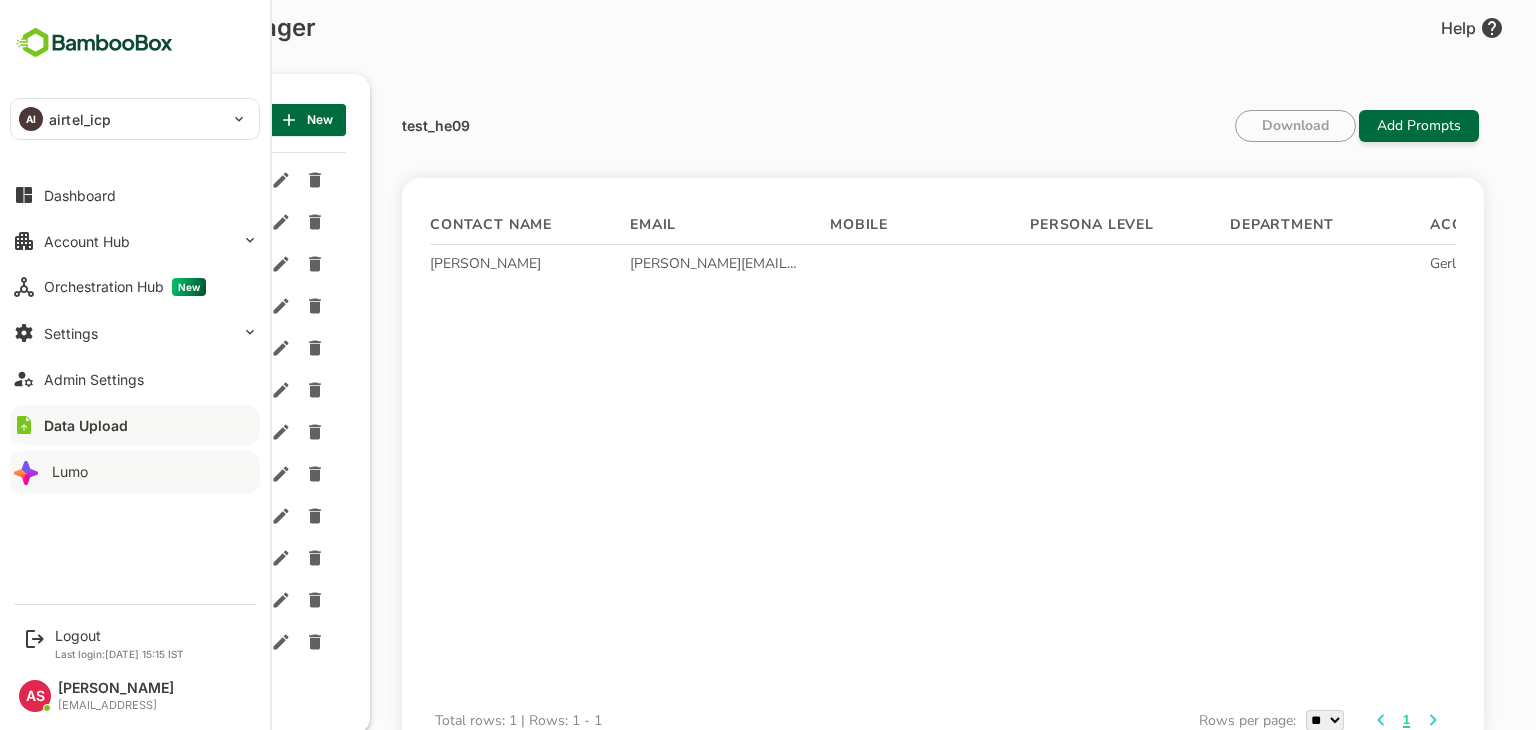 scroll, scrollTop: 0, scrollLeft: 0, axis: both 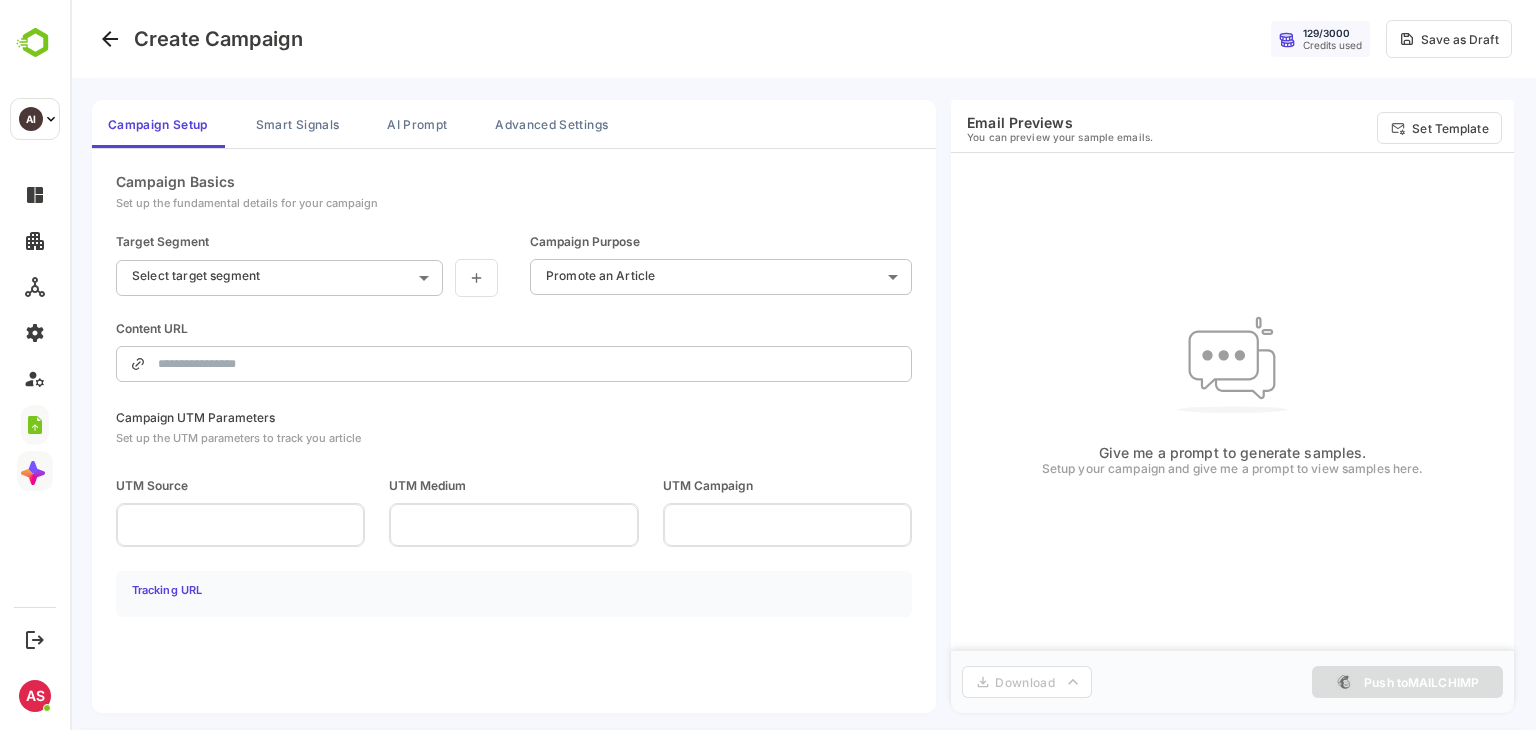 click on "129  /  3000 Credits used Save as Draft" at bounding box center (1165, 39) 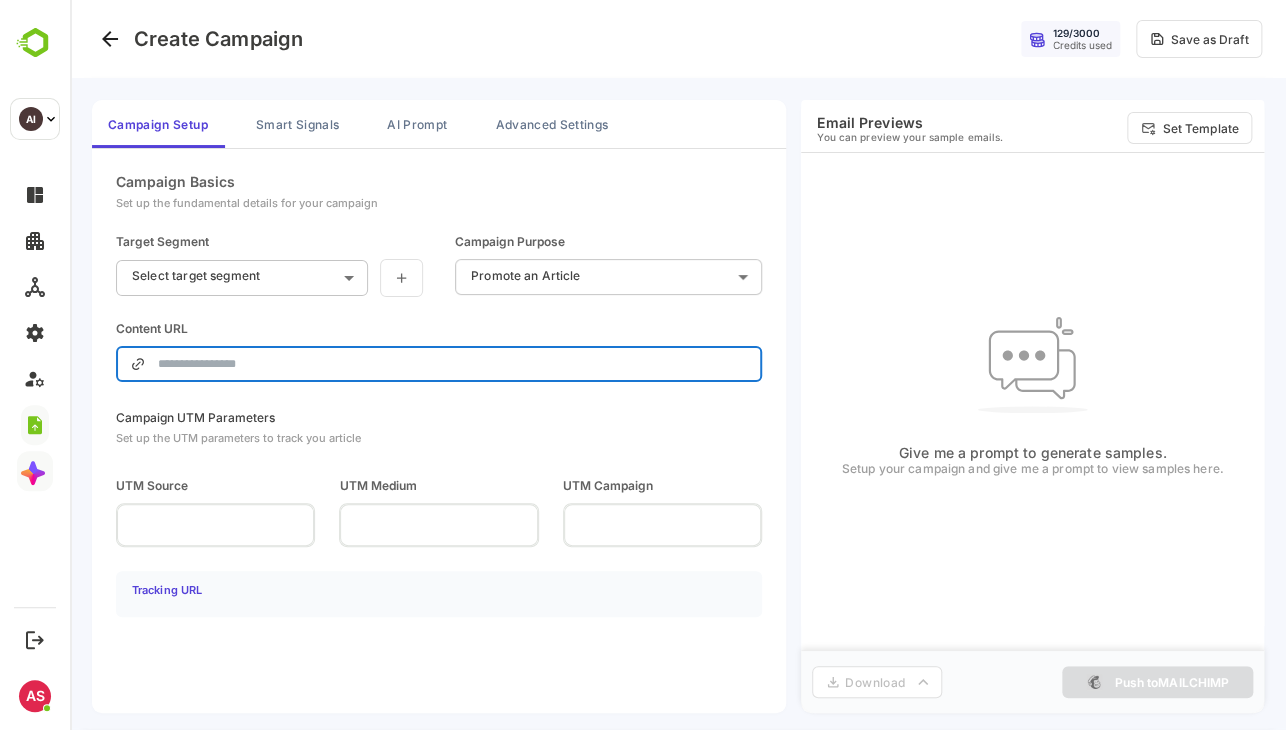click at bounding box center [453, 364] 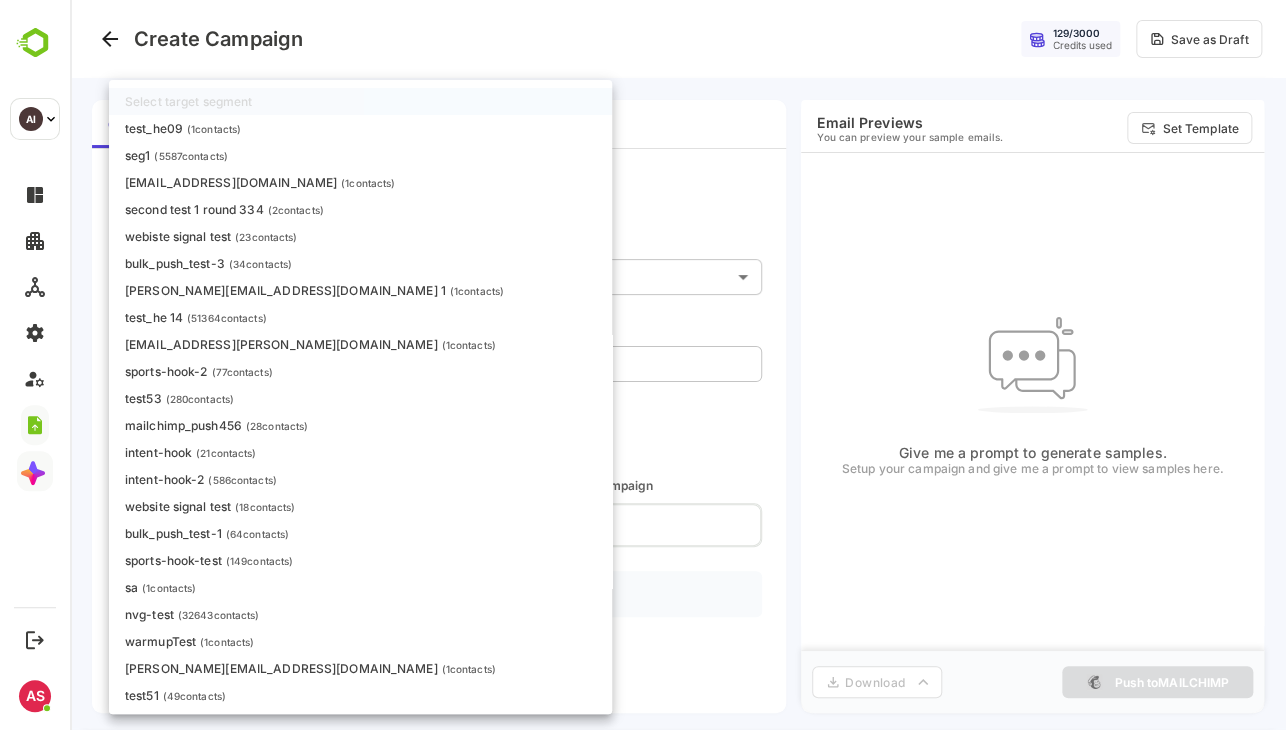 click on "**********" at bounding box center [678, 365] 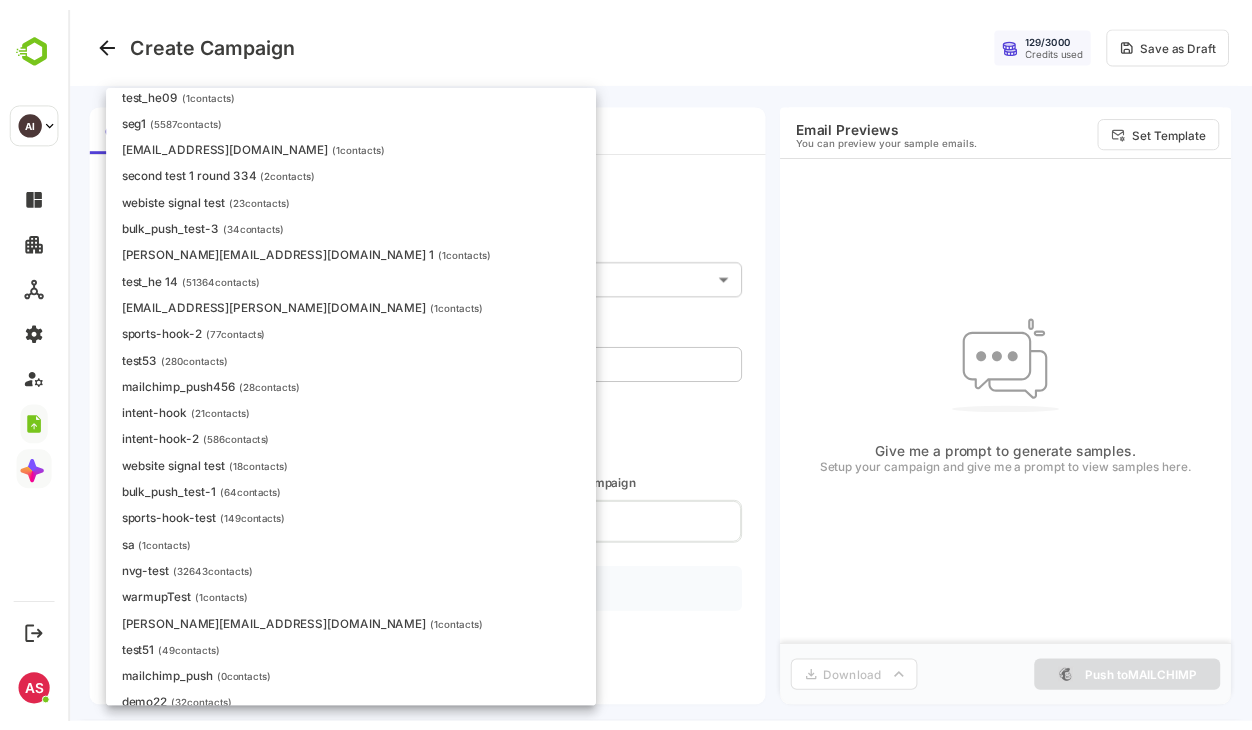 scroll, scrollTop: 59, scrollLeft: 0, axis: vertical 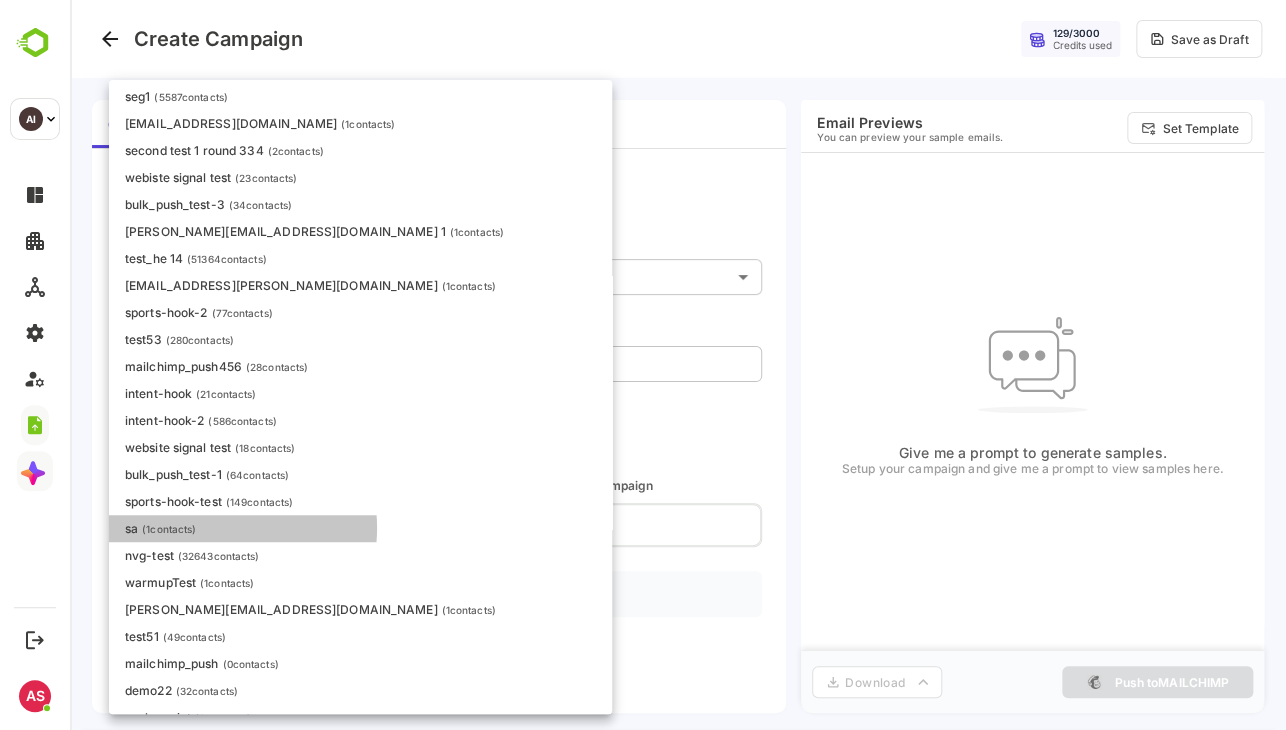 click on "sa ( 1  contacts)" at bounding box center (360, 528) 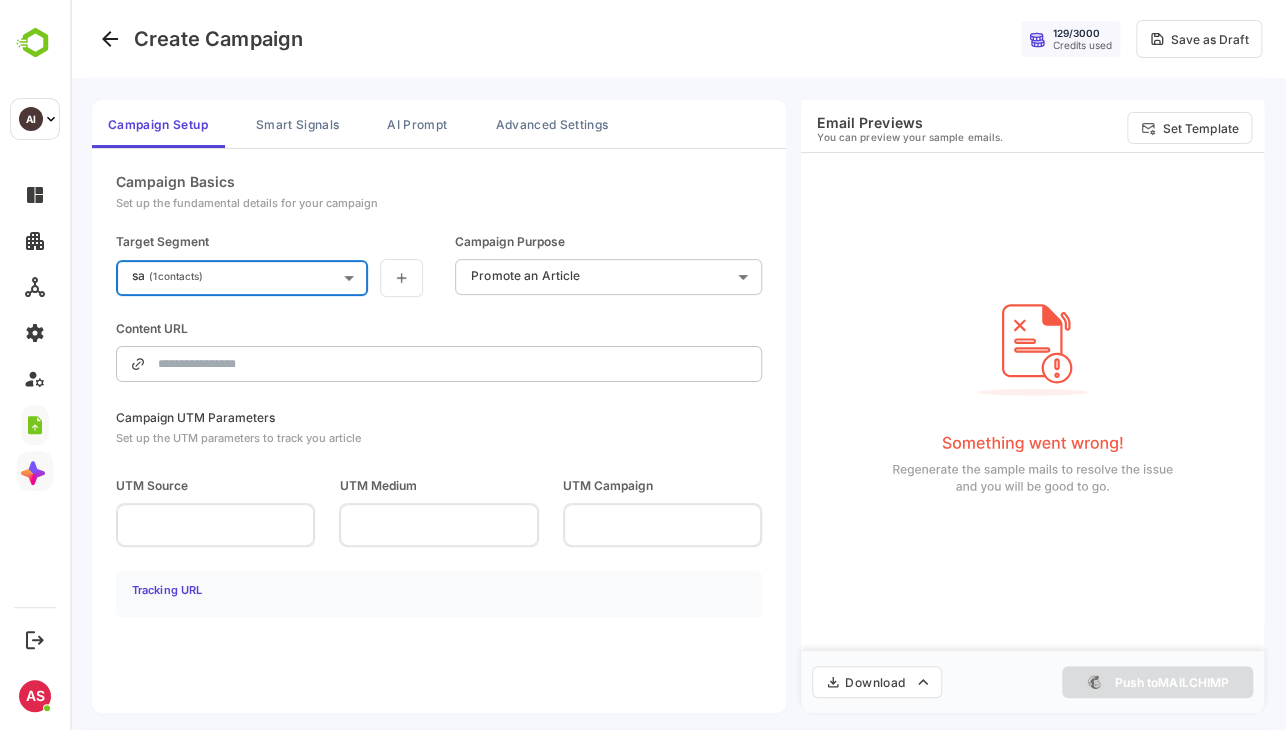 type on "**********" 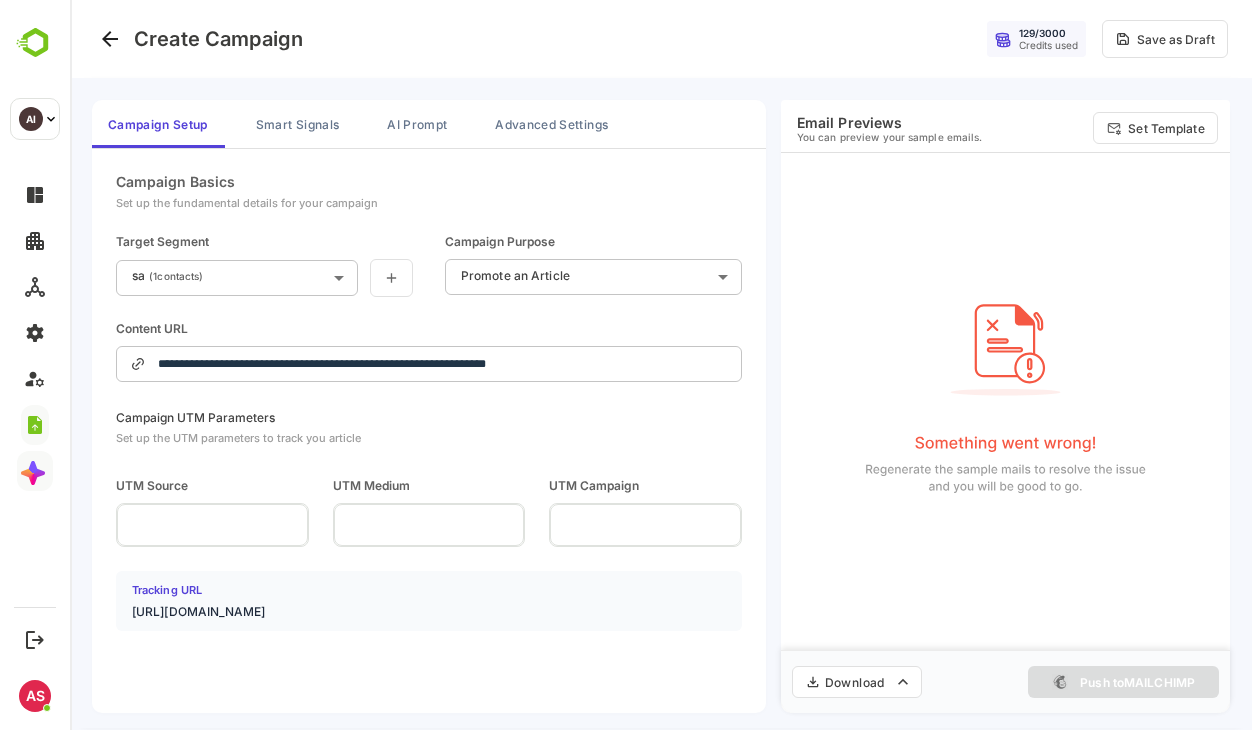 click on "**********" at bounding box center [661, 365] 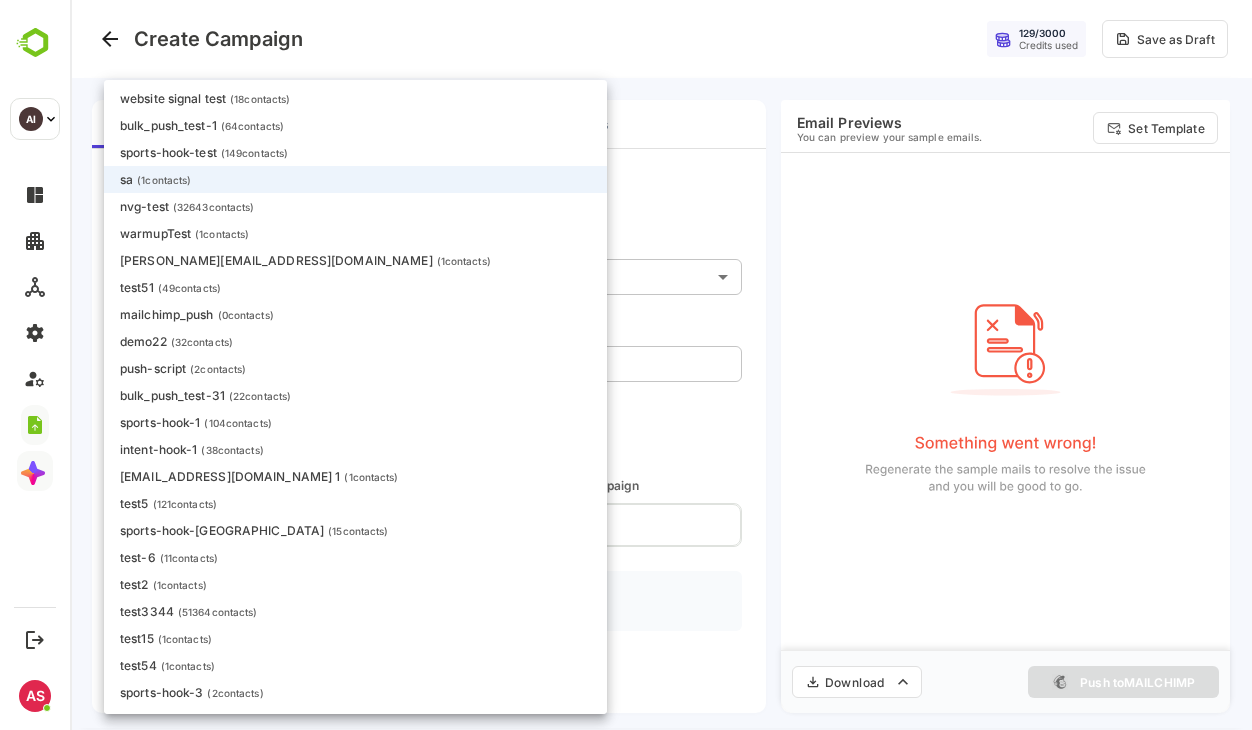 scroll, scrollTop: 410, scrollLeft: 0, axis: vertical 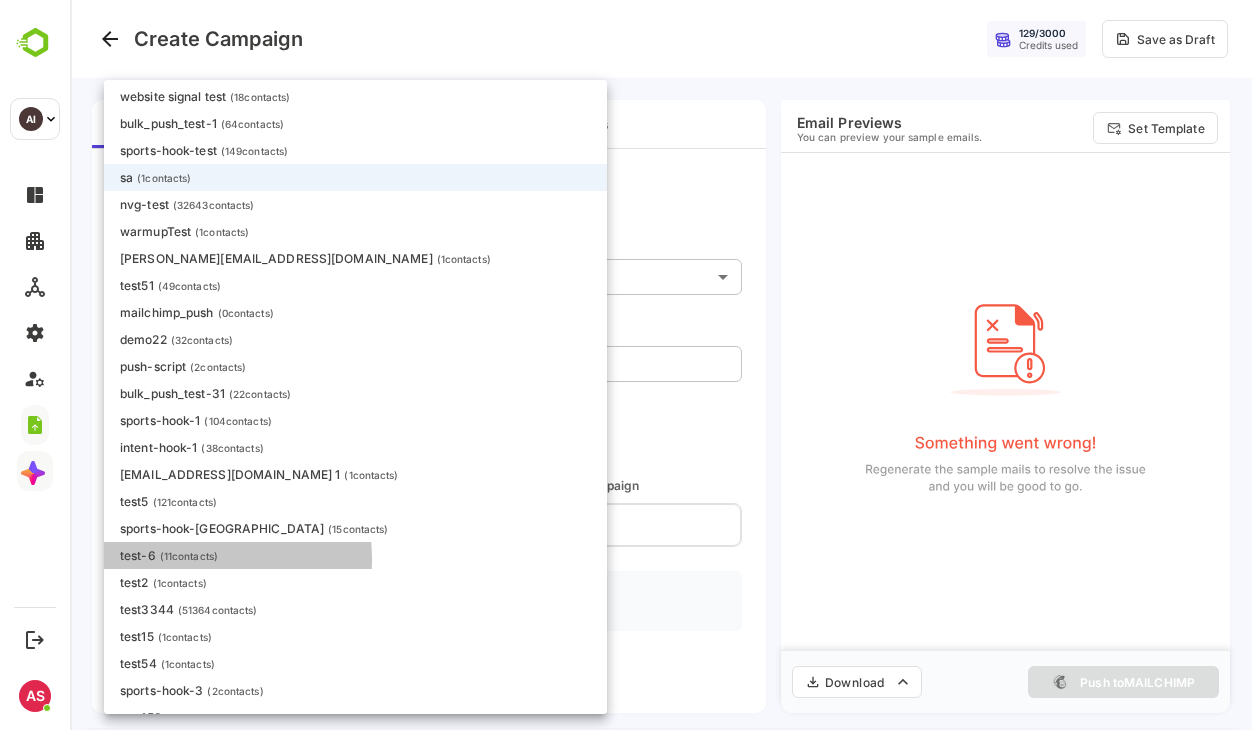 click on "( 11  contacts)" at bounding box center [189, 556] 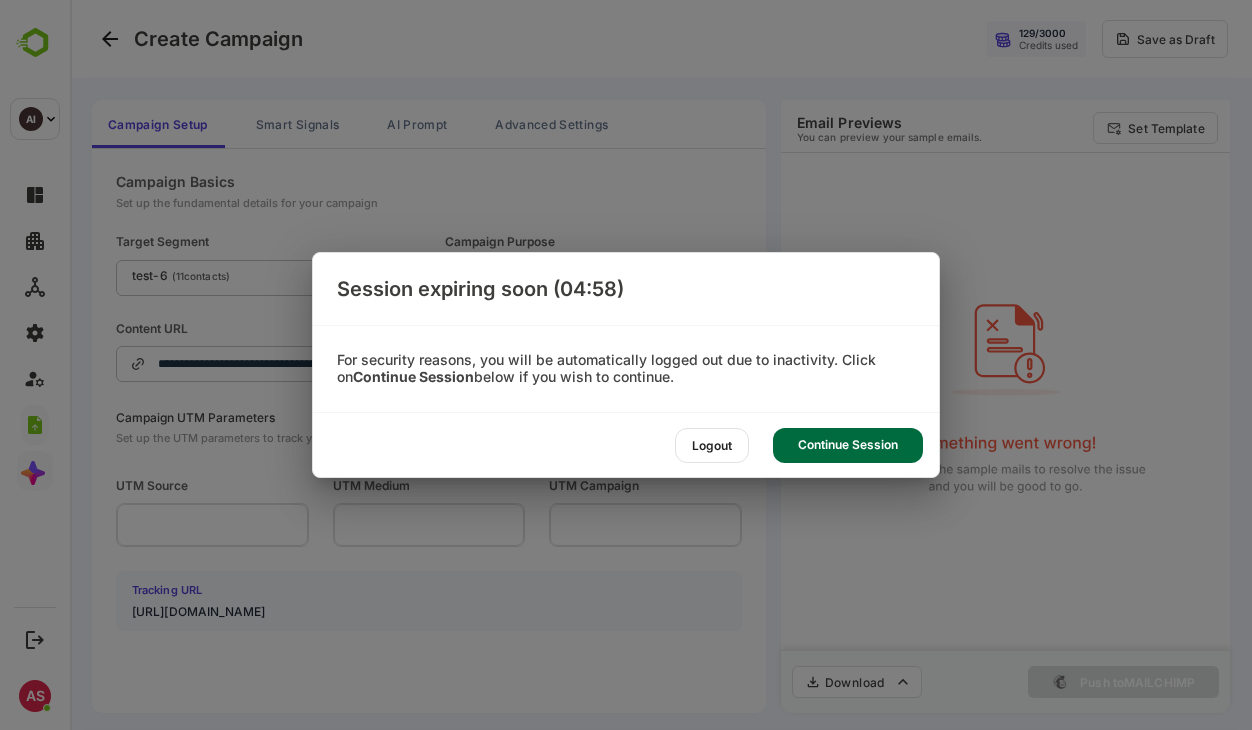 click on "Continue Session" at bounding box center (848, 445) 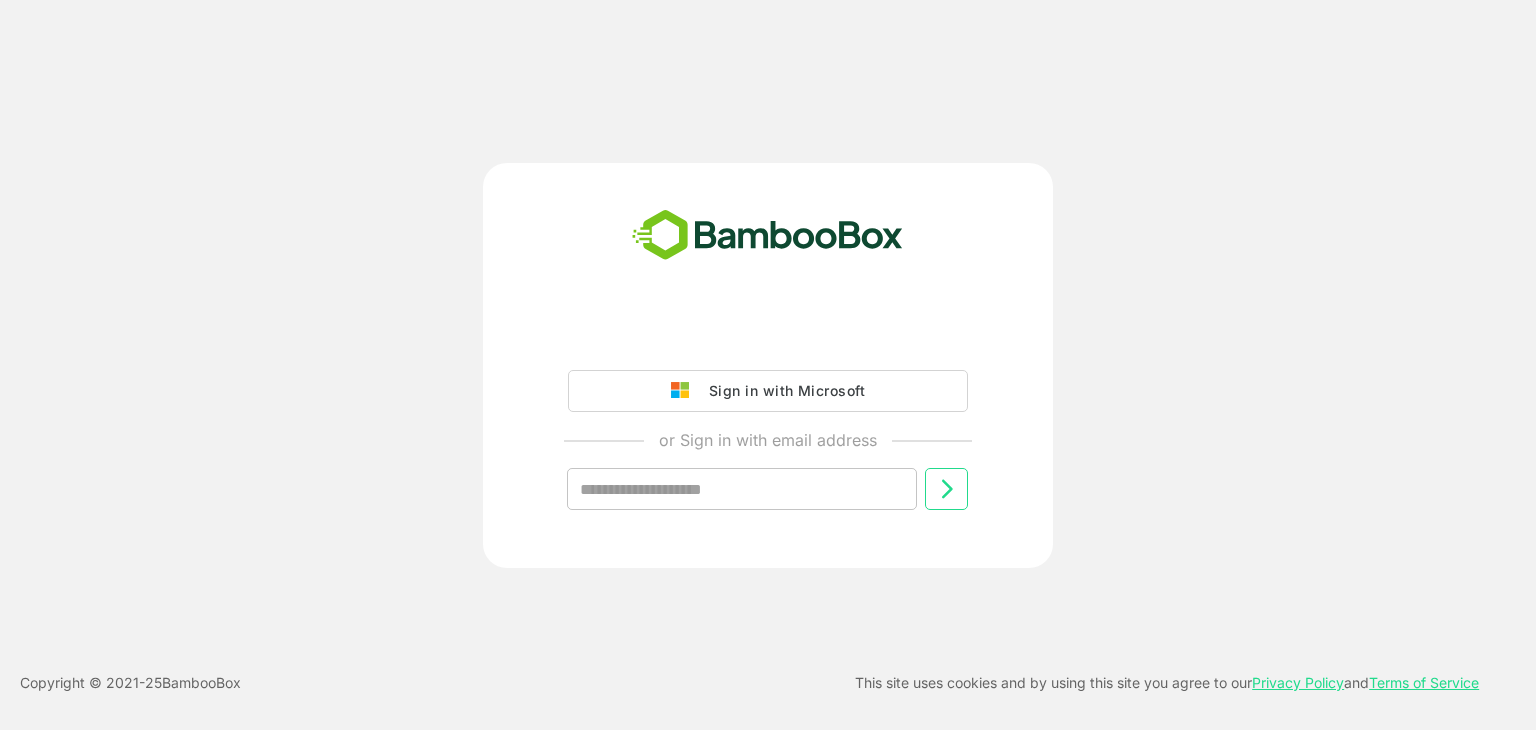 scroll, scrollTop: 0, scrollLeft: 0, axis: both 